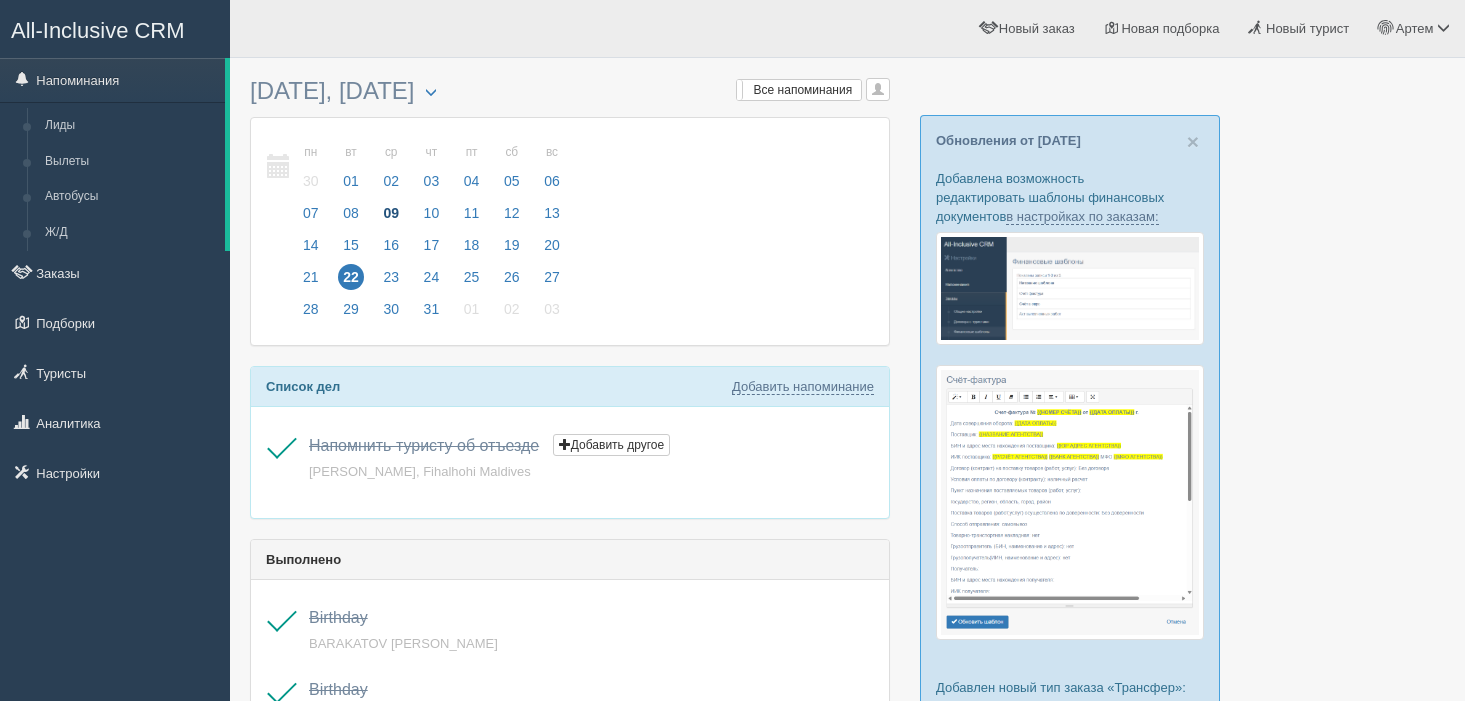 scroll, scrollTop: 0, scrollLeft: 0, axis: both 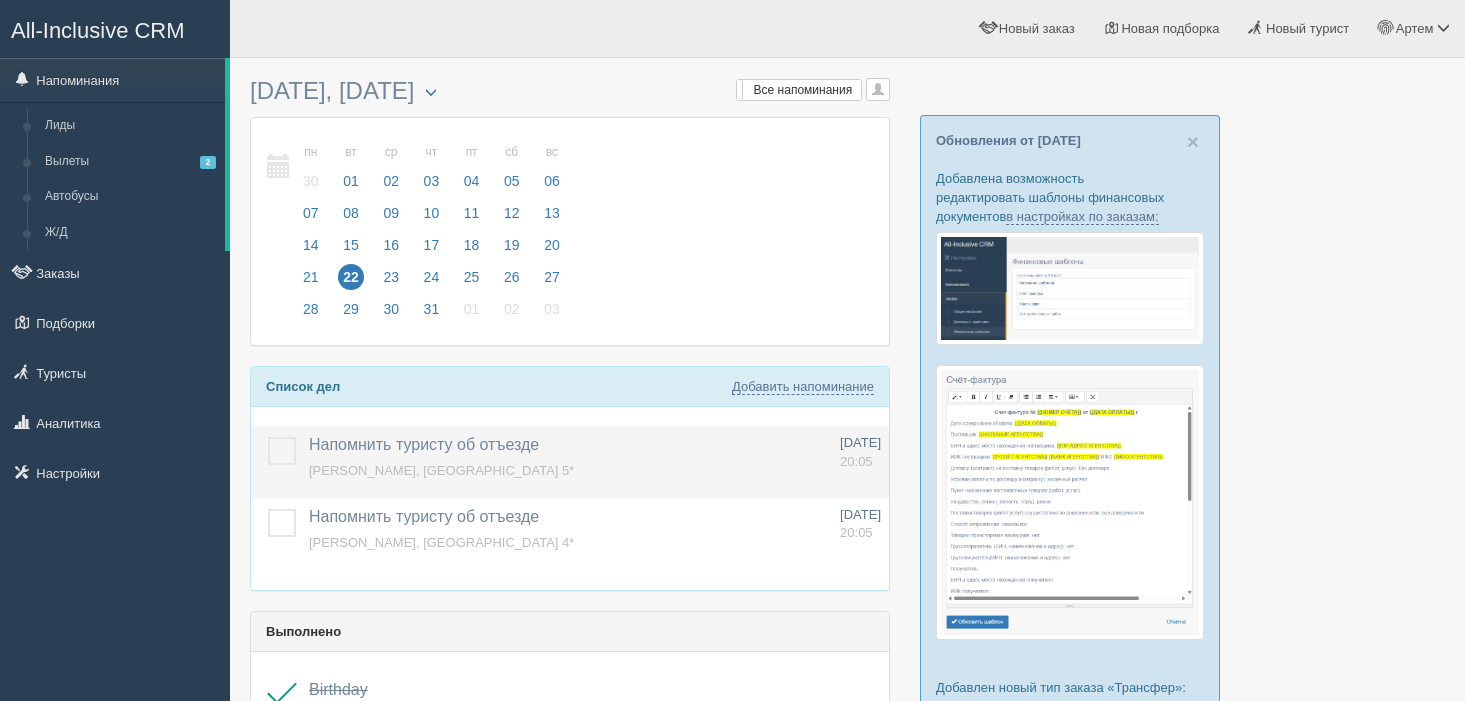 click at bounding box center [268, 437] 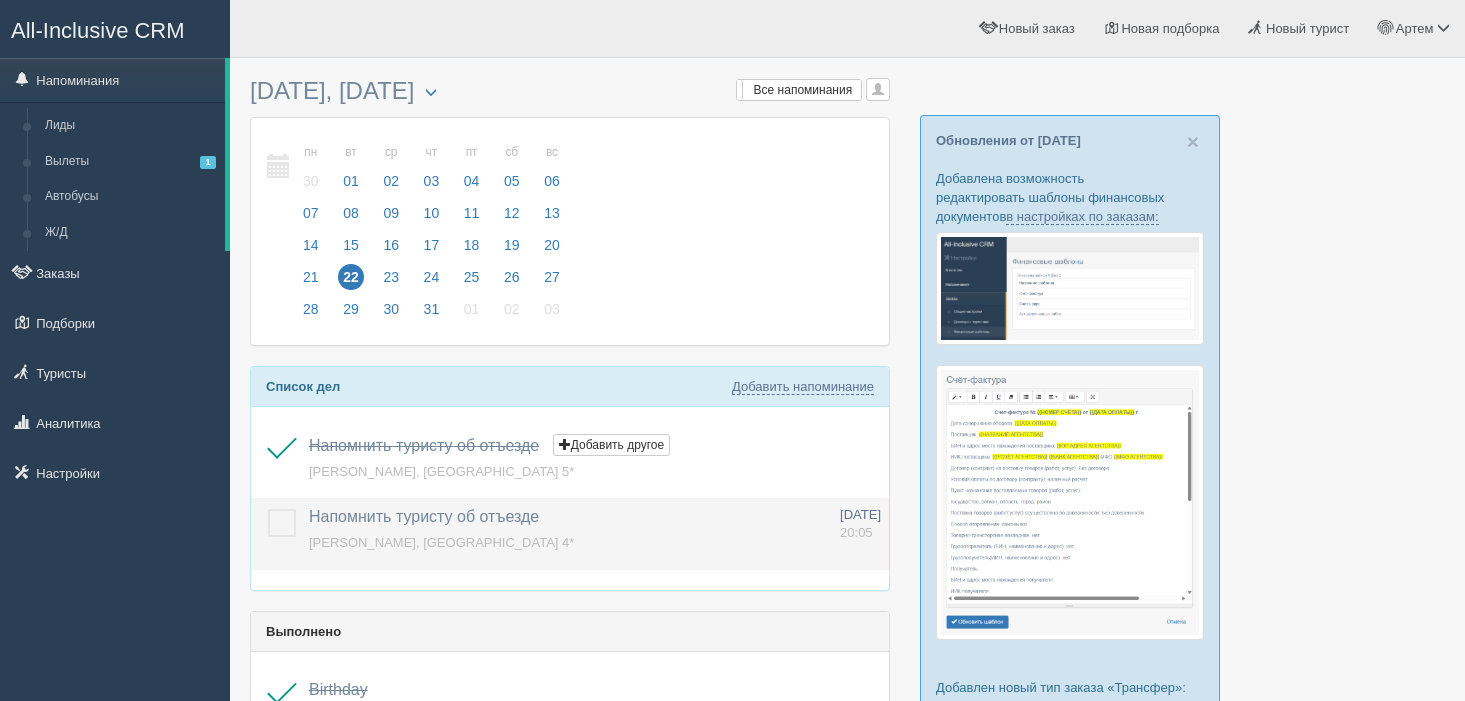 click at bounding box center [268, 509] 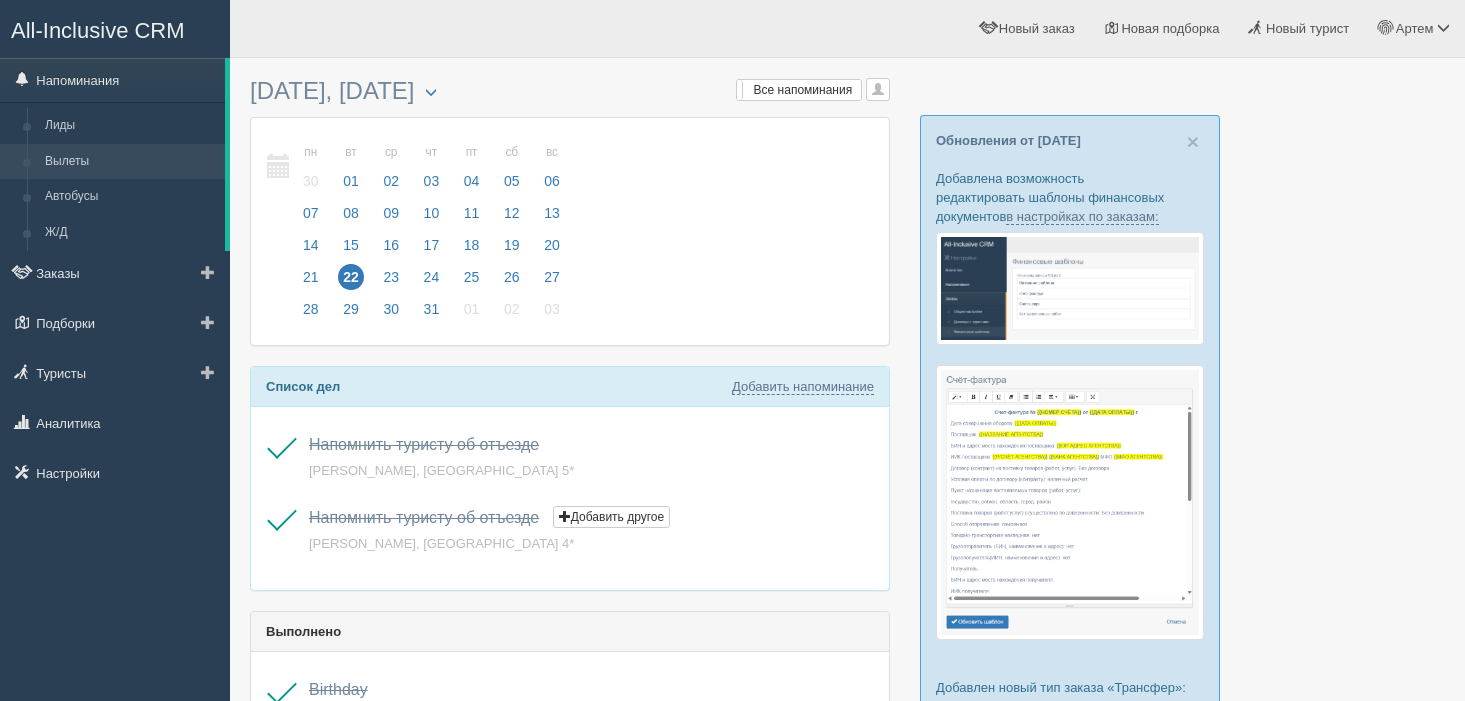 click on "Вылеты" at bounding box center (130, 162) 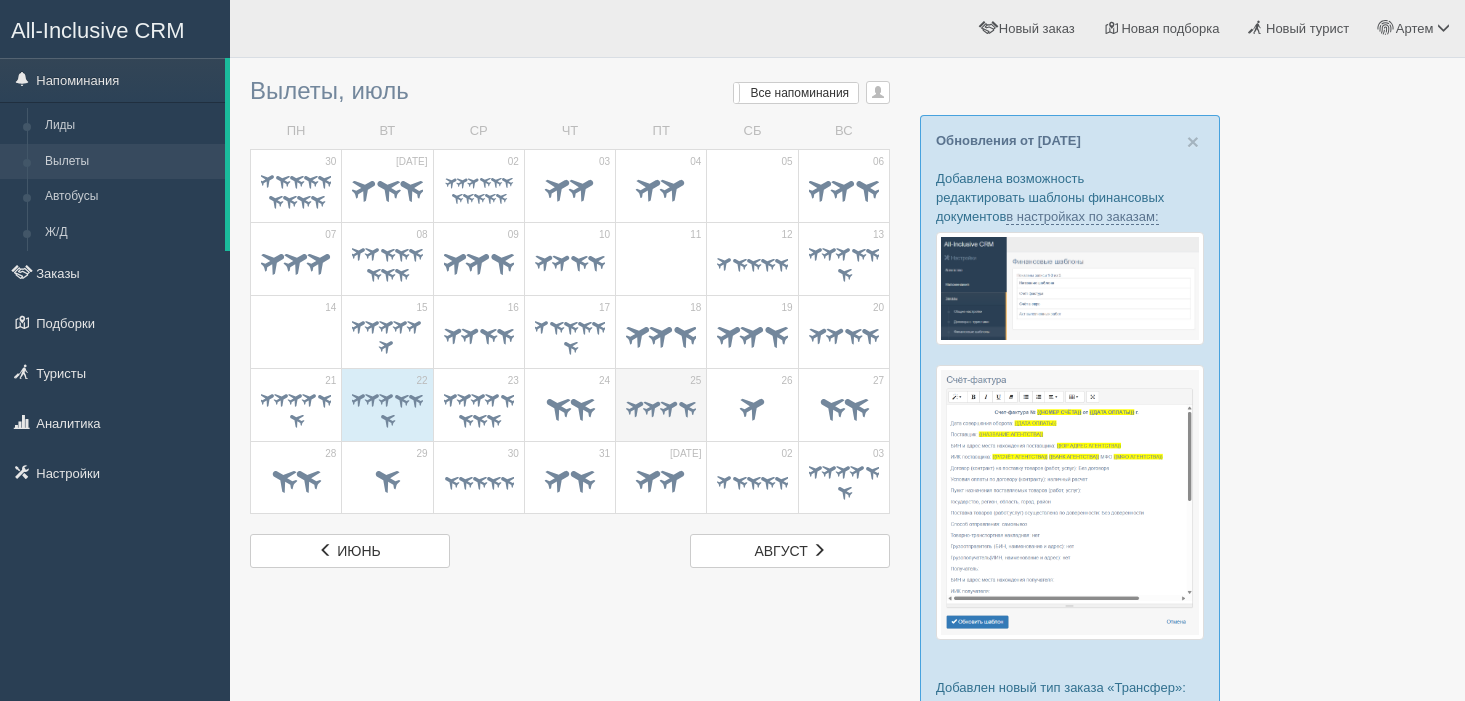 scroll, scrollTop: 0, scrollLeft: 0, axis: both 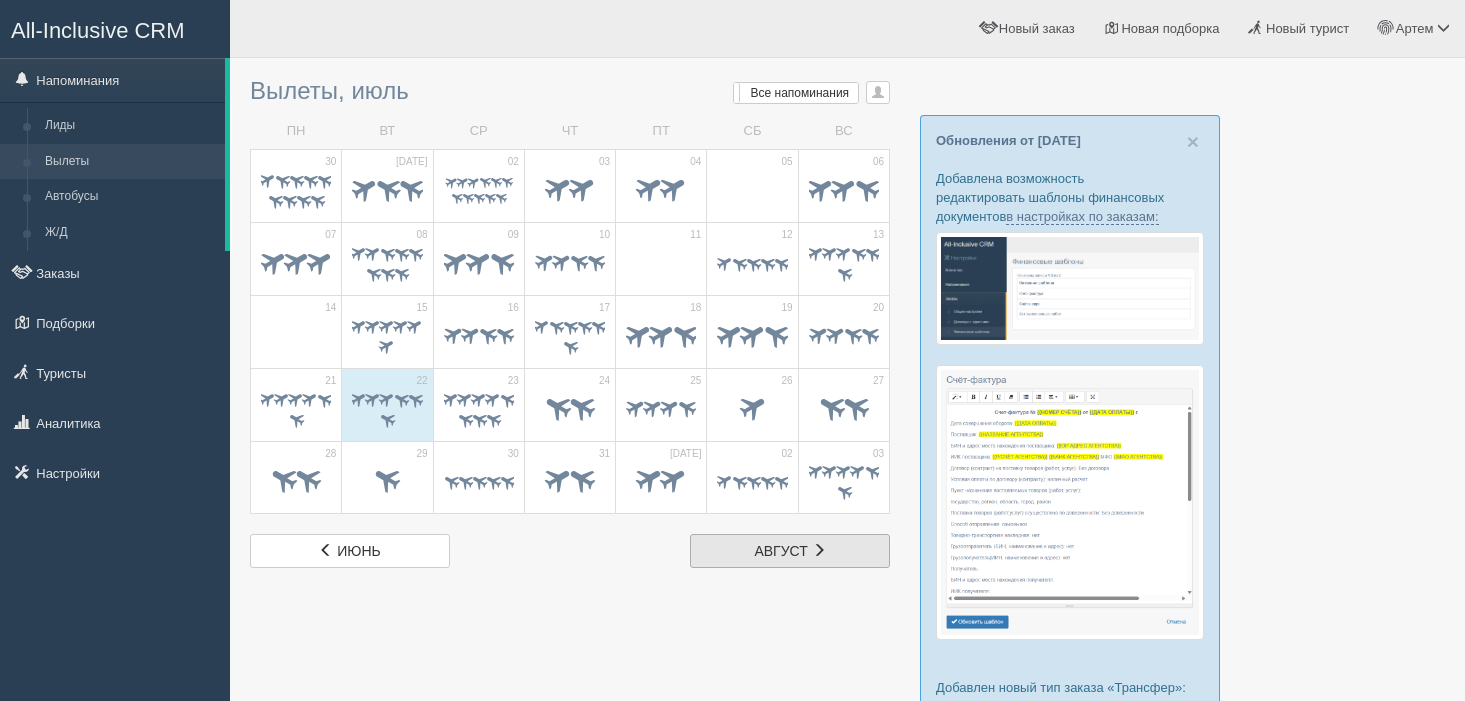 click on "август" at bounding box center (780, 551) 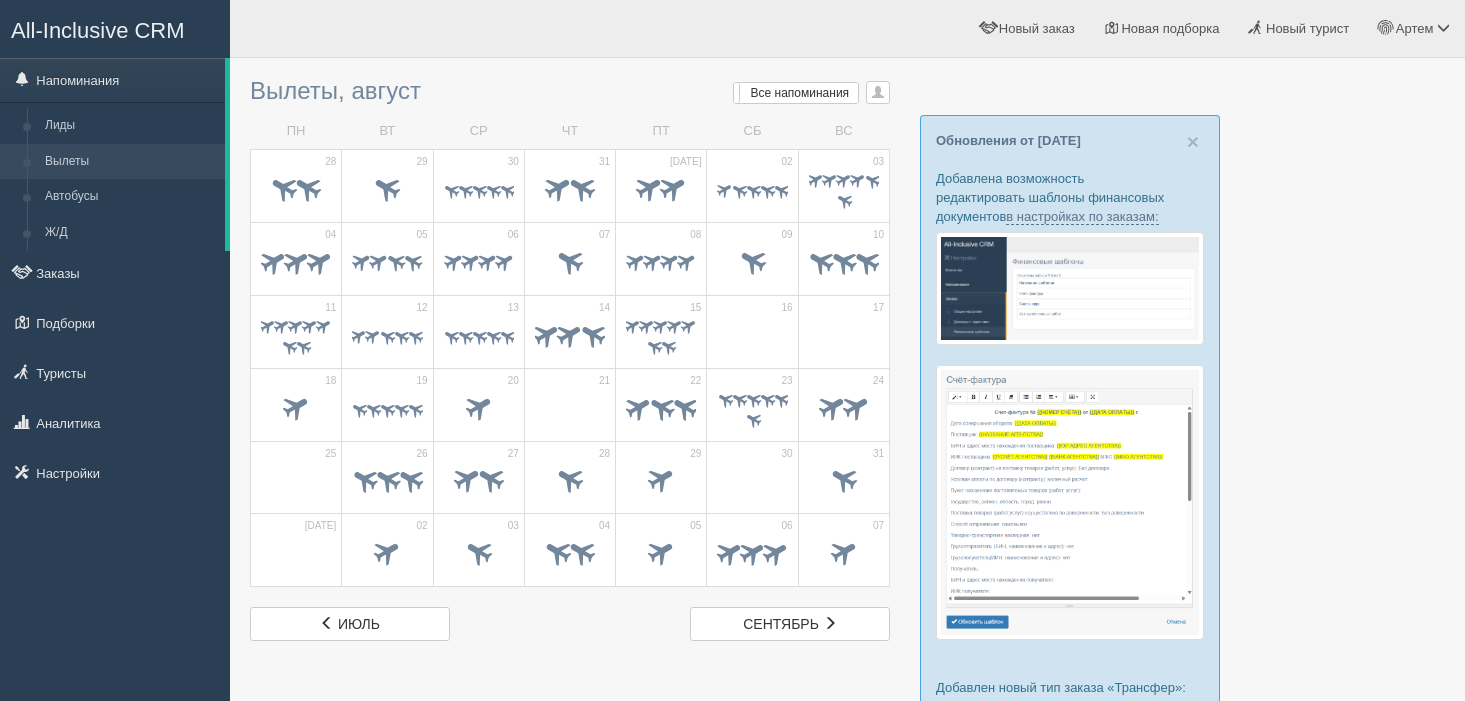scroll, scrollTop: 0, scrollLeft: 0, axis: both 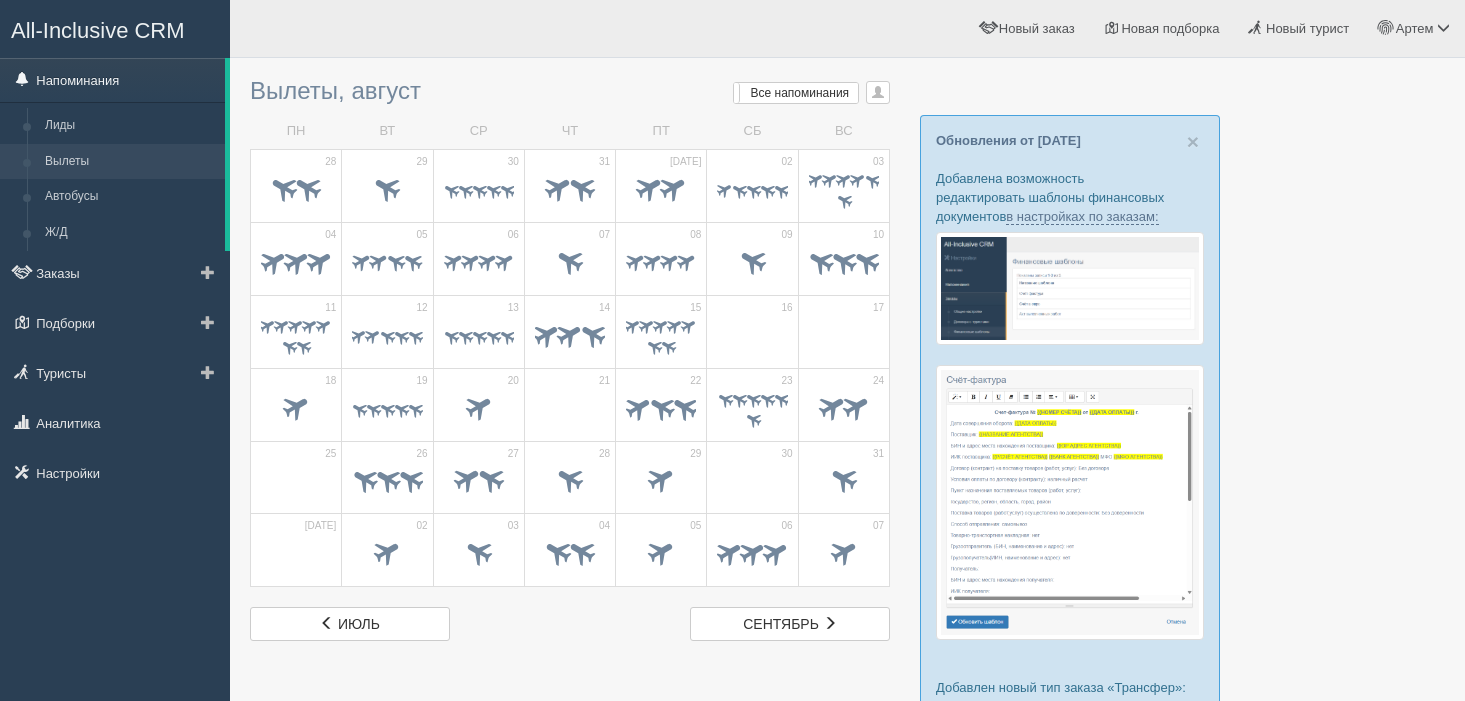 click on "Напоминания" at bounding box center (112, 80) 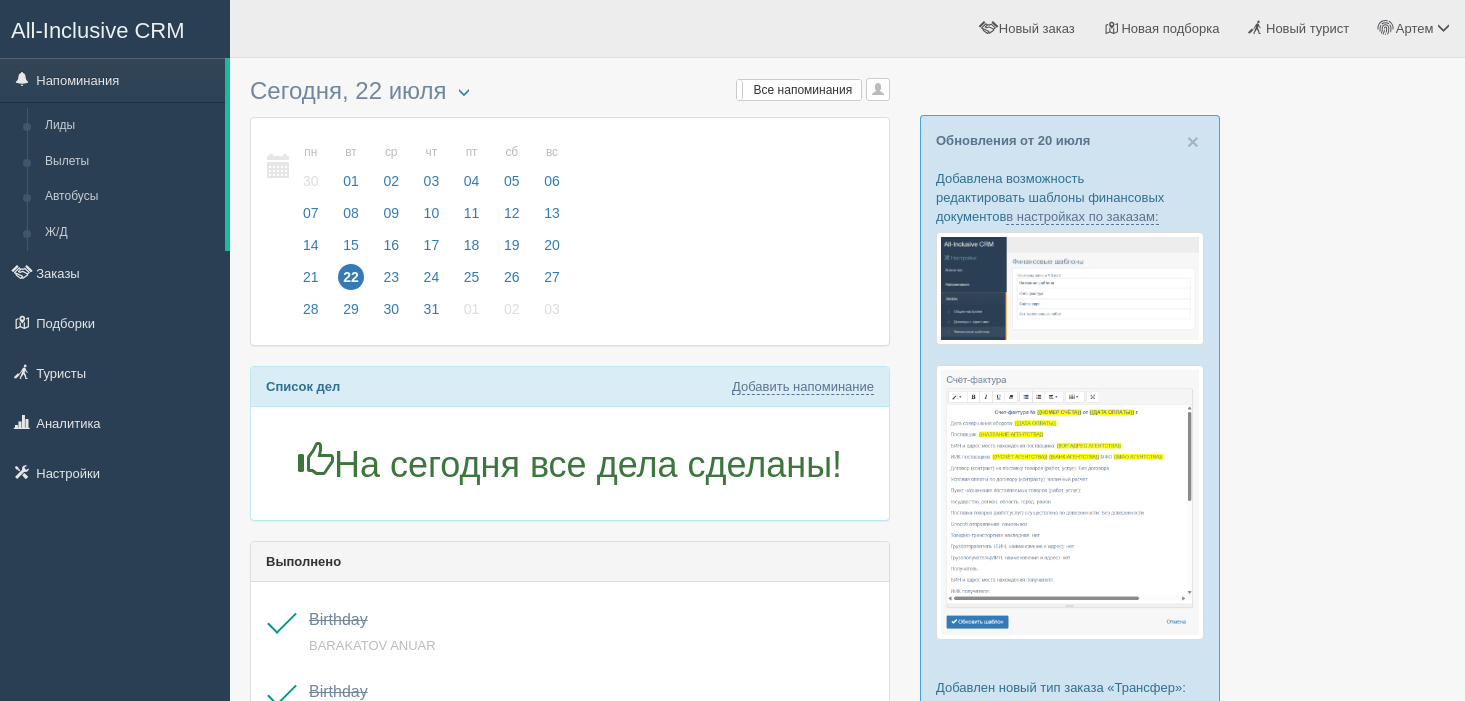 scroll, scrollTop: 0, scrollLeft: 0, axis: both 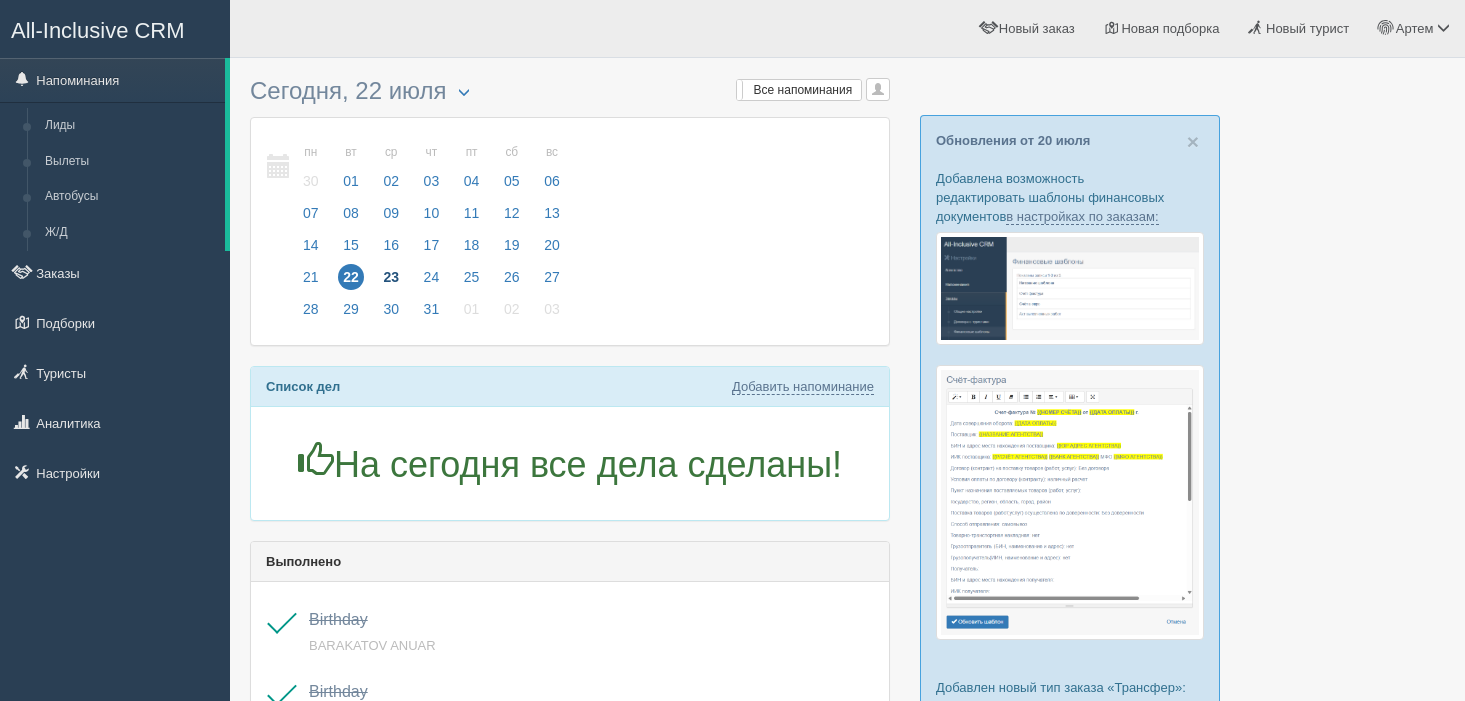 click on "23" at bounding box center [391, 277] 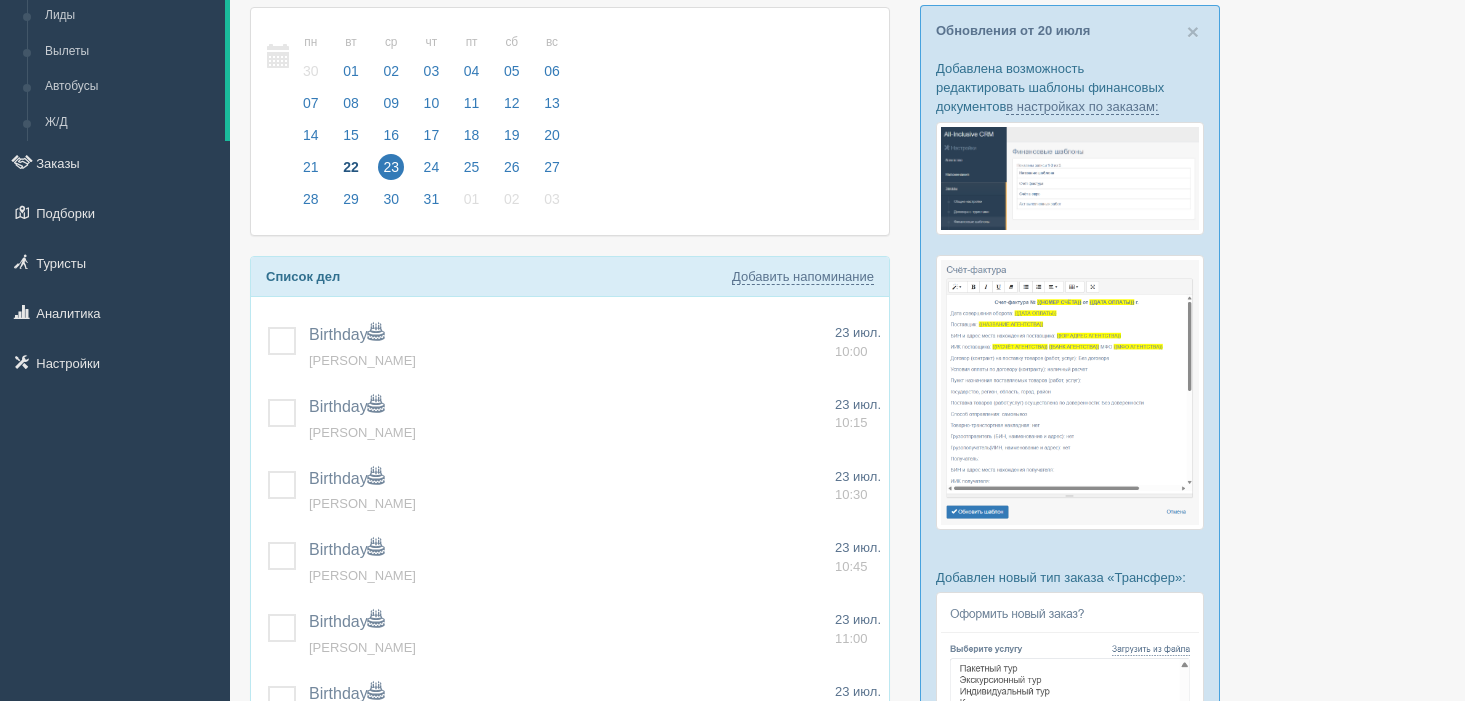 scroll, scrollTop: 150, scrollLeft: 0, axis: vertical 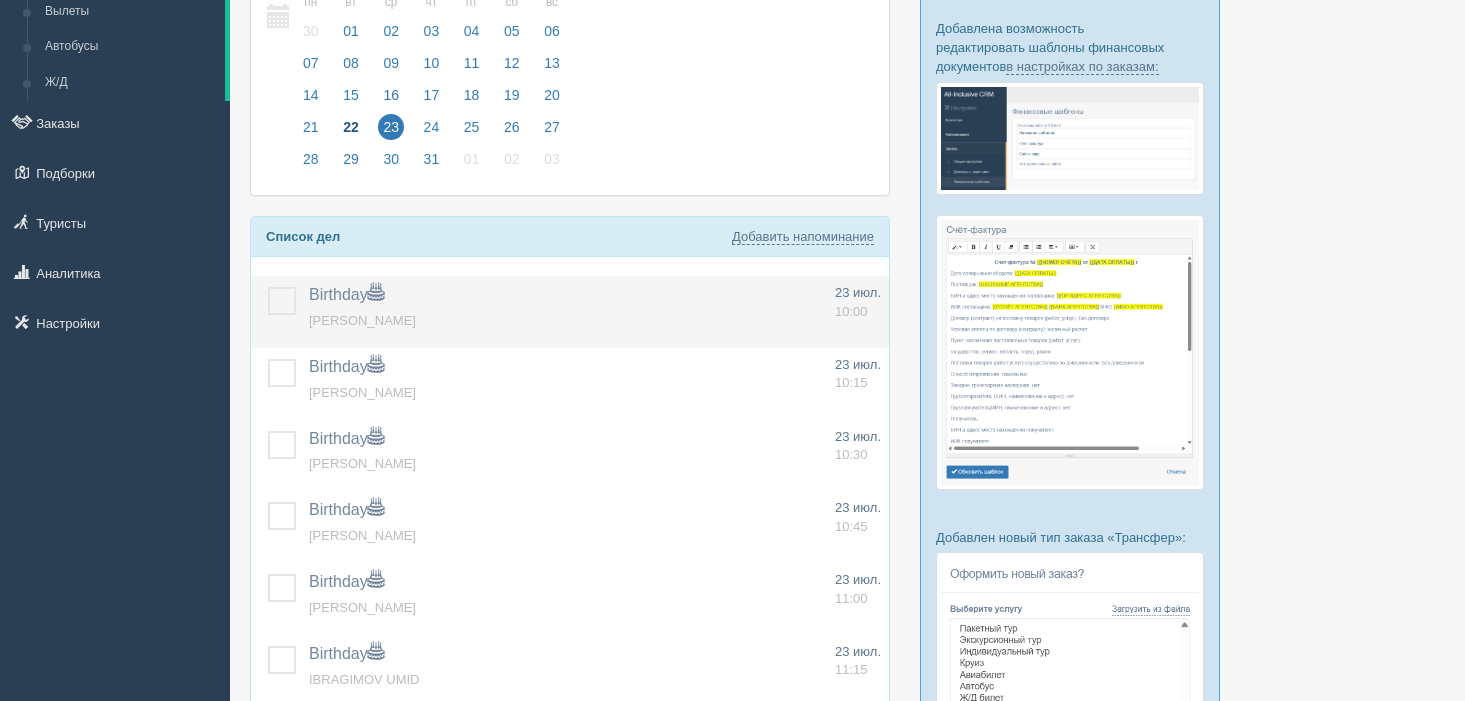 click at bounding box center (268, 287) 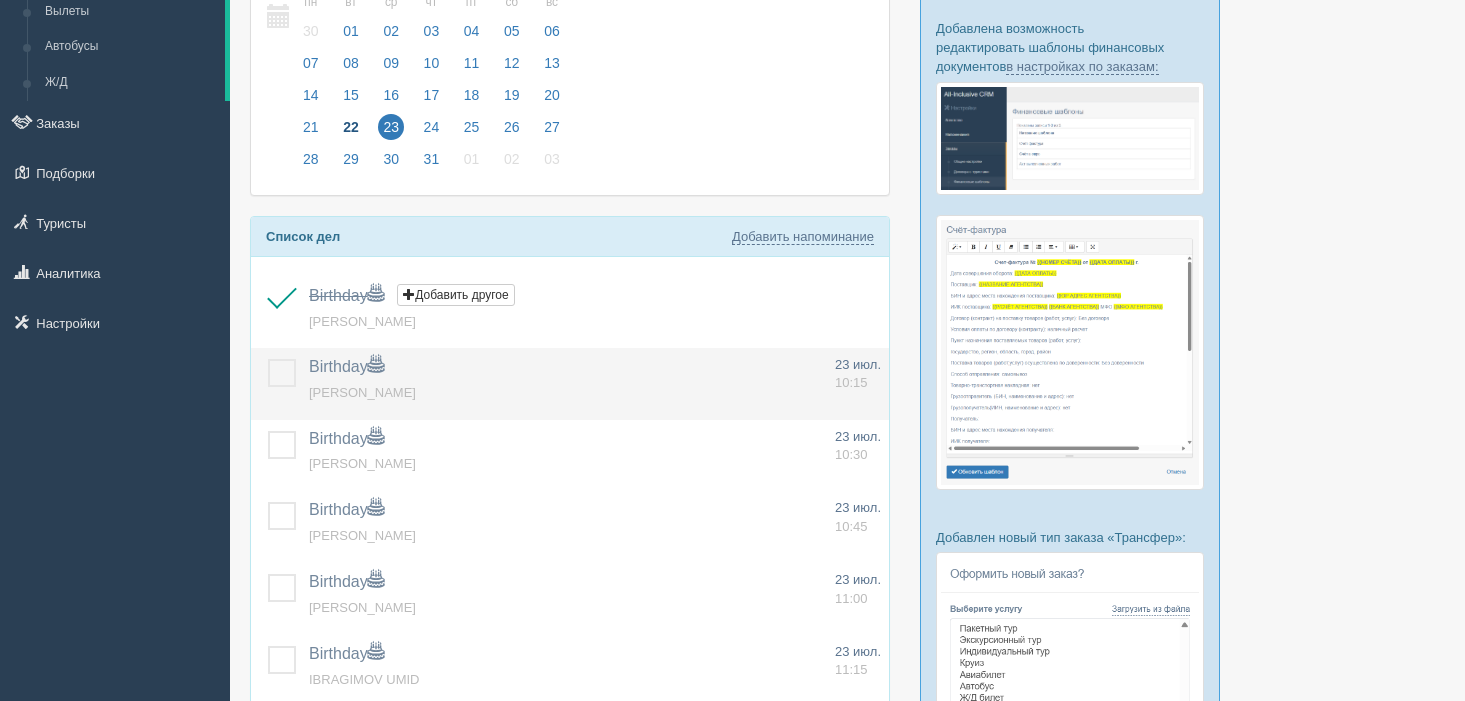 click at bounding box center (268, 359) 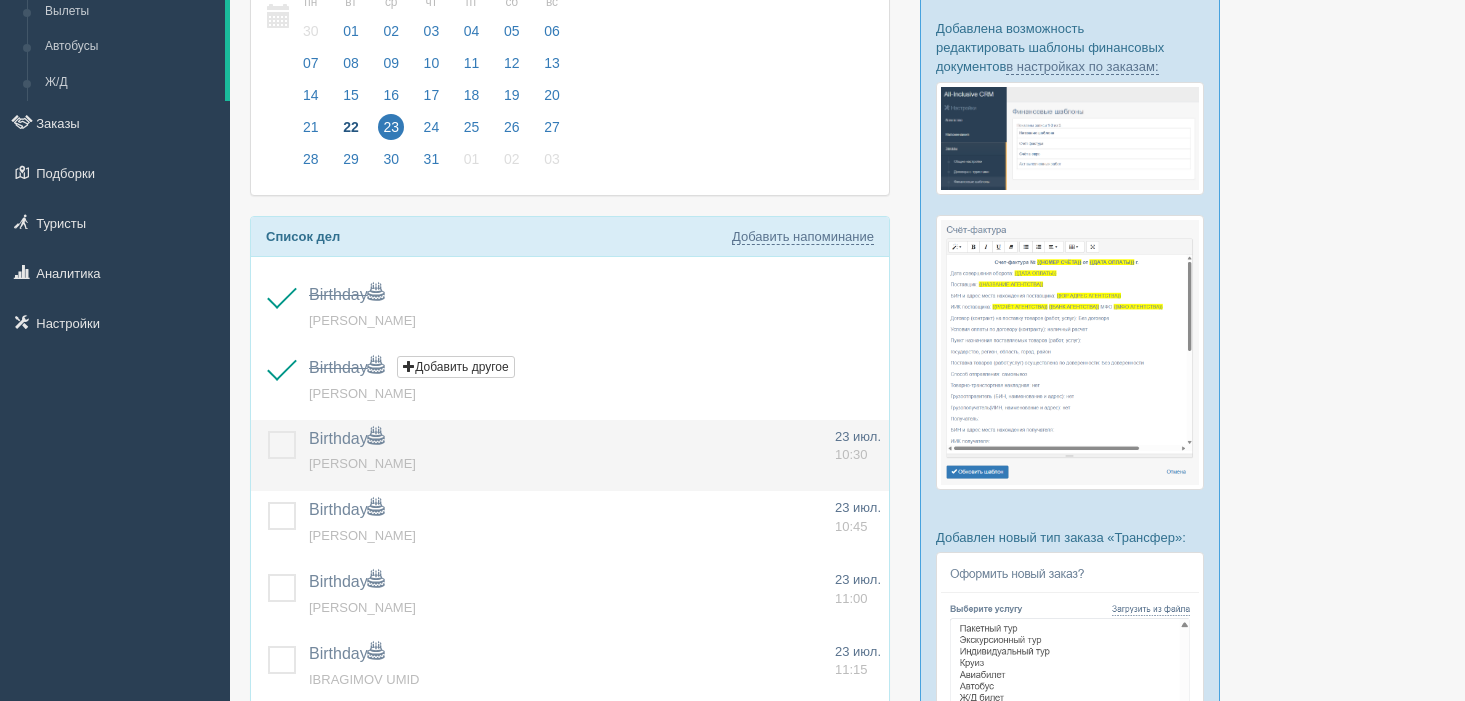 click at bounding box center [268, 431] 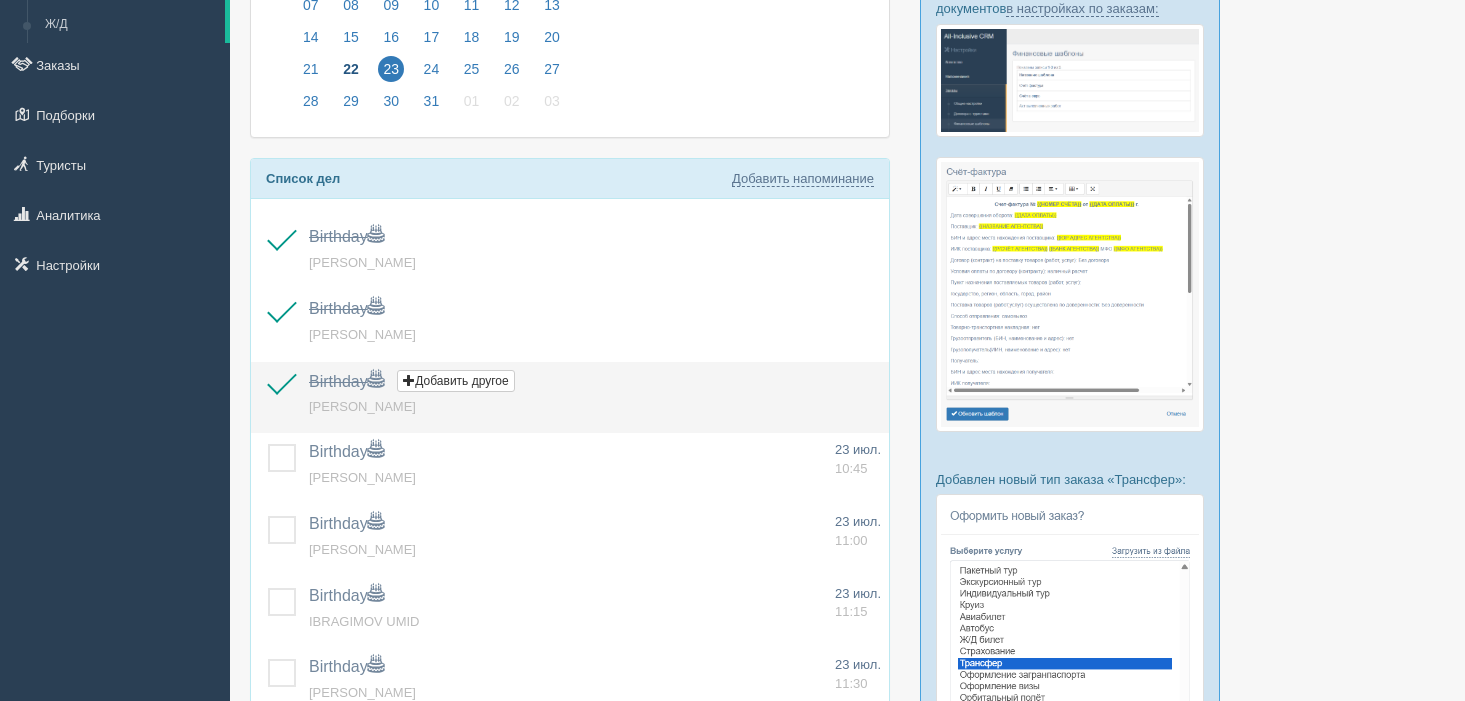 scroll, scrollTop: 233, scrollLeft: 0, axis: vertical 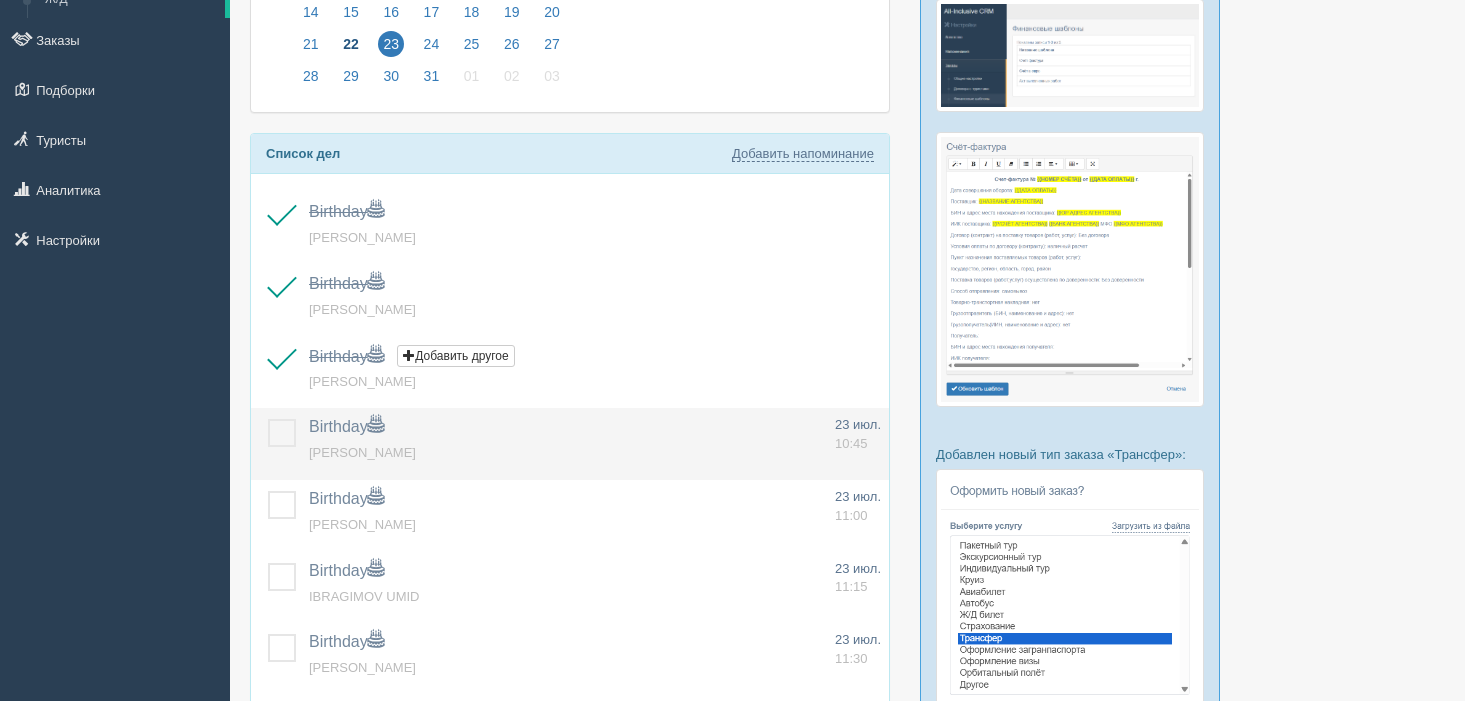 click at bounding box center (268, 419) 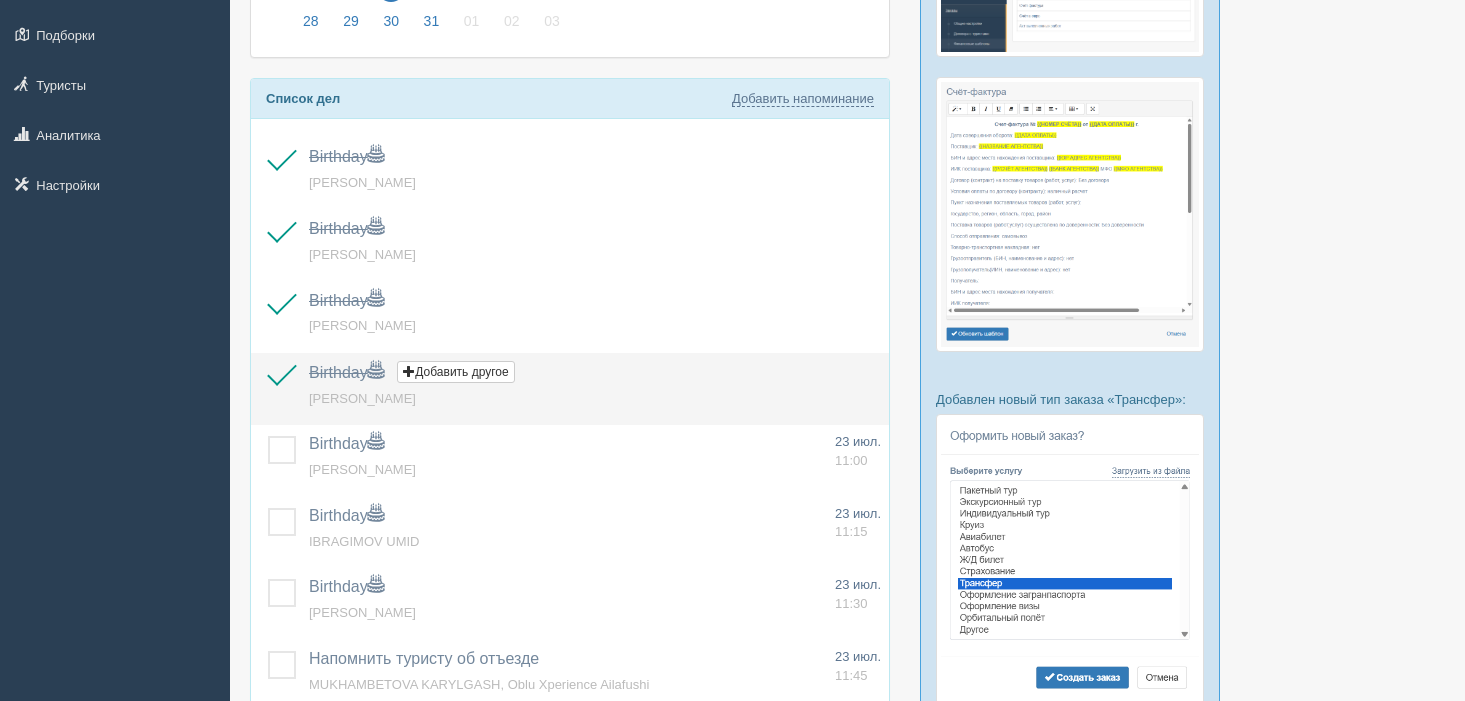 scroll, scrollTop: 309, scrollLeft: 0, axis: vertical 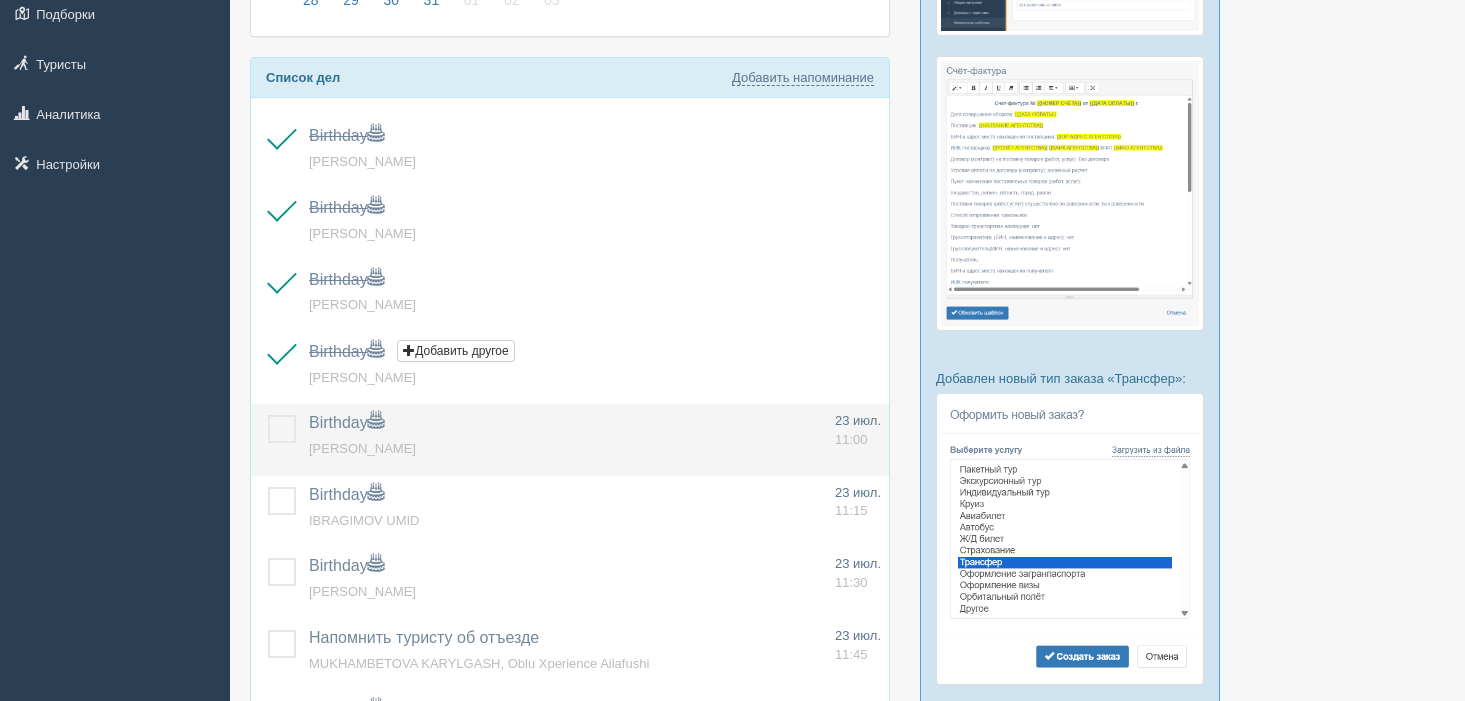 click at bounding box center (268, 415) 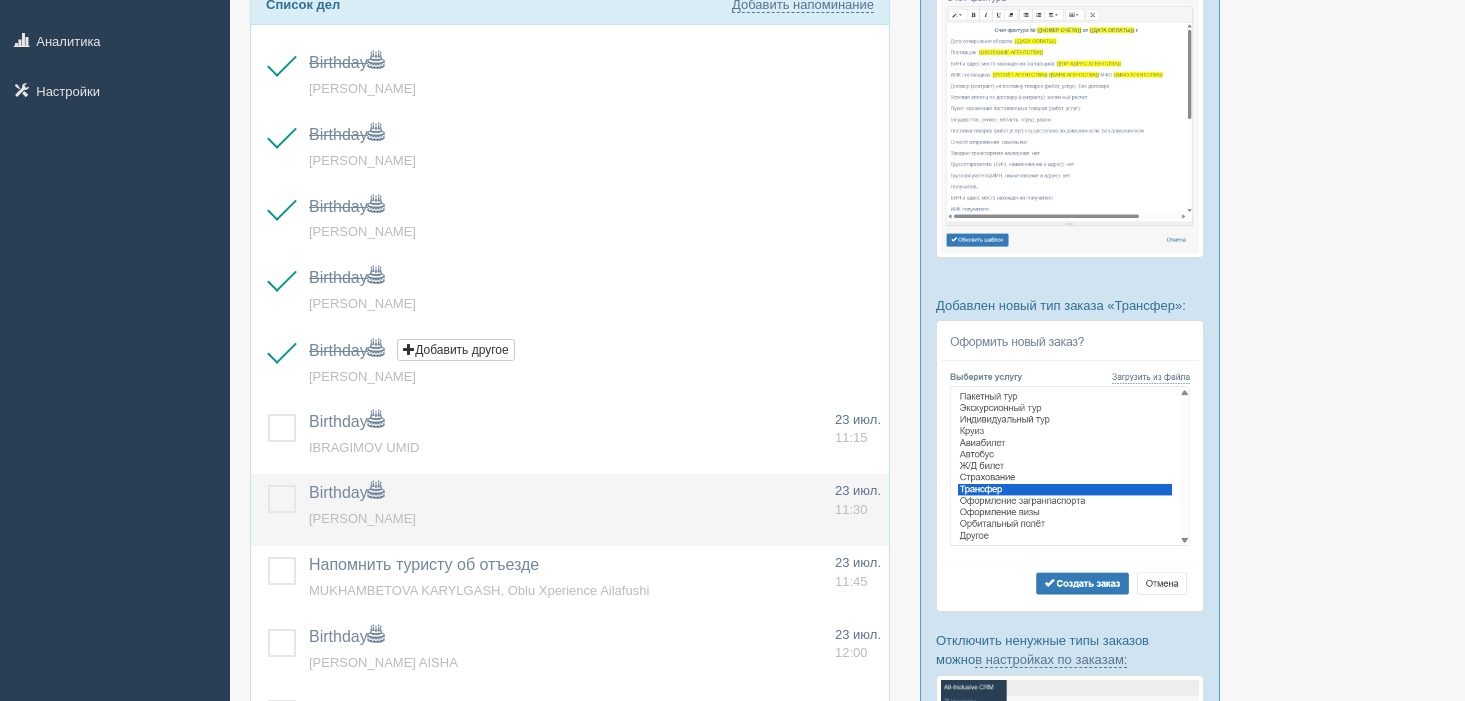 scroll, scrollTop: 430, scrollLeft: 0, axis: vertical 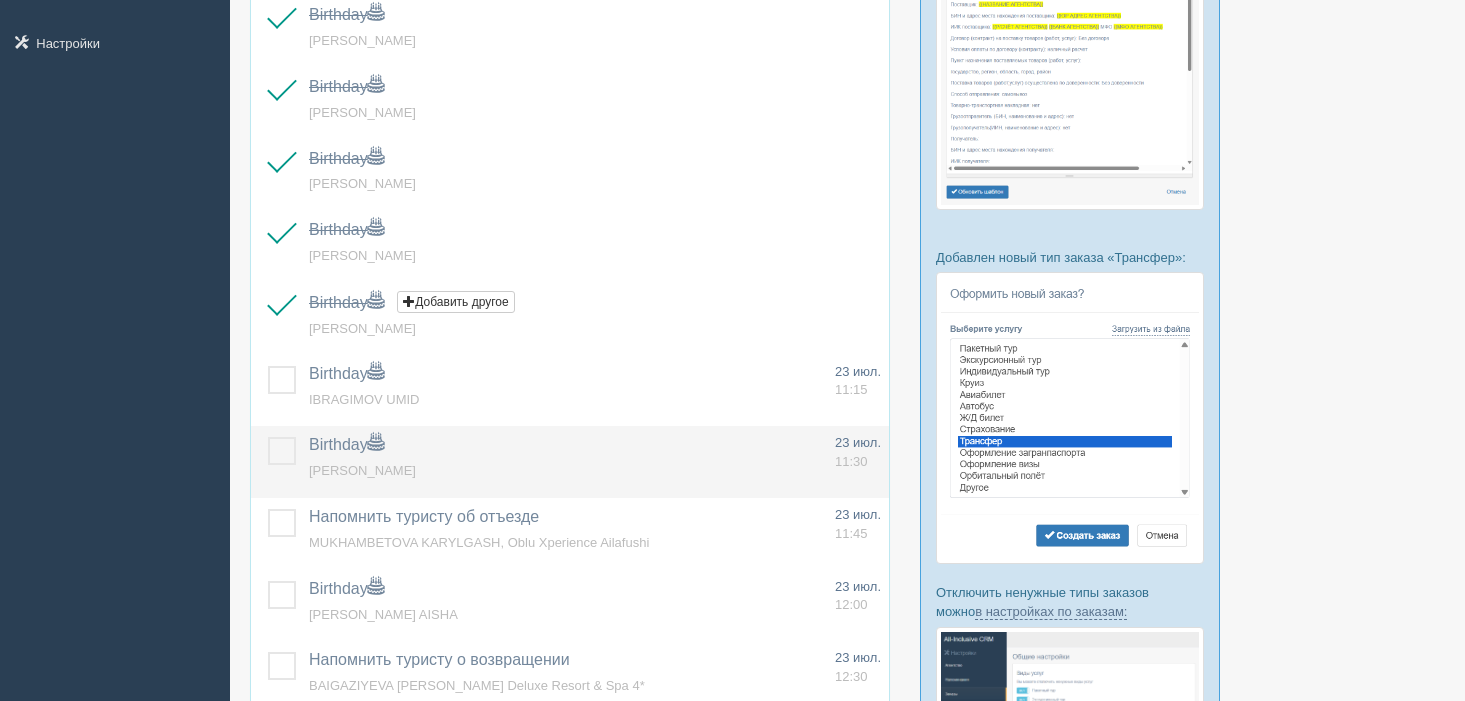 click at bounding box center (268, 437) 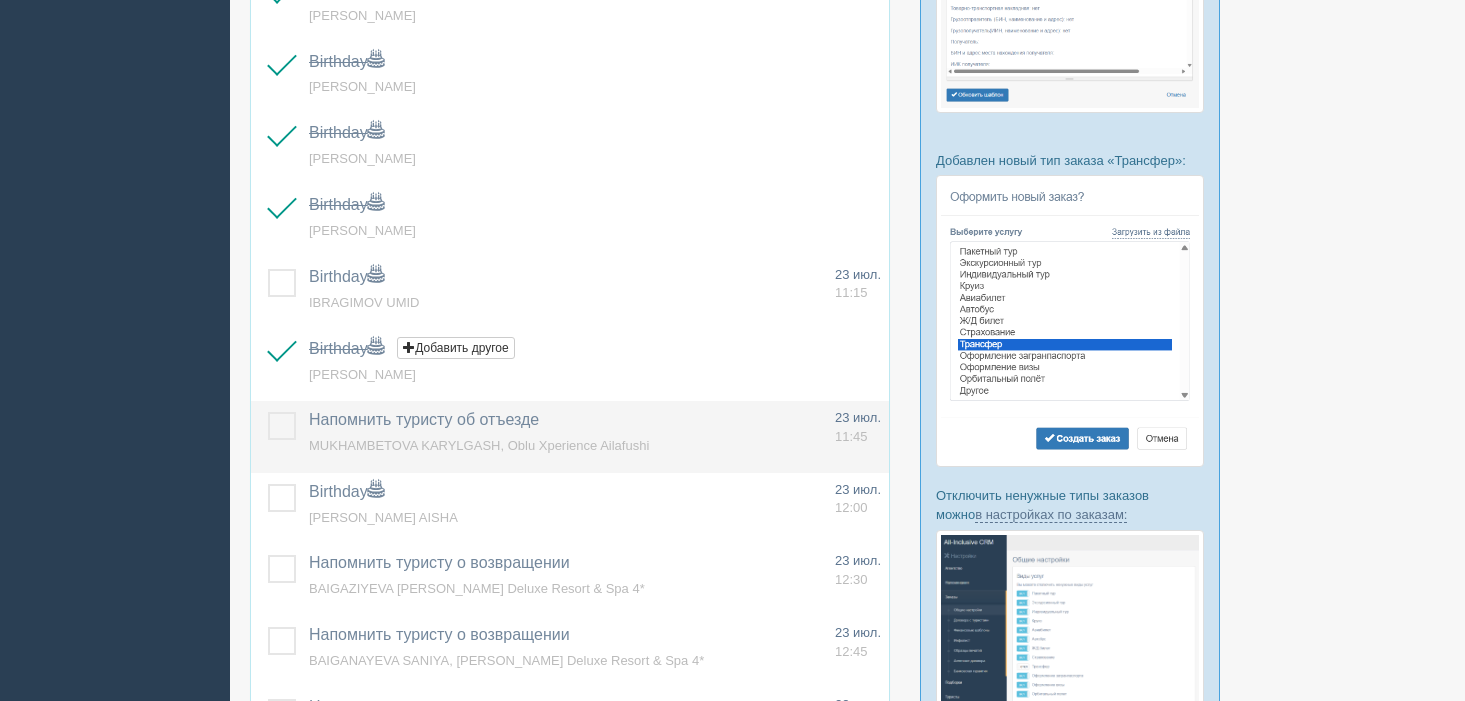scroll, scrollTop: 549, scrollLeft: 0, axis: vertical 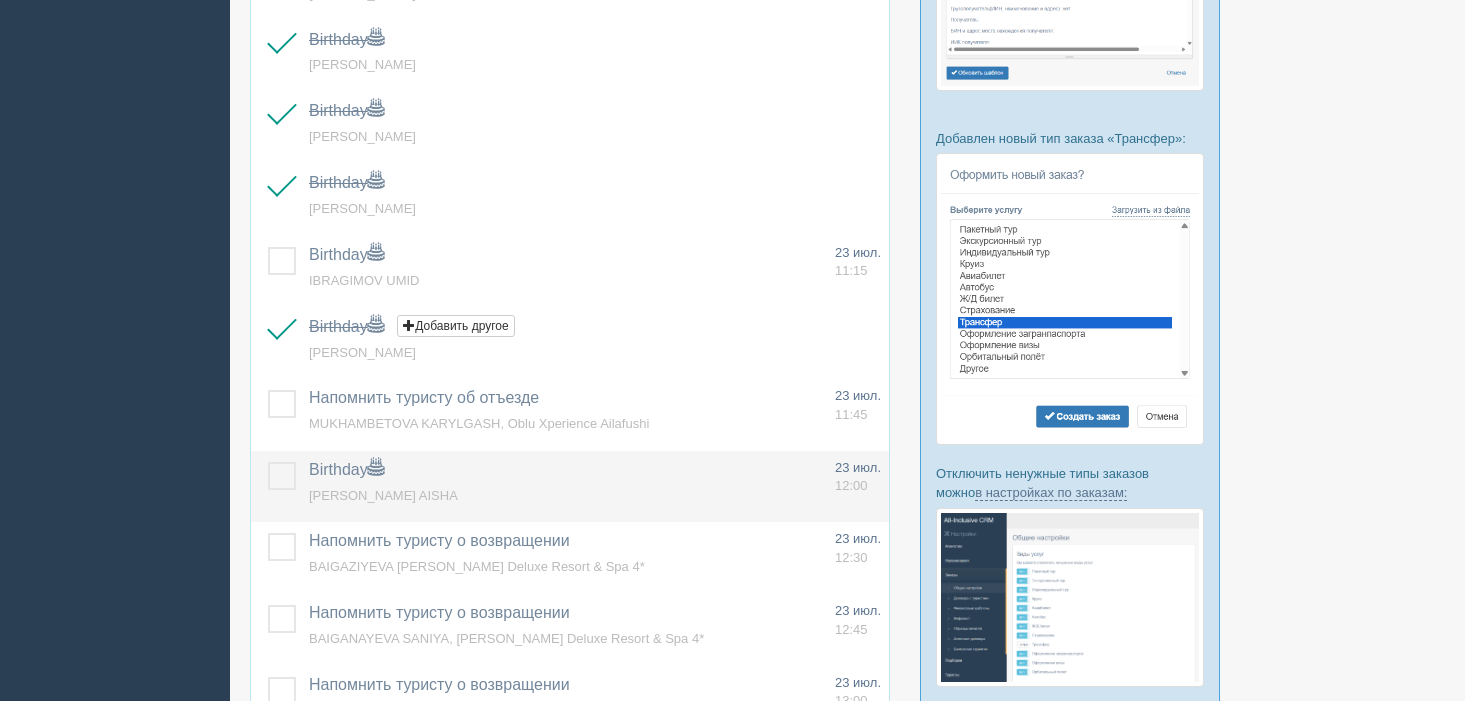 click at bounding box center (268, 462) 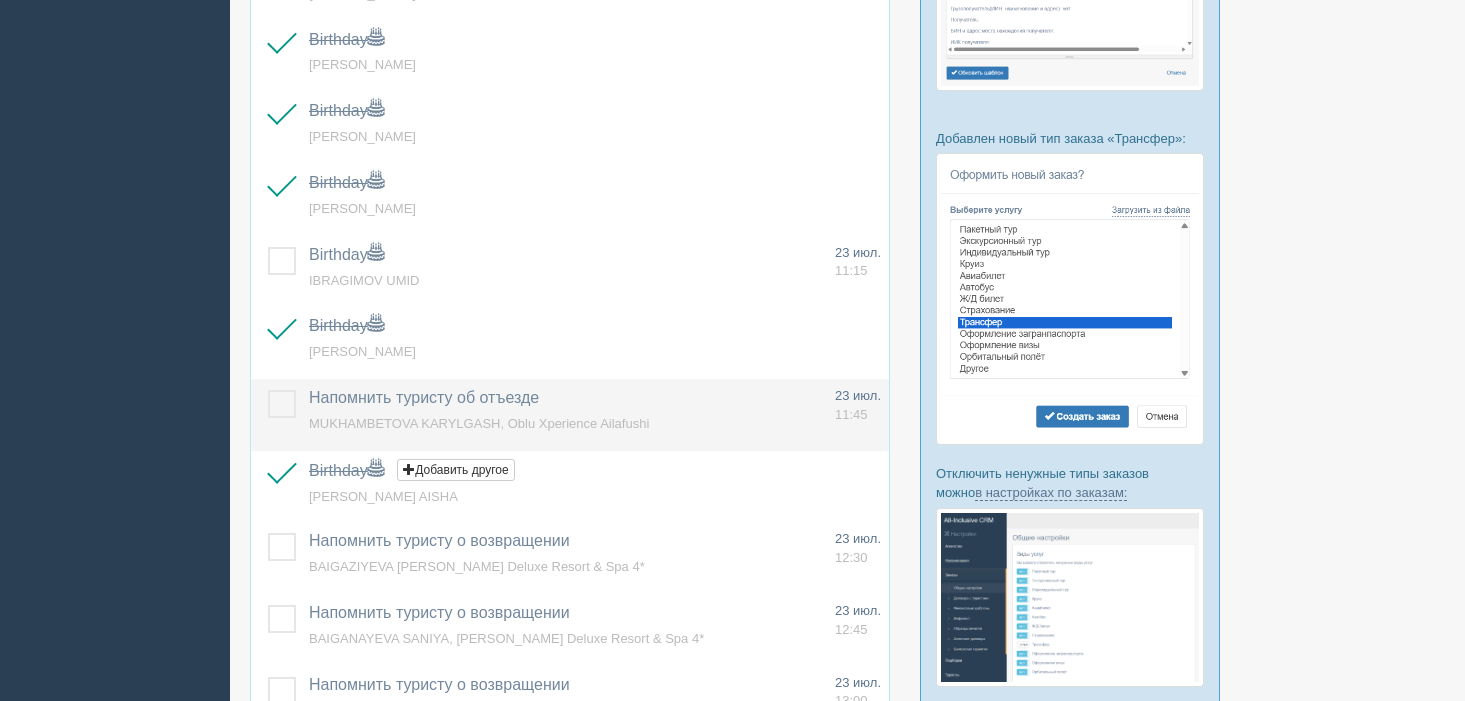 click at bounding box center (268, 390) 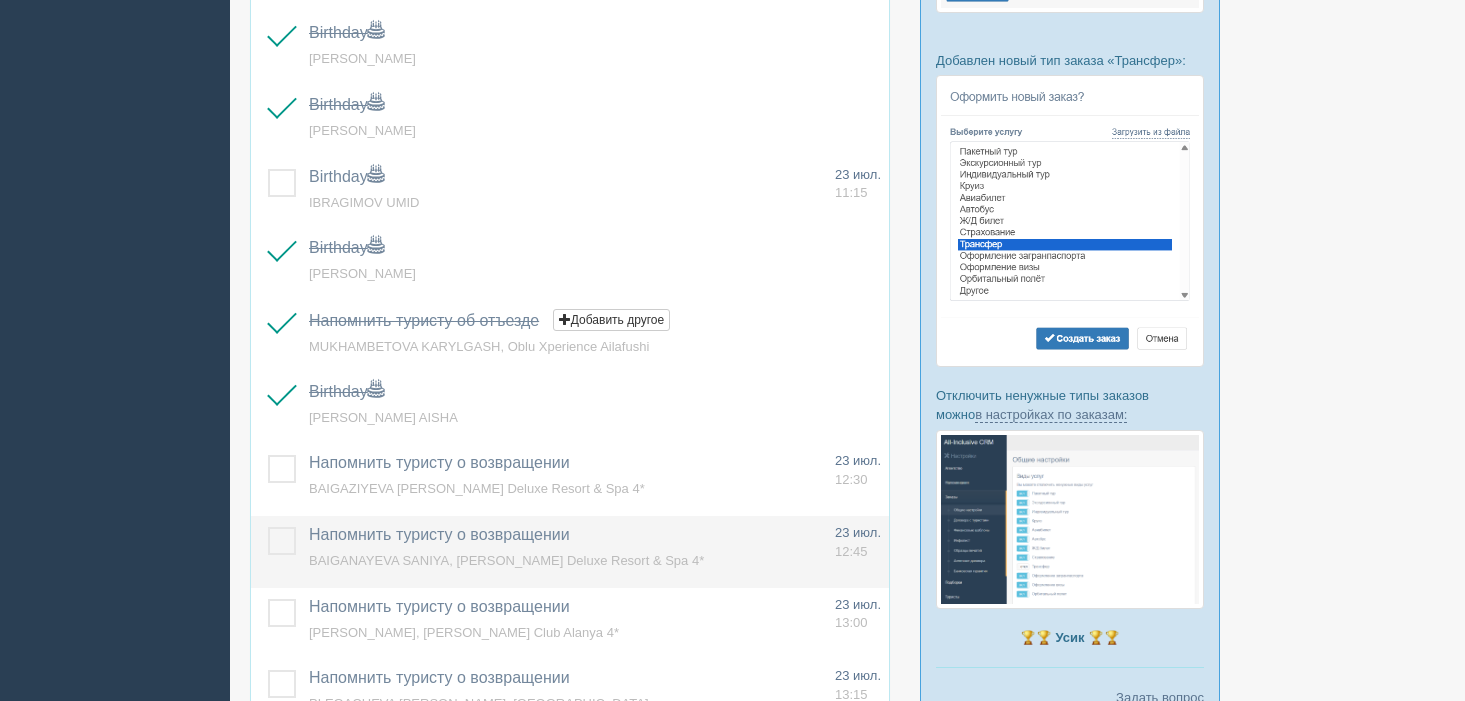 scroll, scrollTop: 628, scrollLeft: 0, axis: vertical 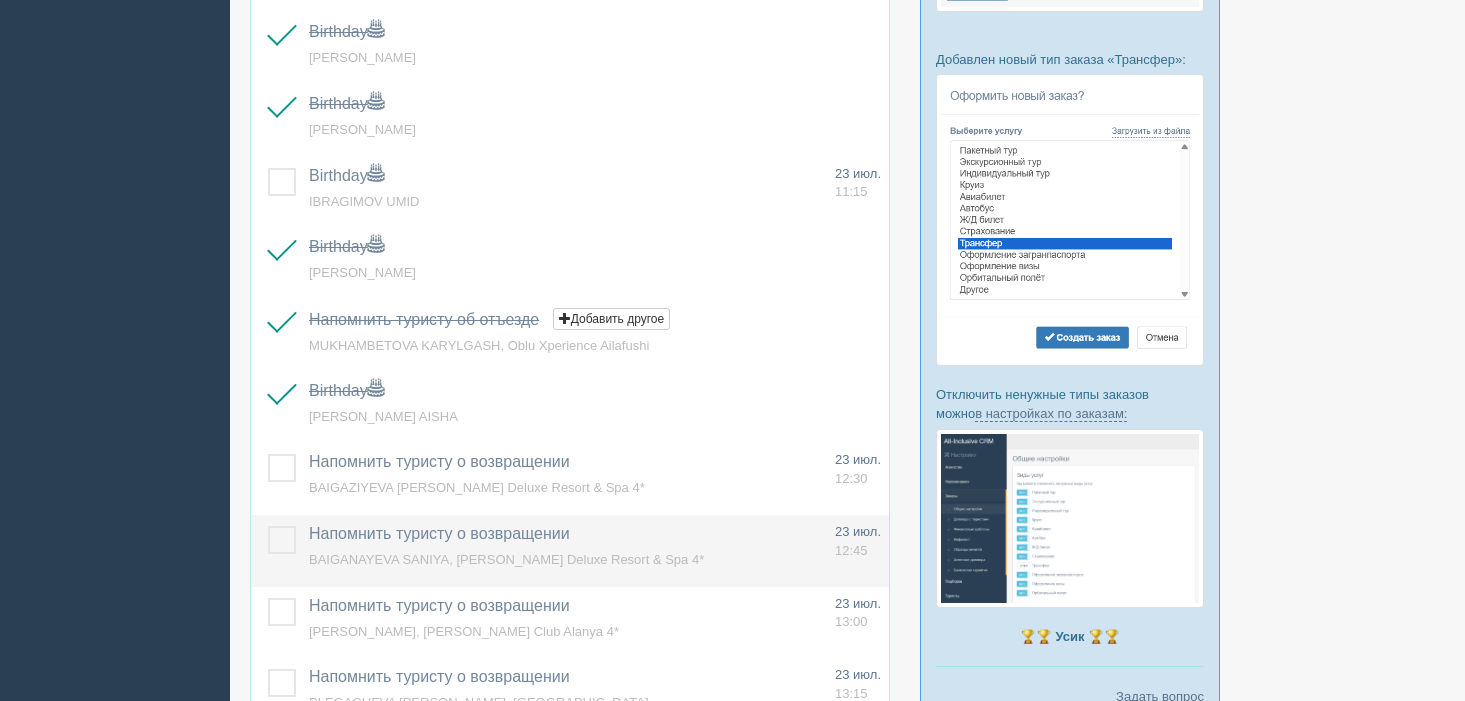 click at bounding box center (268, 526) 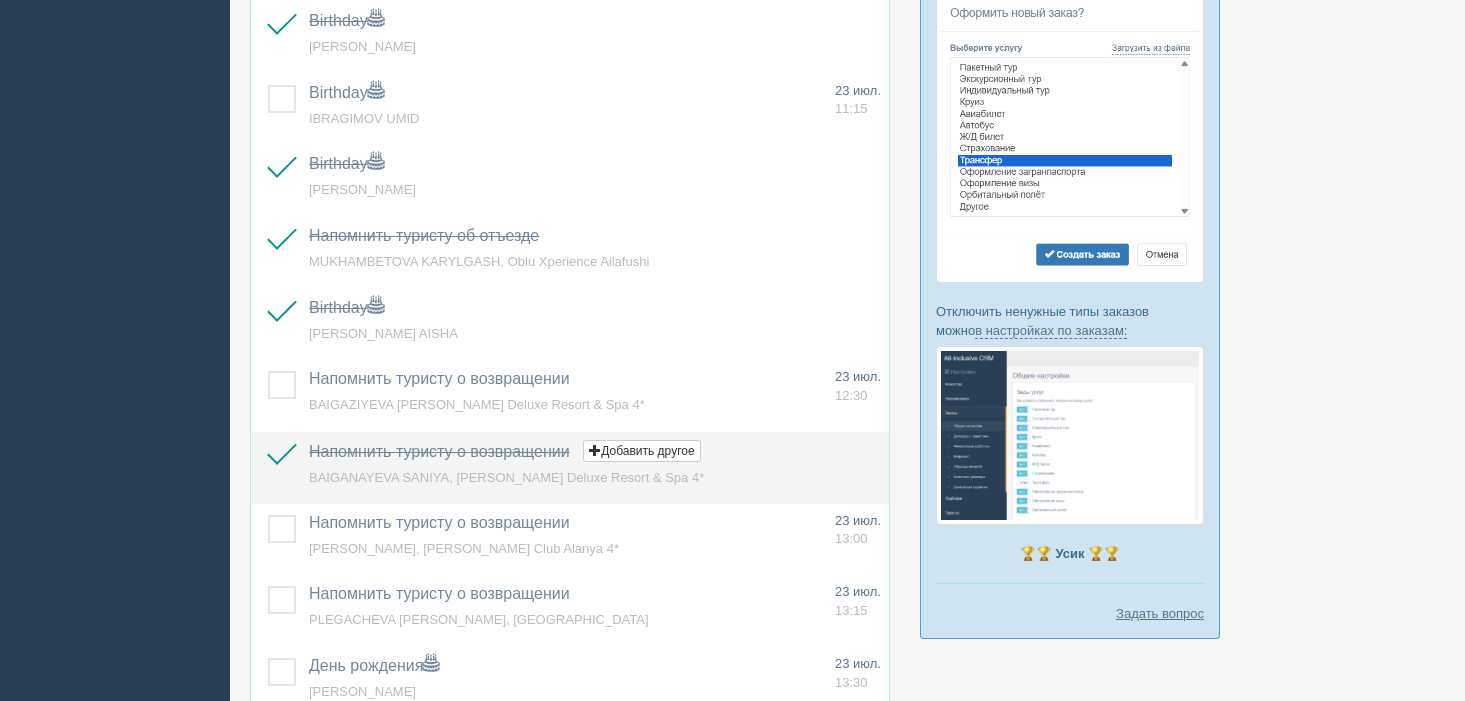 scroll, scrollTop: 718, scrollLeft: 0, axis: vertical 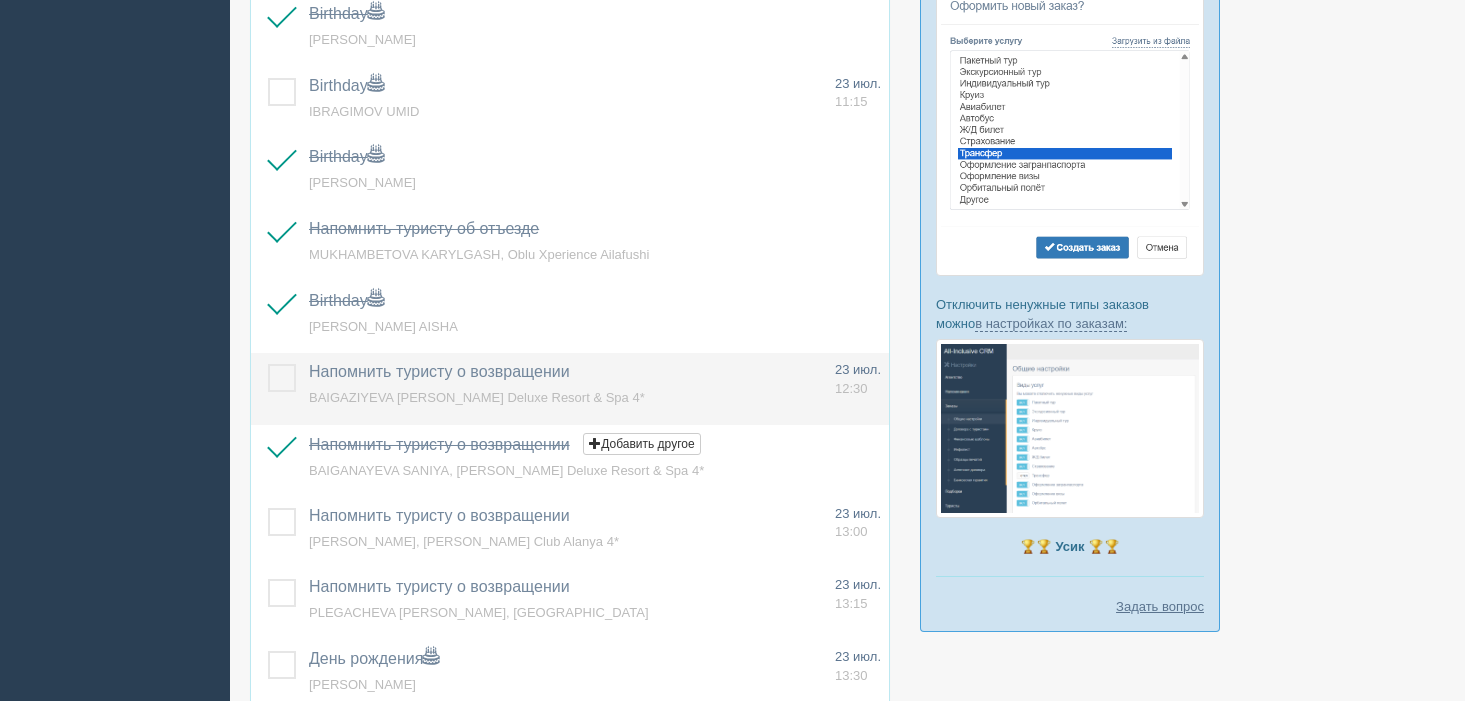 click at bounding box center [268, 364] 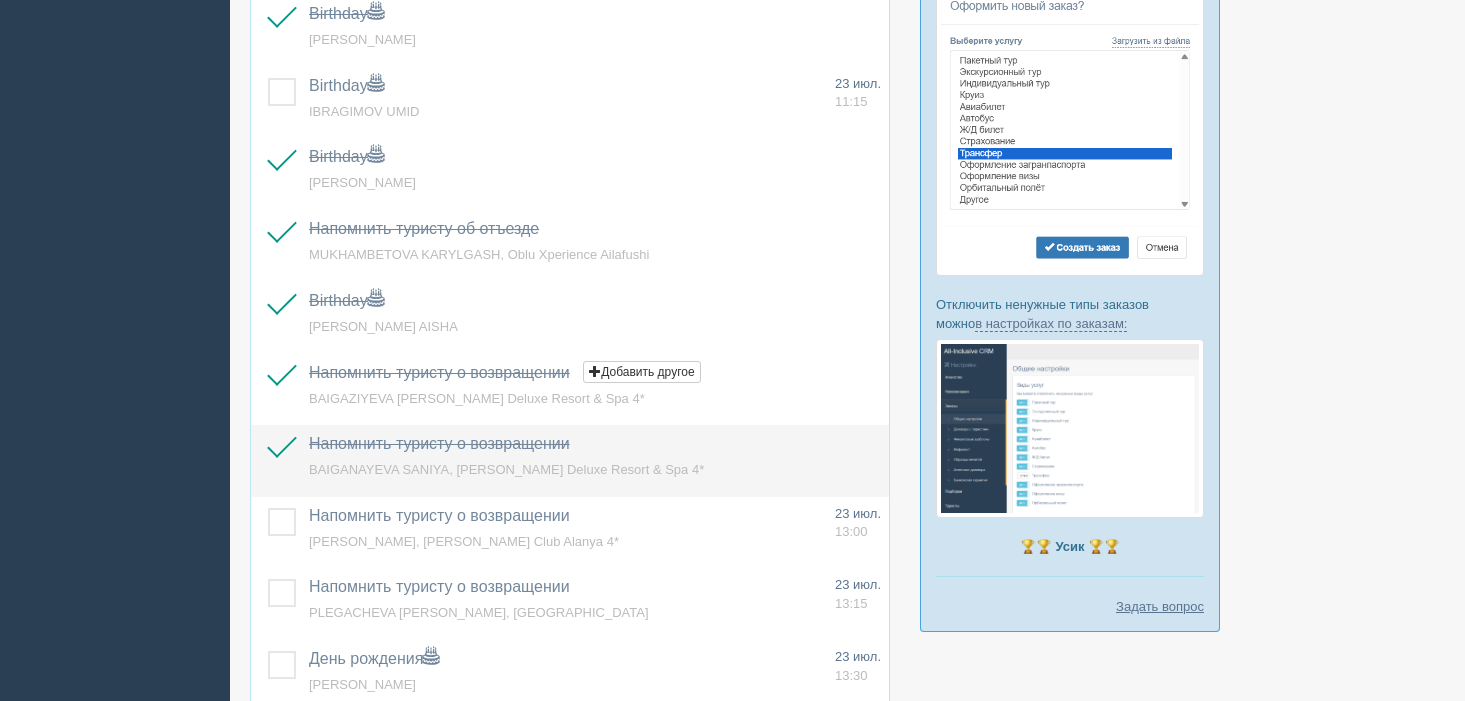click at bounding box center (268, 436) 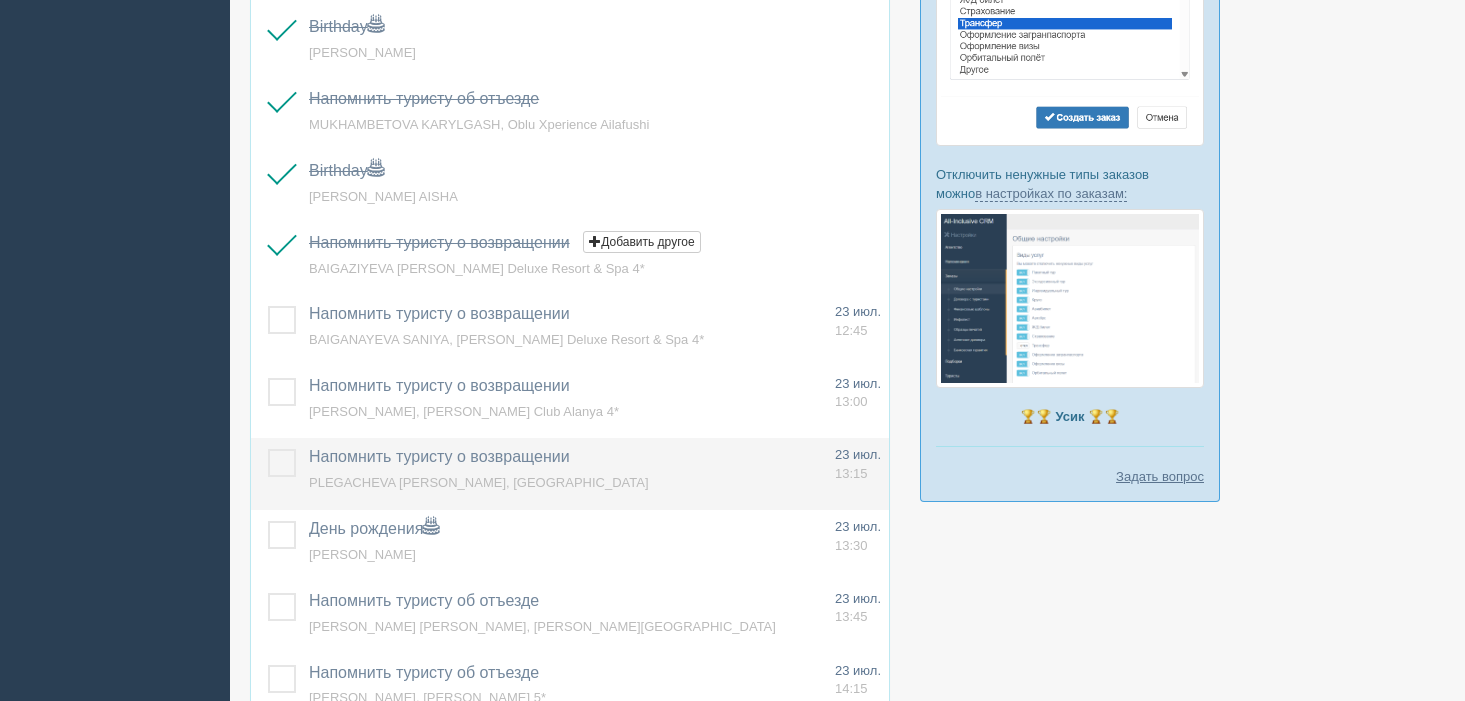 scroll, scrollTop: 877, scrollLeft: 0, axis: vertical 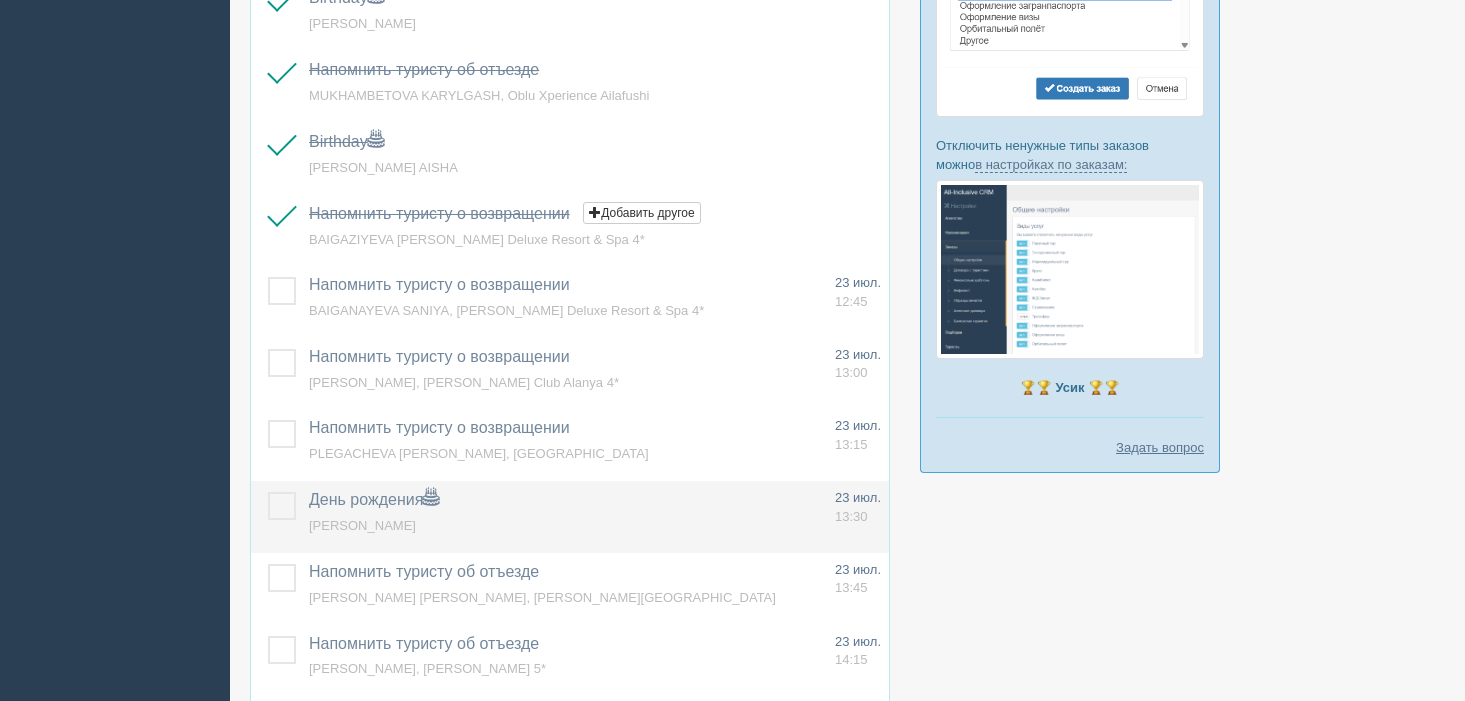 drag, startPoint x: 293, startPoint y: 511, endPoint x: 296, endPoint y: 521, distance: 10.440307 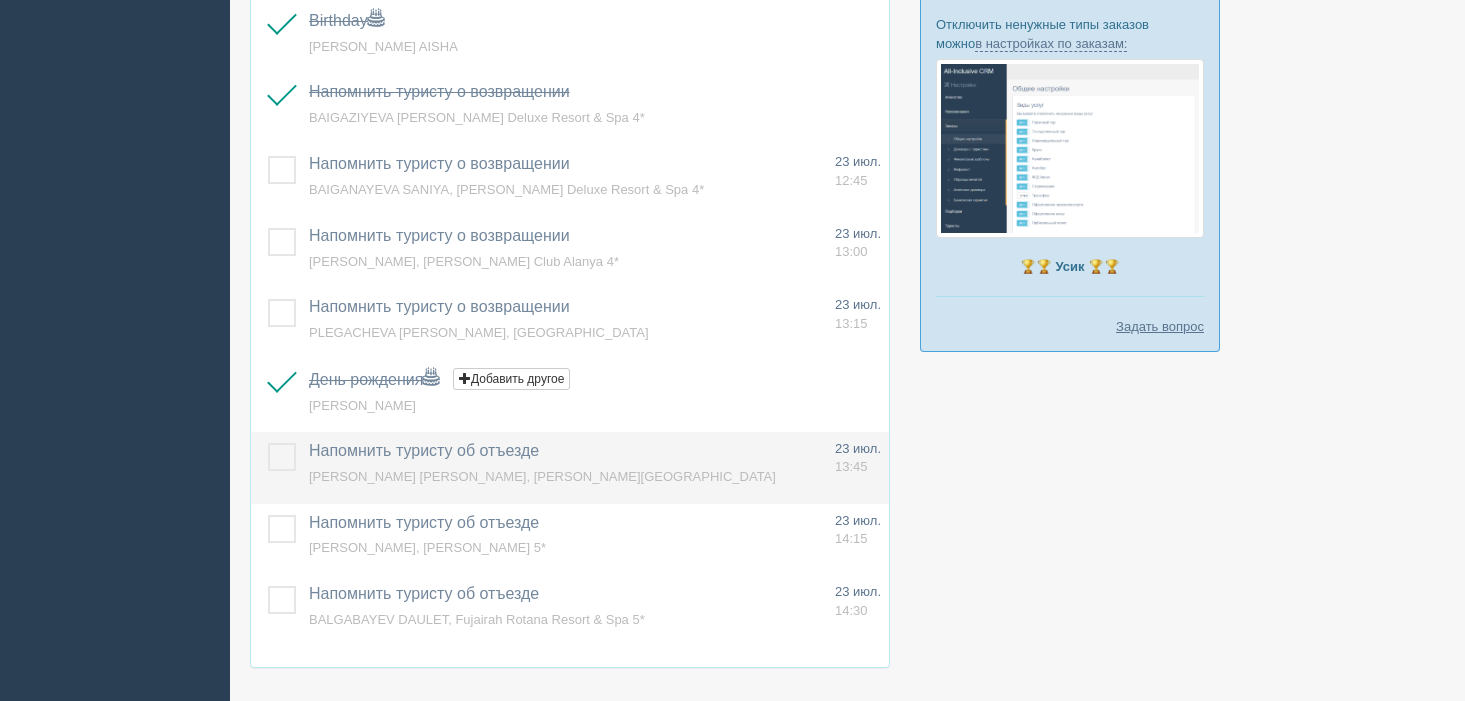scroll, scrollTop: 1013, scrollLeft: 0, axis: vertical 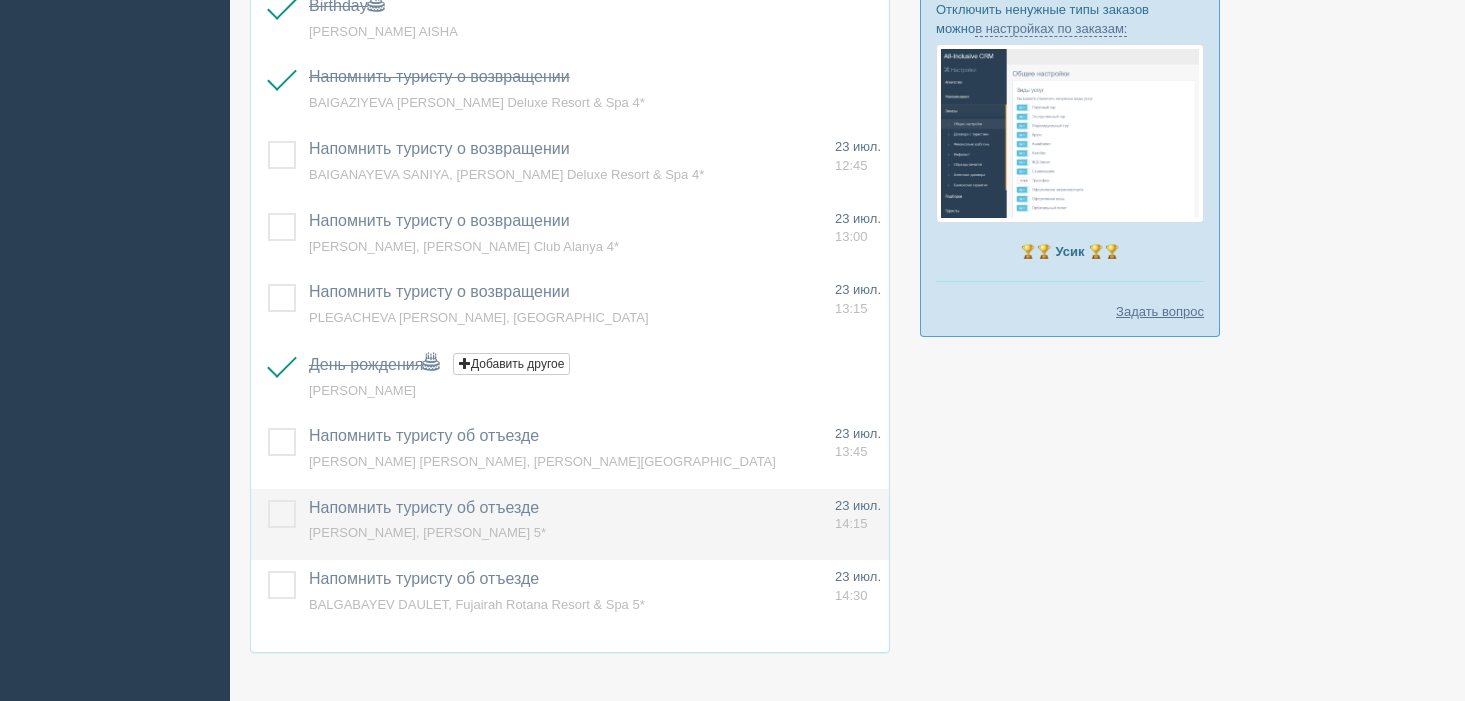 click on "Напомнить туристу об отъезде" at bounding box center (424, 507) 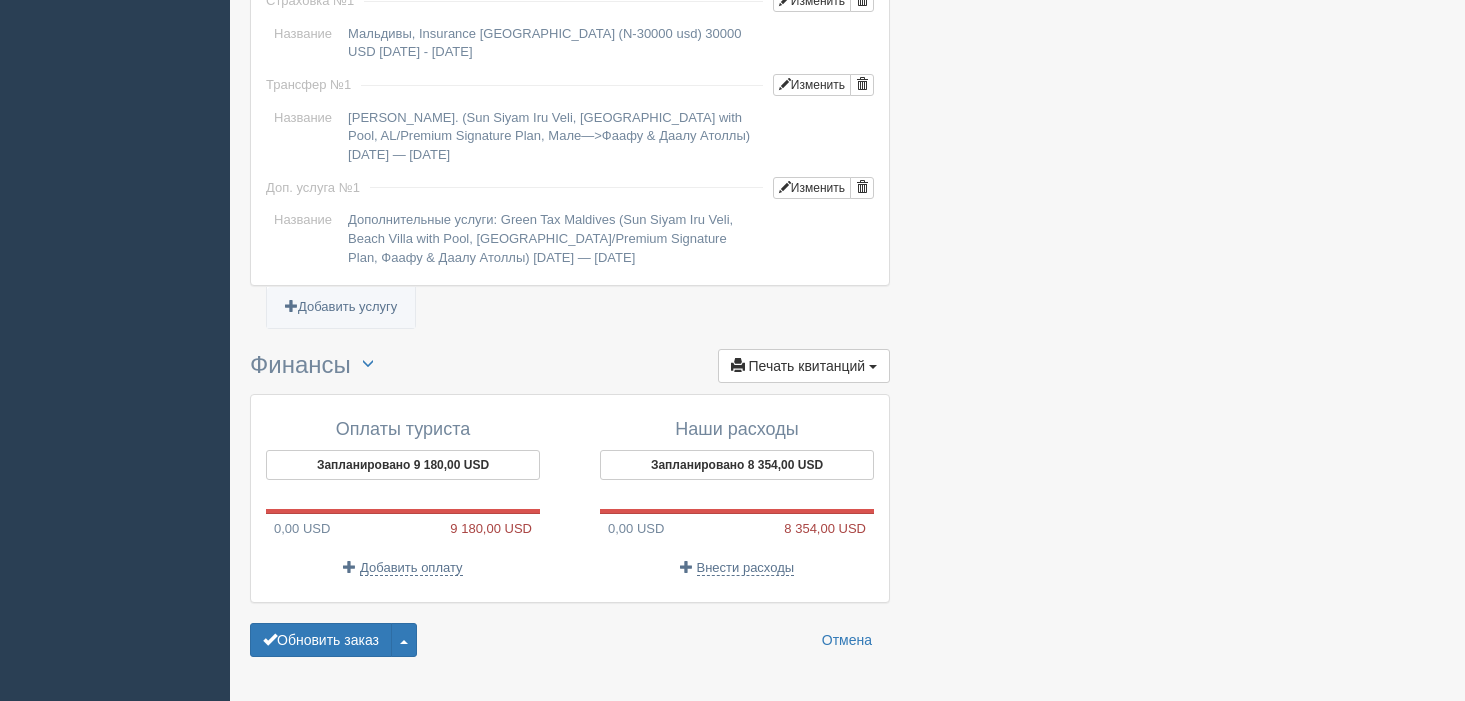 scroll, scrollTop: 1794, scrollLeft: 0, axis: vertical 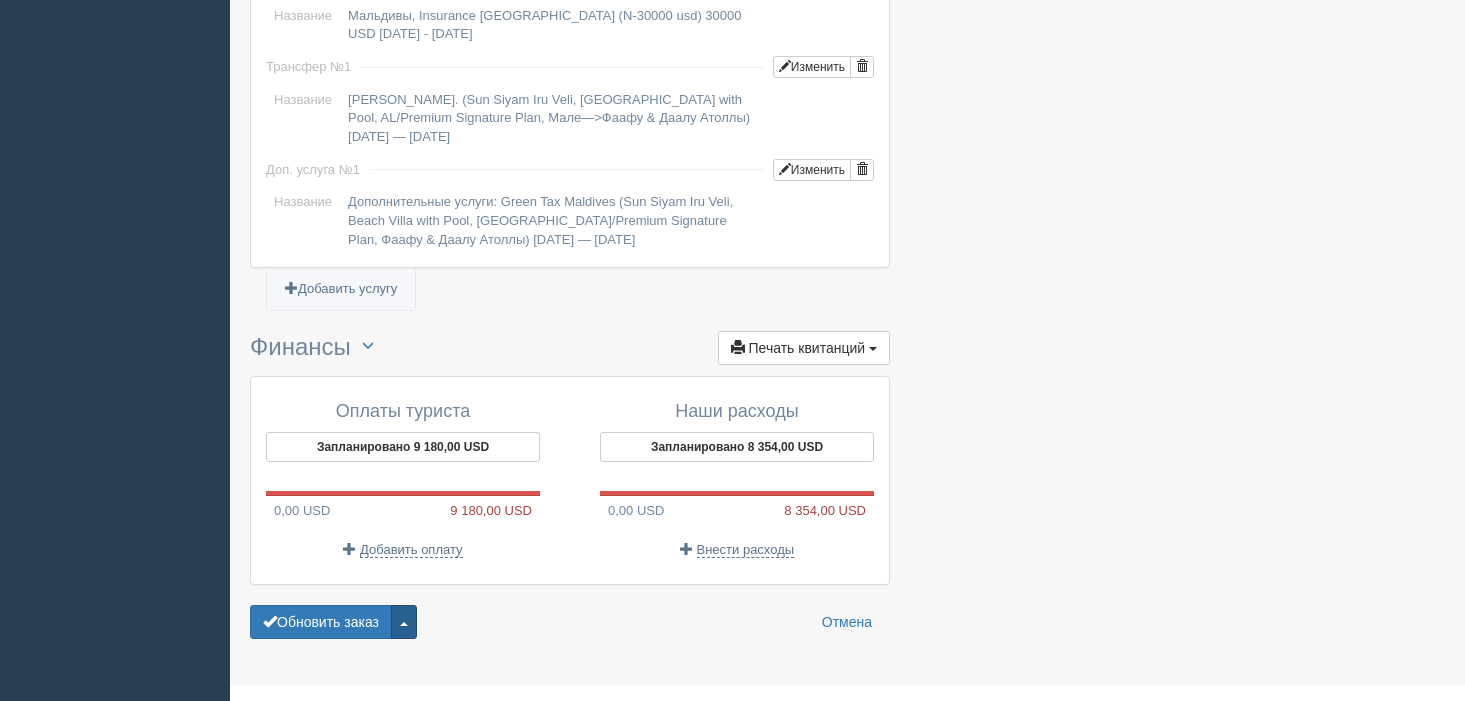 click at bounding box center [404, 622] 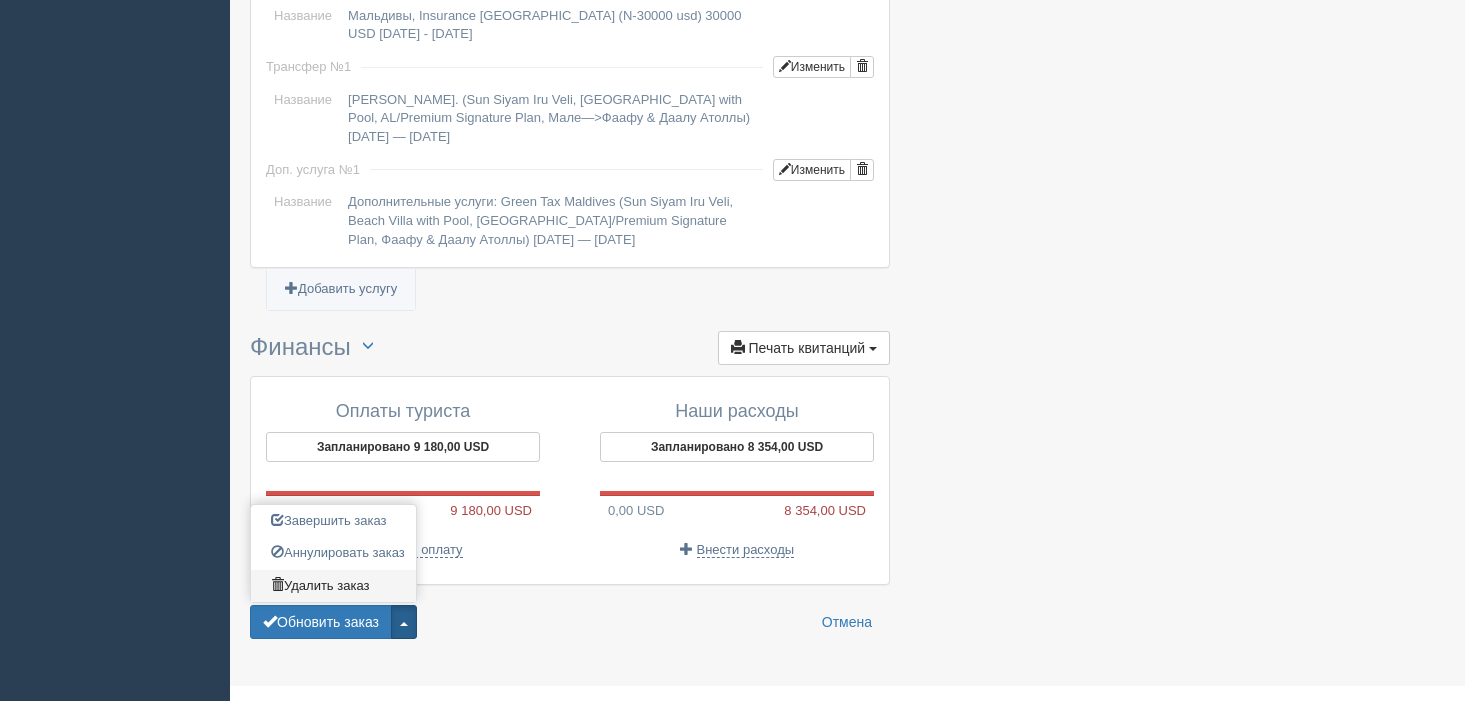 click on "Удалить заказ" at bounding box center (333, 586) 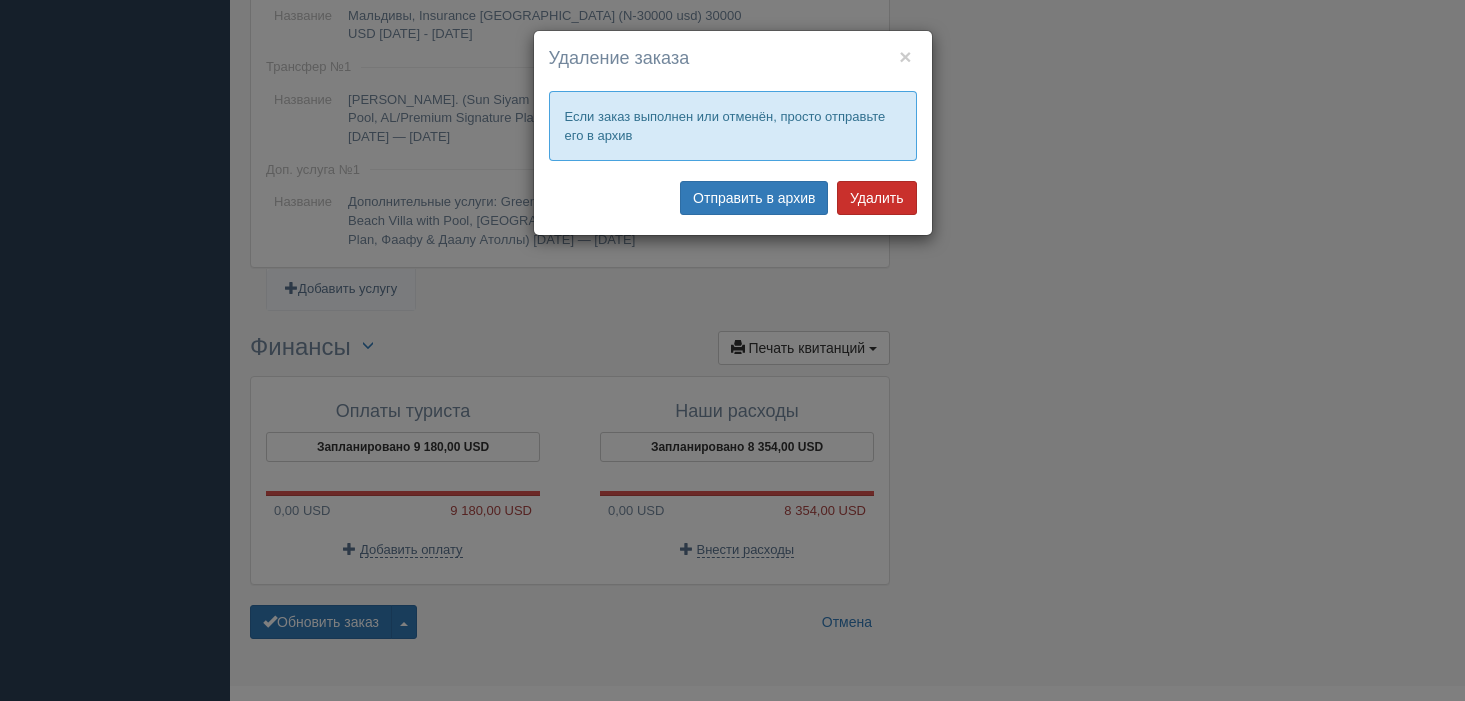 click on "Удалить" at bounding box center (876, 198) 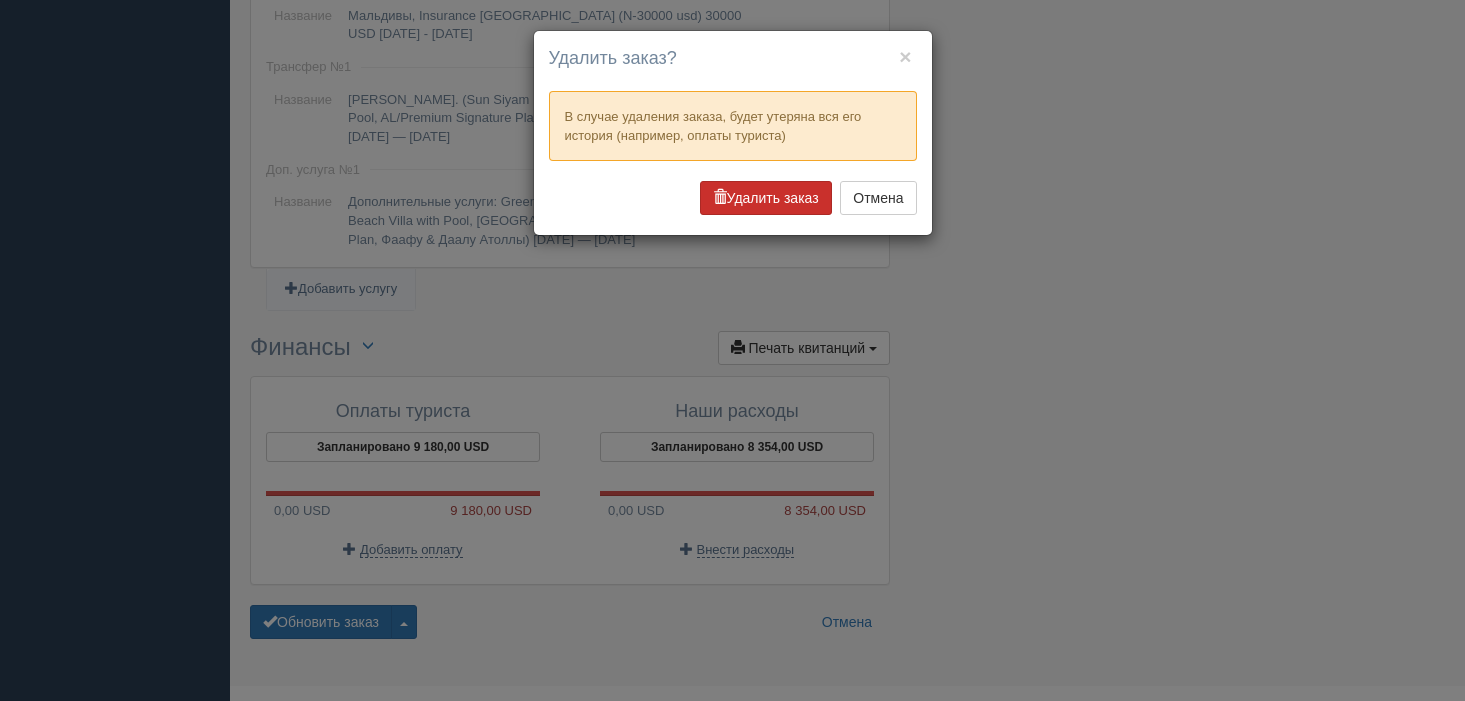 click on "Удалить заказ" at bounding box center [766, 198] 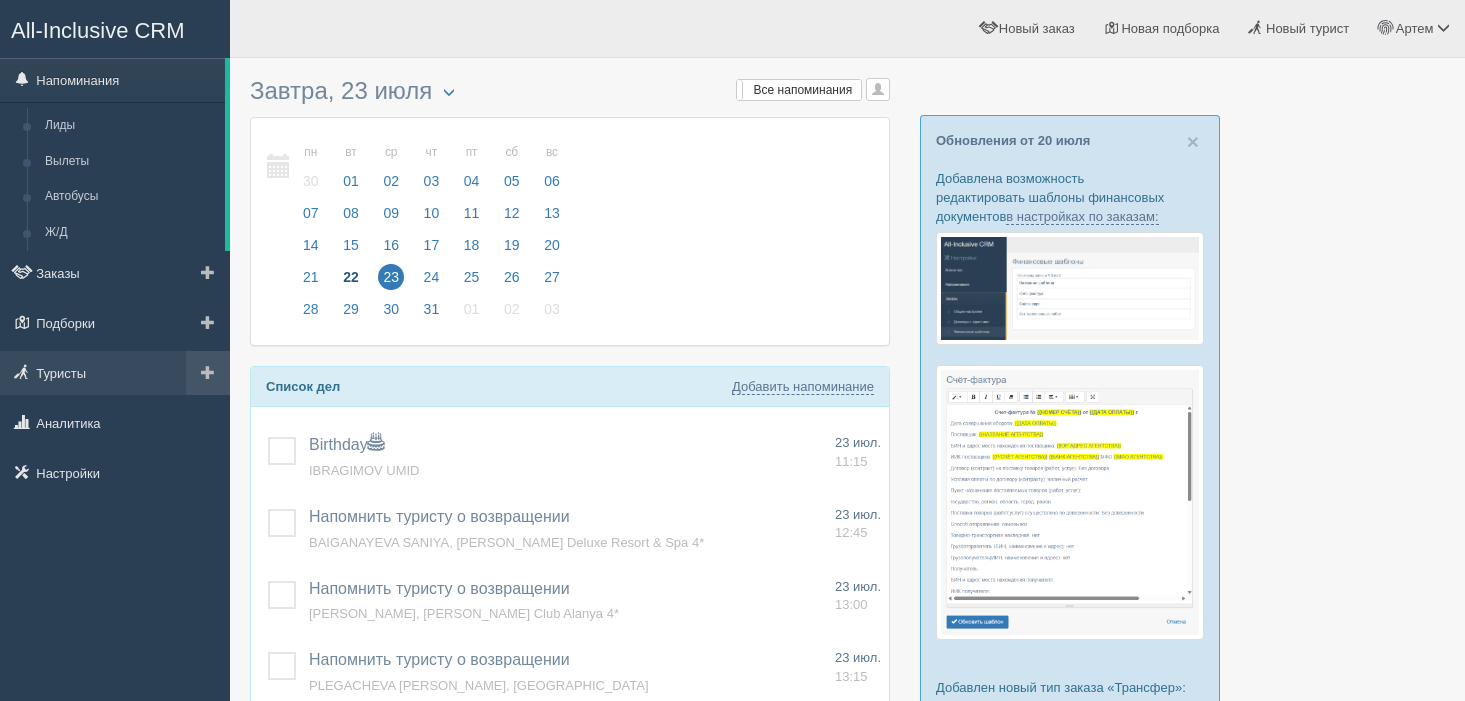 scroll, scrollTop: 0, scrollLeft: 0, axis: both 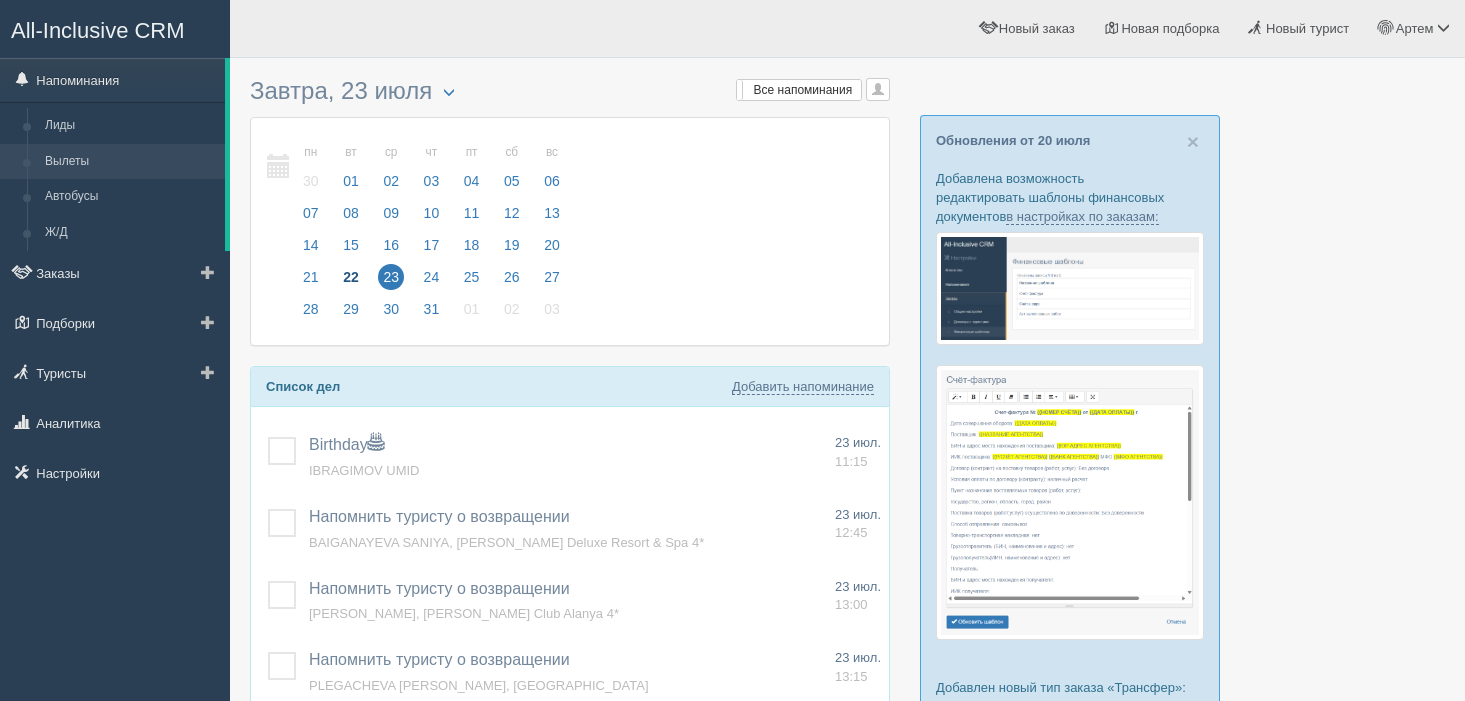 click on "Вылеты" at bounding box center [130, 162] 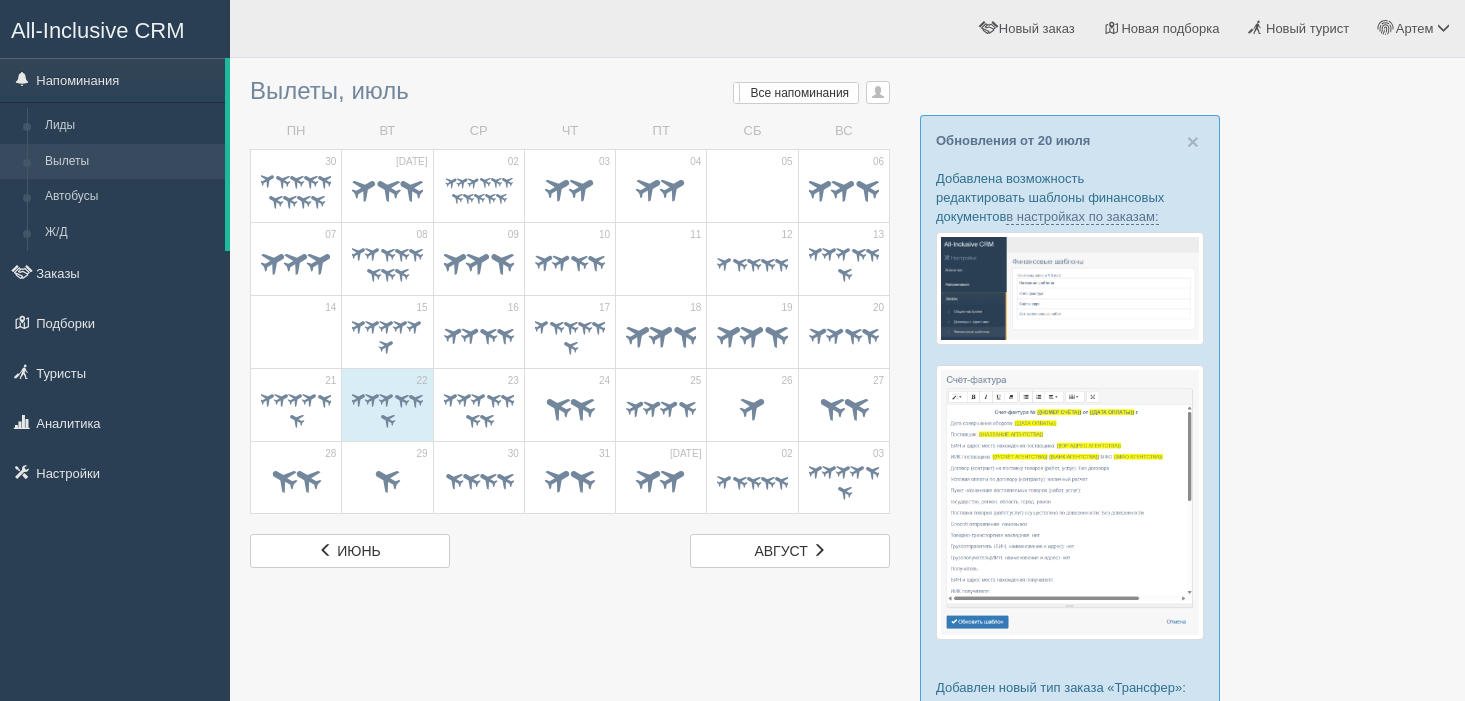 scroll, scrollTop: 0, scrollLeft: 0, axis: both 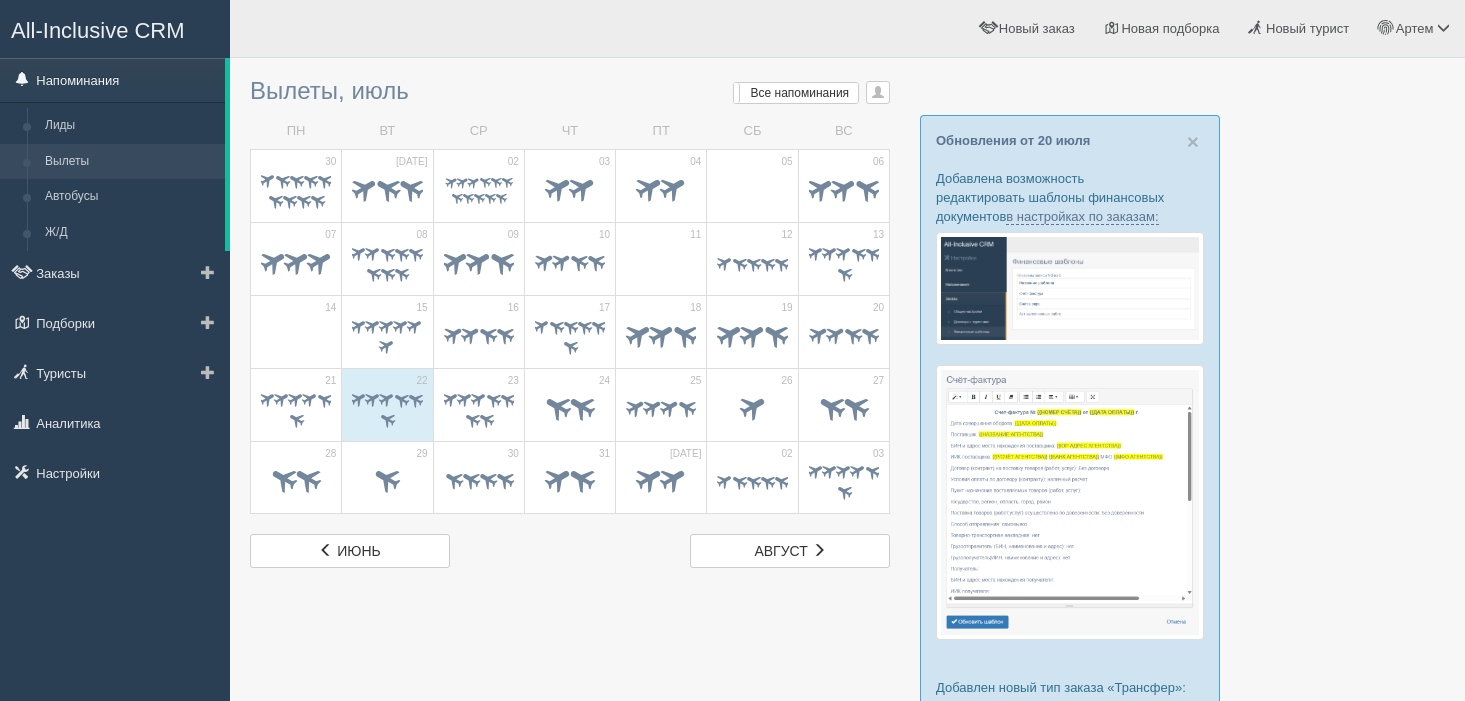 click on "Напоминания" at bounding box center (112, 80) 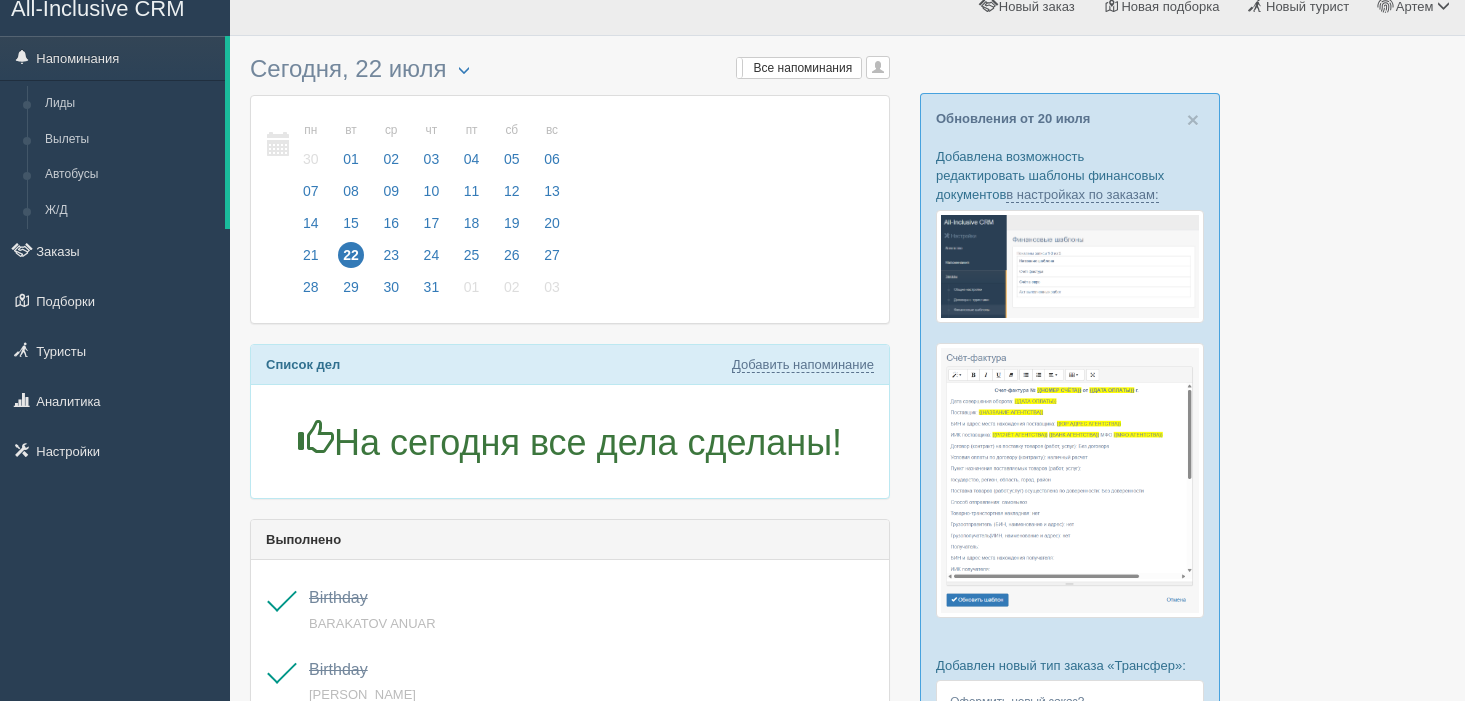 scroll, scrollTop: 28, scrollLeft: 0, axis: vertical 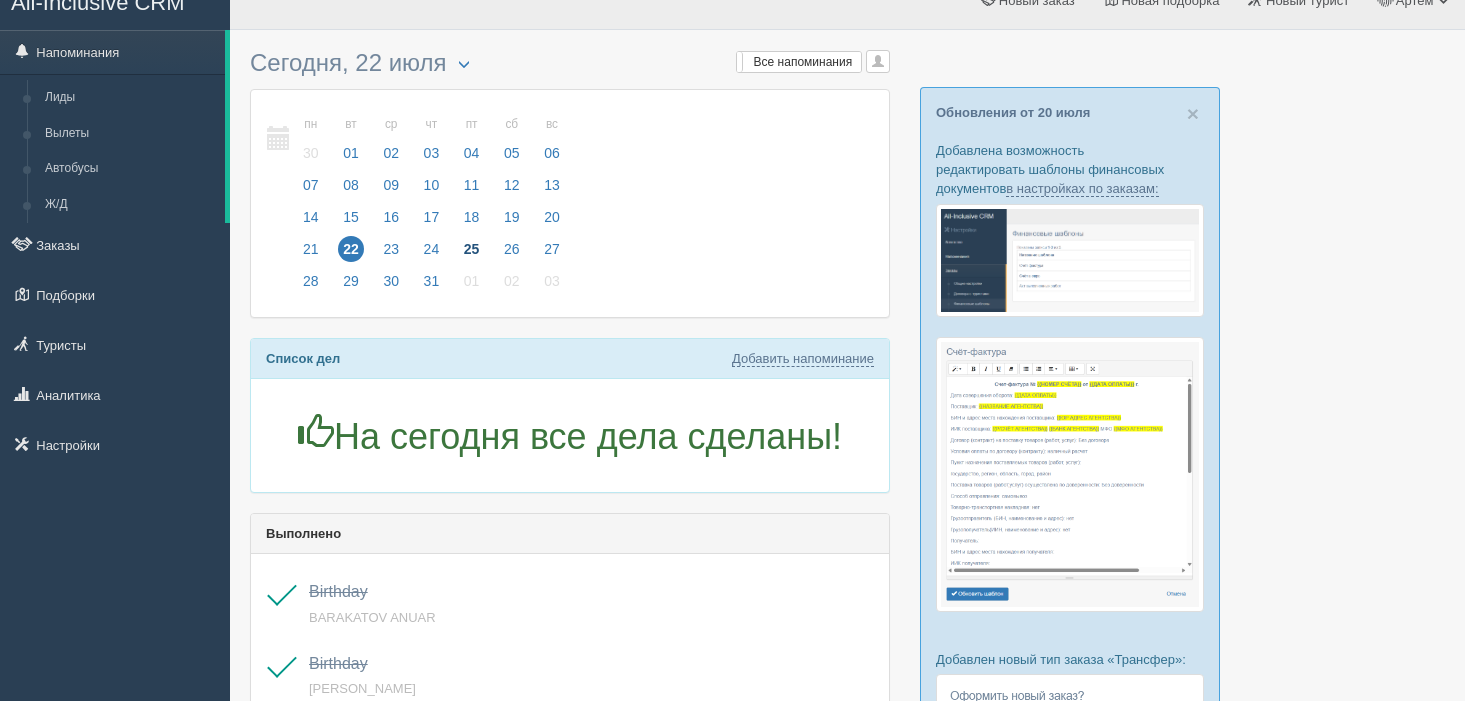 click on "25" at bounding box center (472, 249) 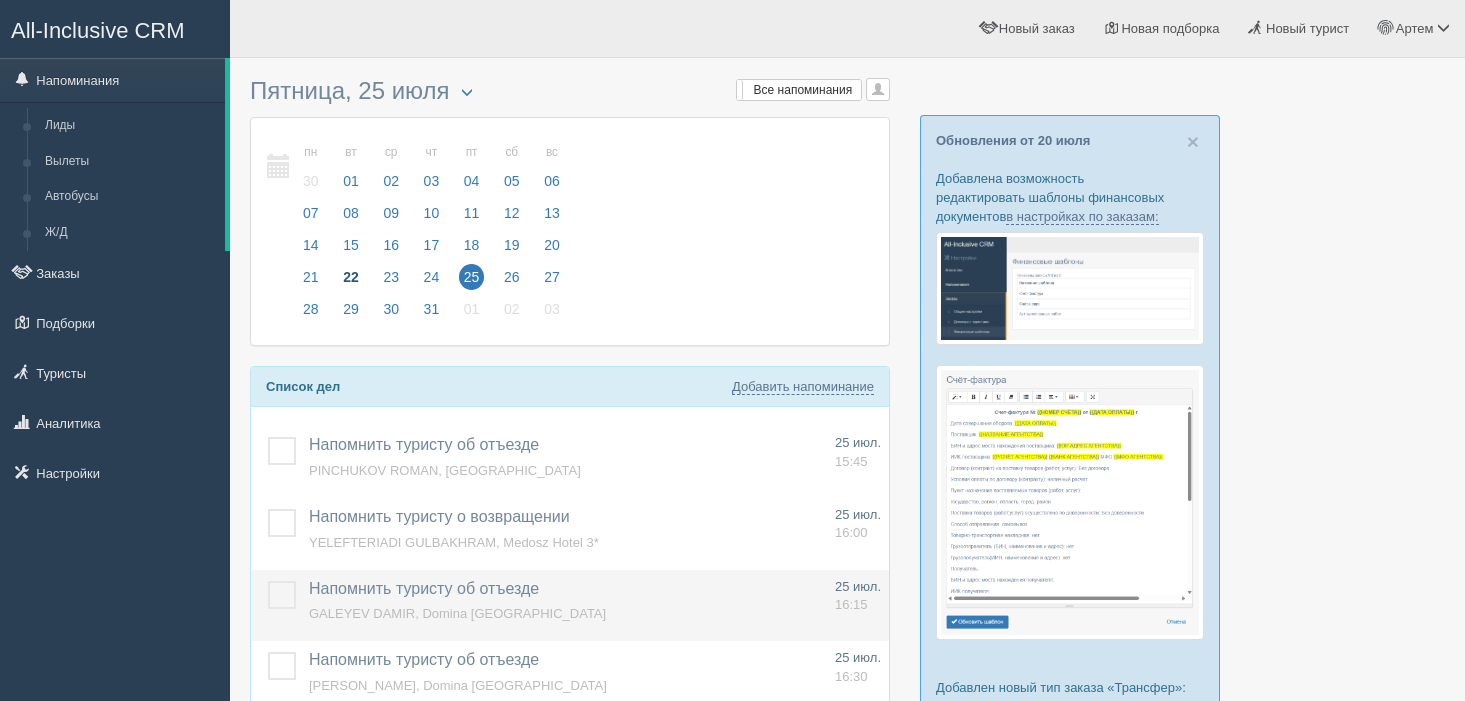 scroll, scrollTop: 171, scrollLeft: 0, axis: vertical 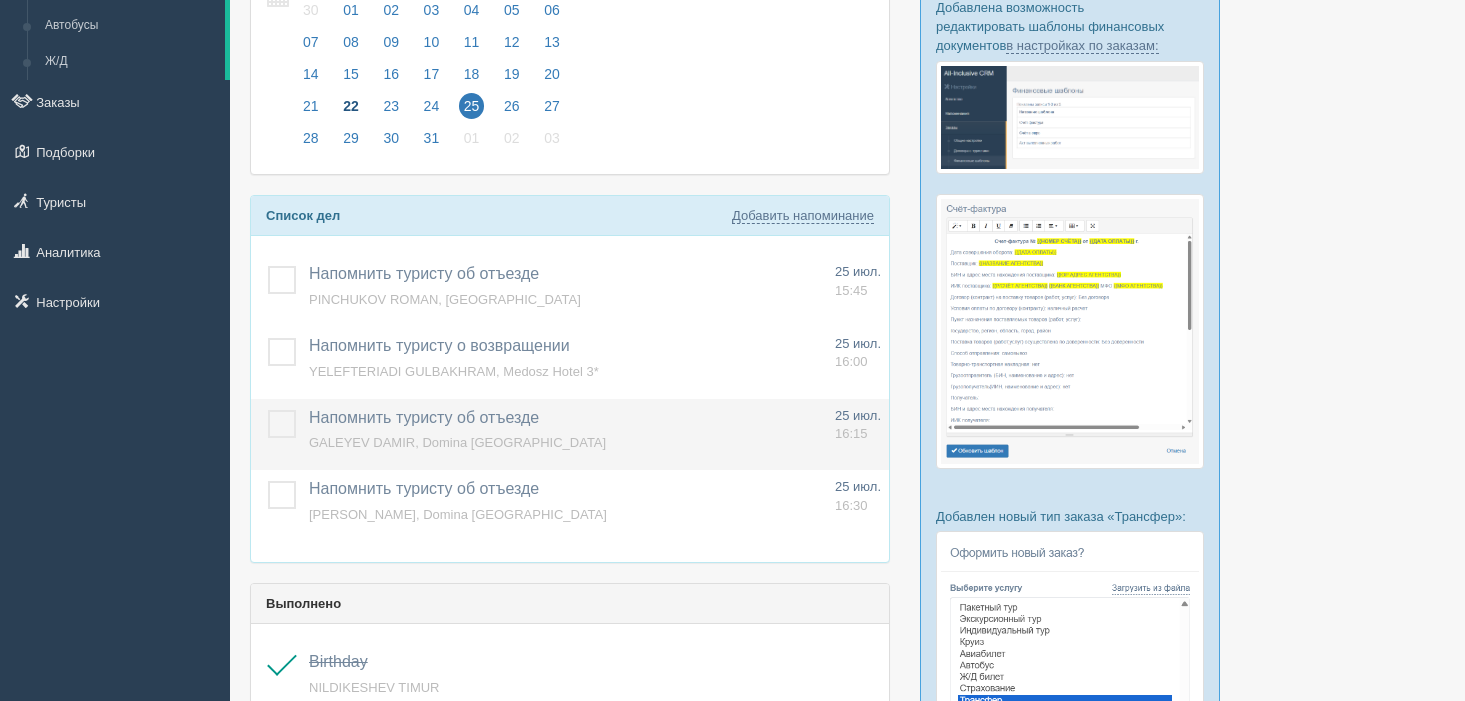 click at bounding box center [268, 410] 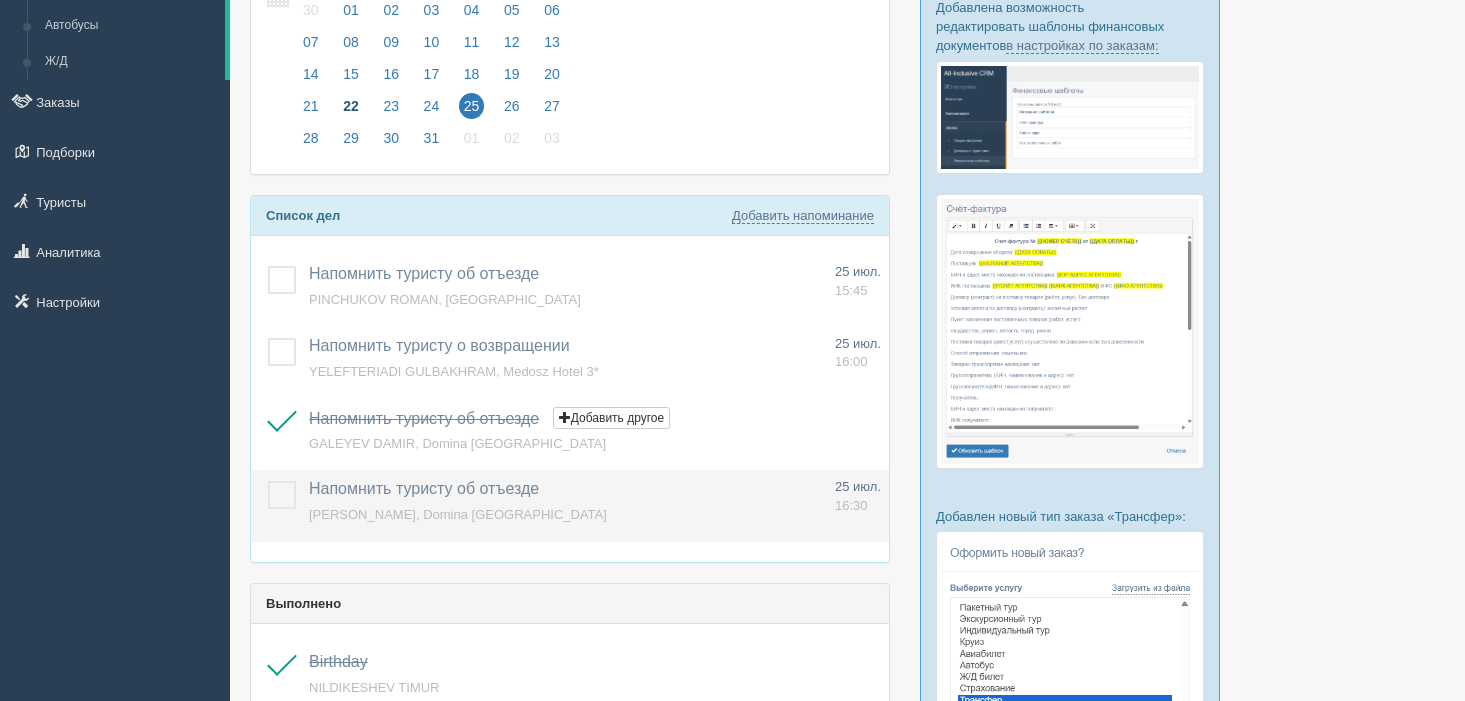 click at bounding box center [268, 481] 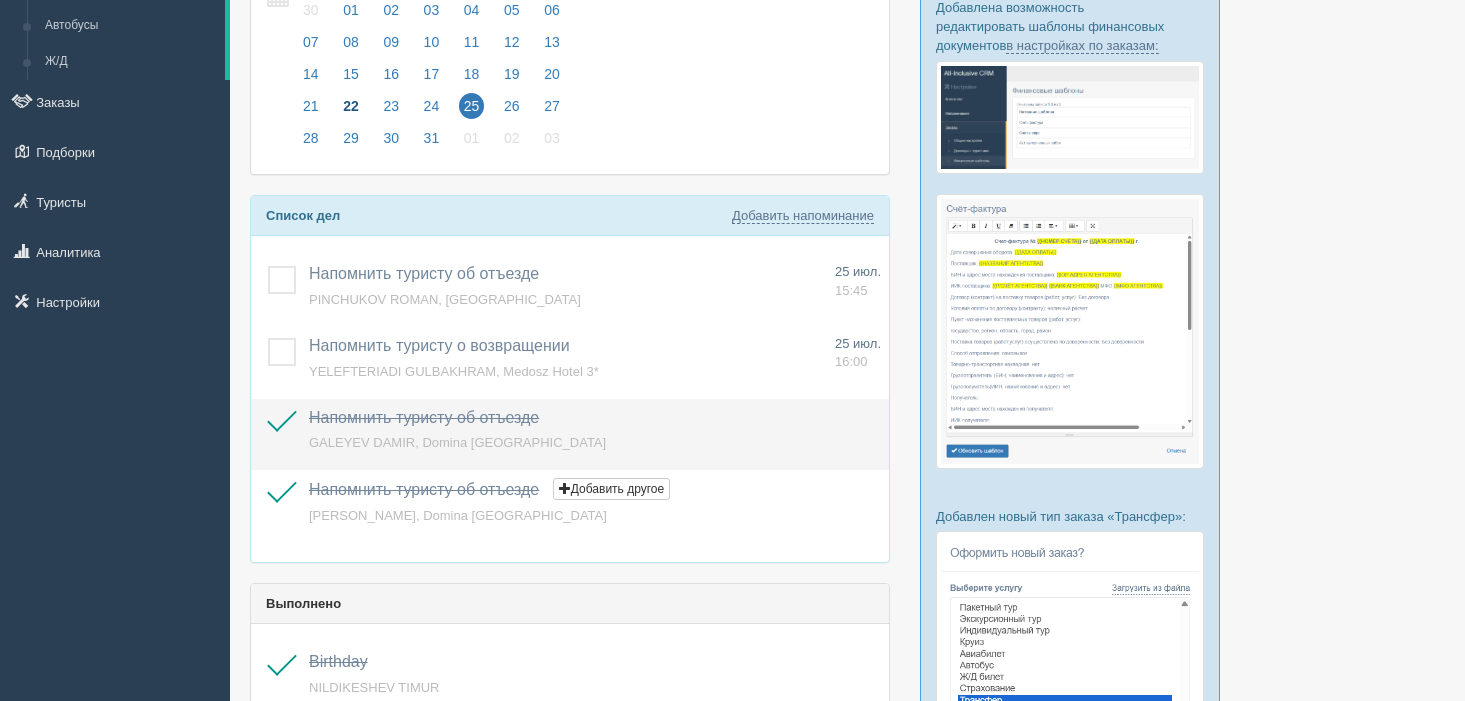scroll, scrollTop: 116, scrollLeft: 0, axis: vertical 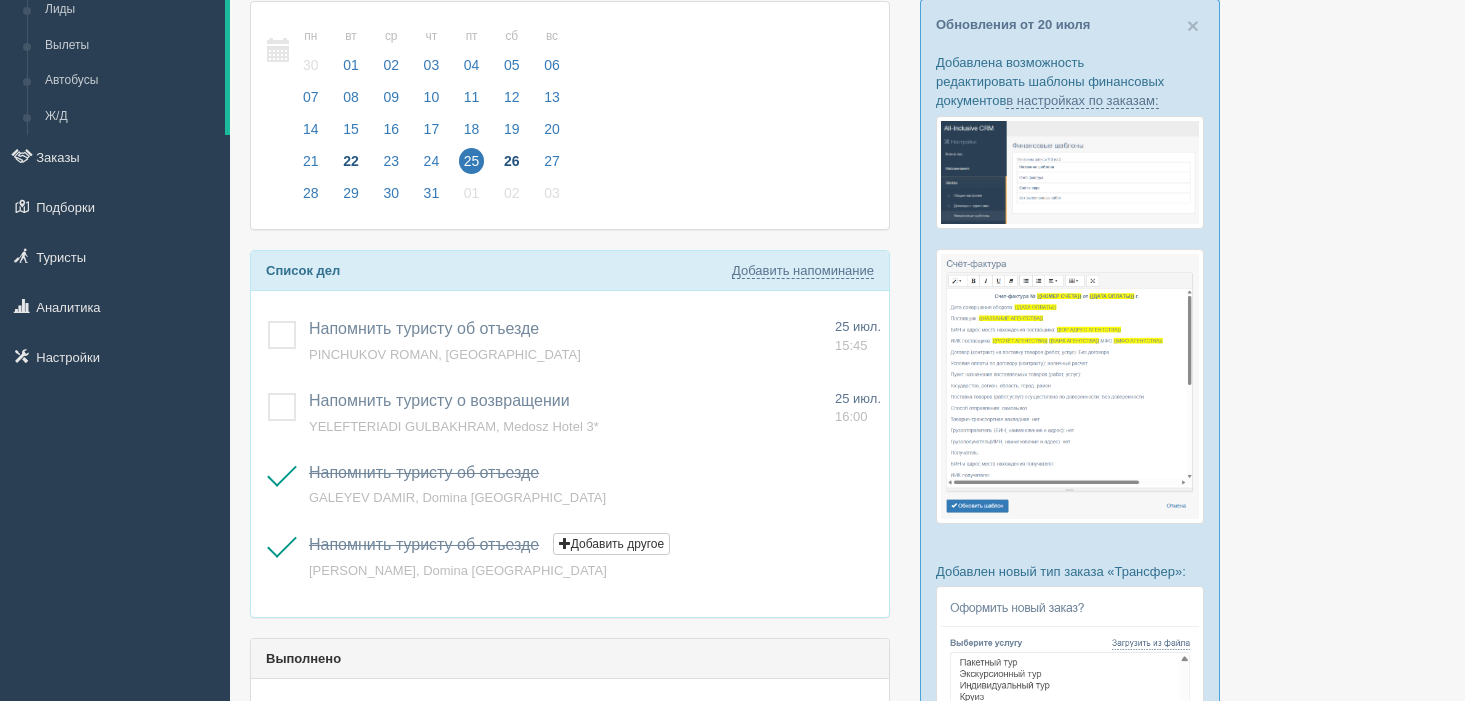 click on "26" at bounding box center (512, 161) 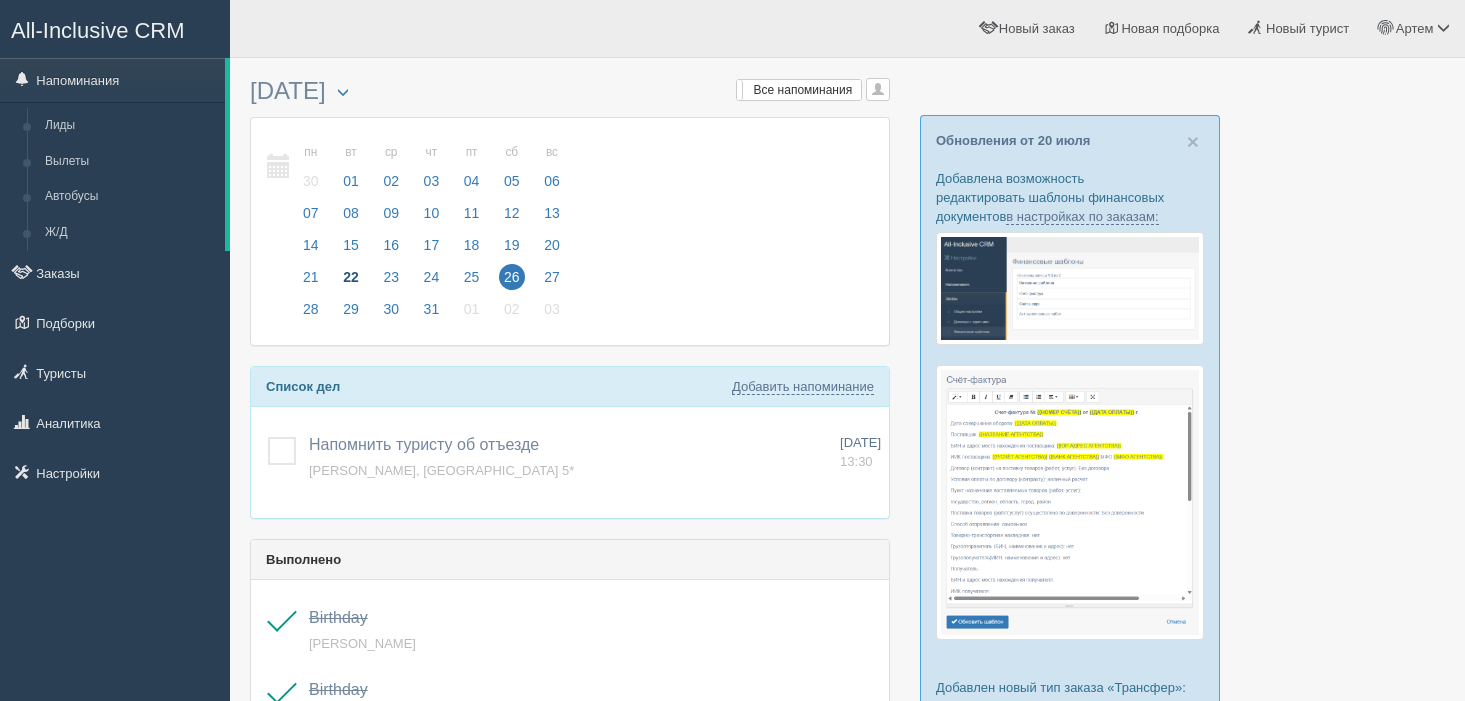 scroll, scrollTop: 17, scrollLeft: 0, axis: vertical 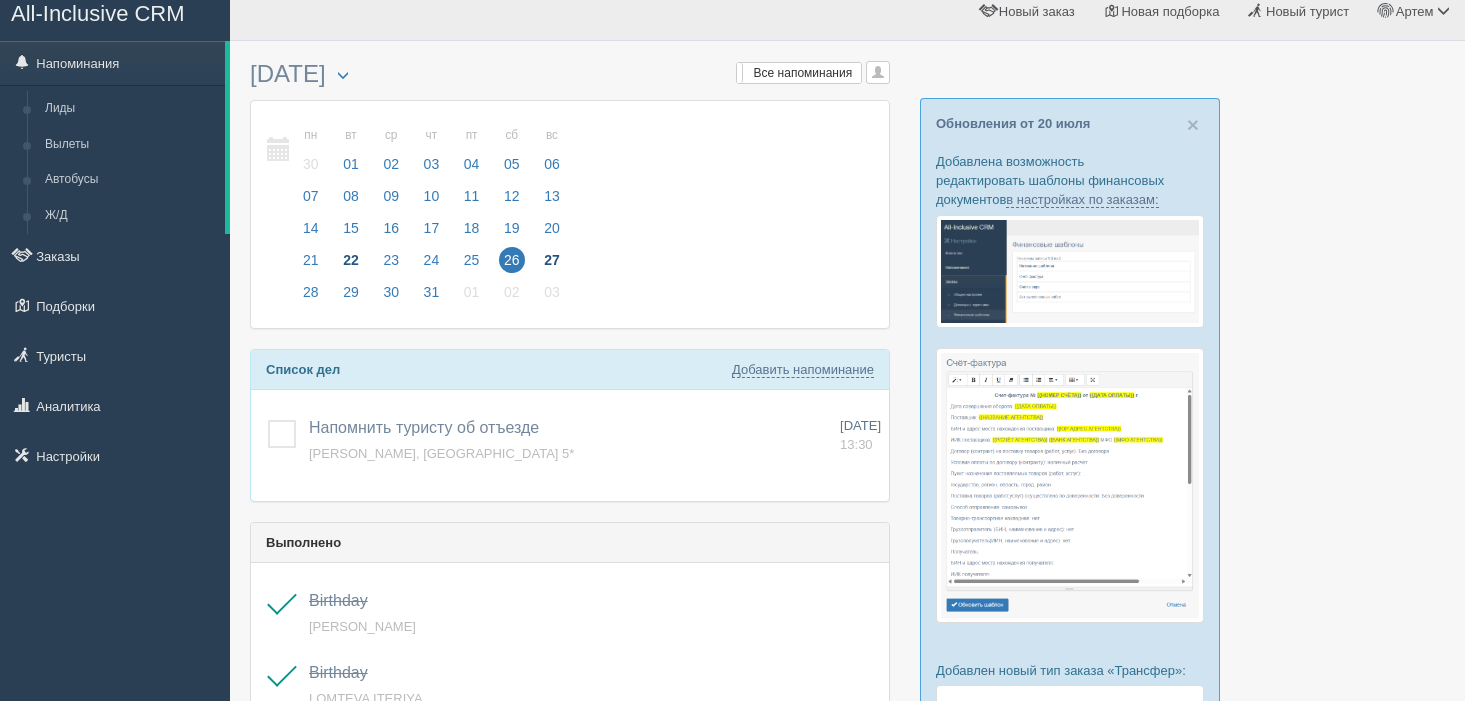 click on "27" at bounding box center [552, 260] 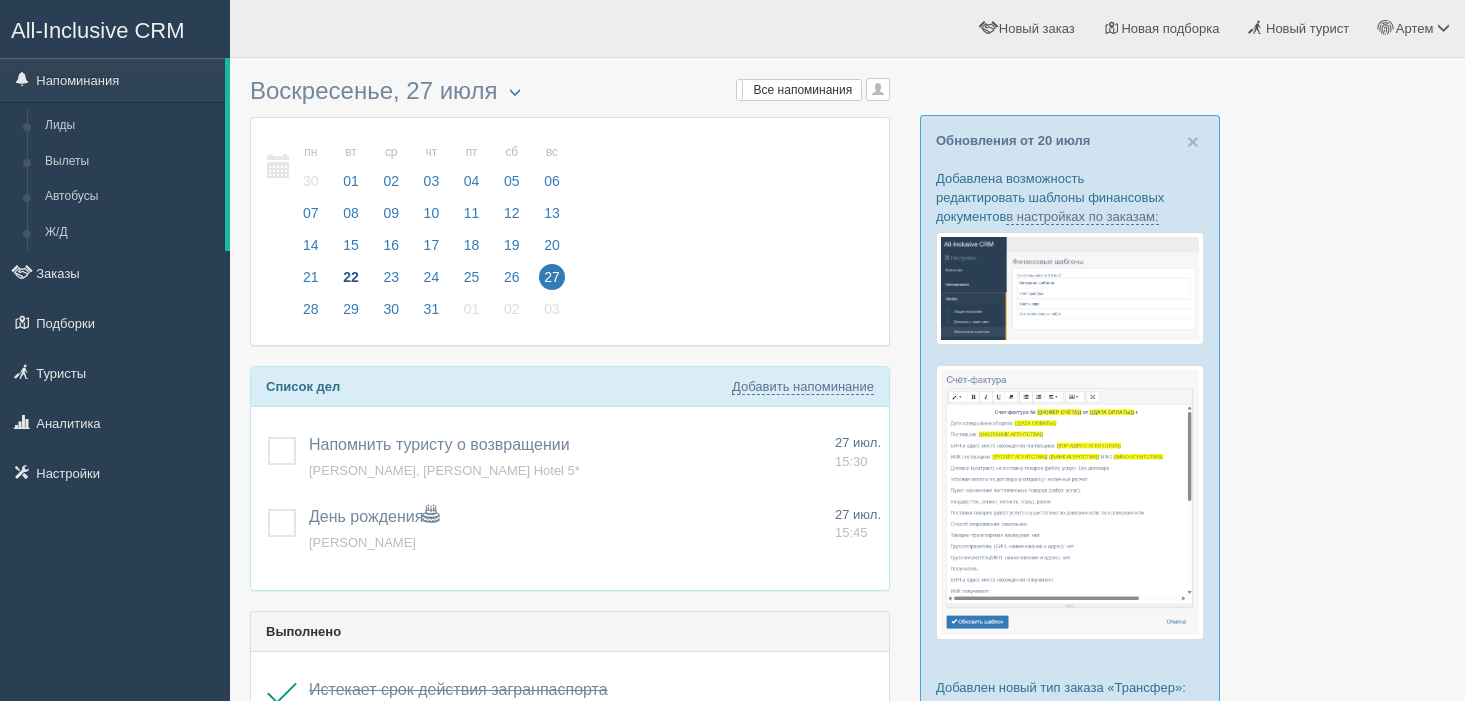 scroll, scrollTop: 0, scrollLeft: 0, axis: both 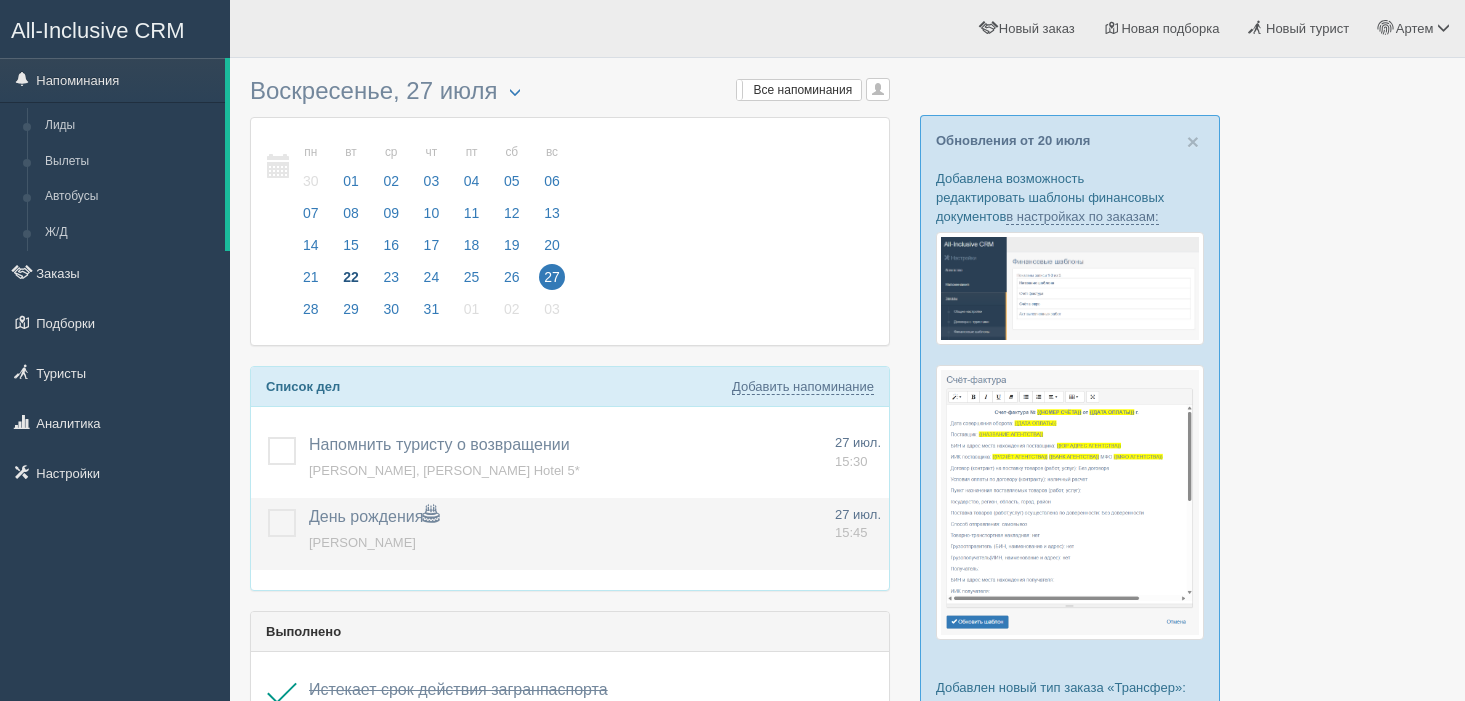 click at bounding box center [268, 509] 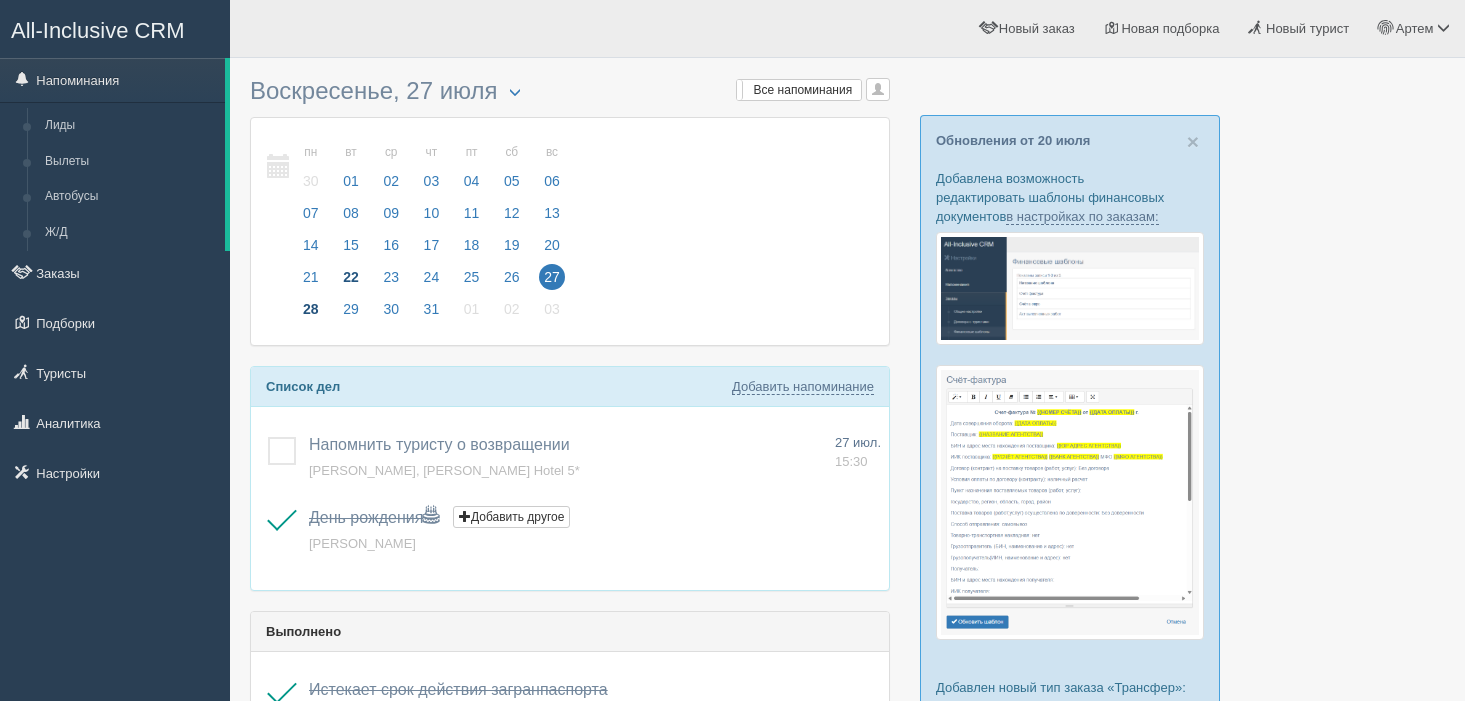 click on "28" at bounding box center (311, 309) 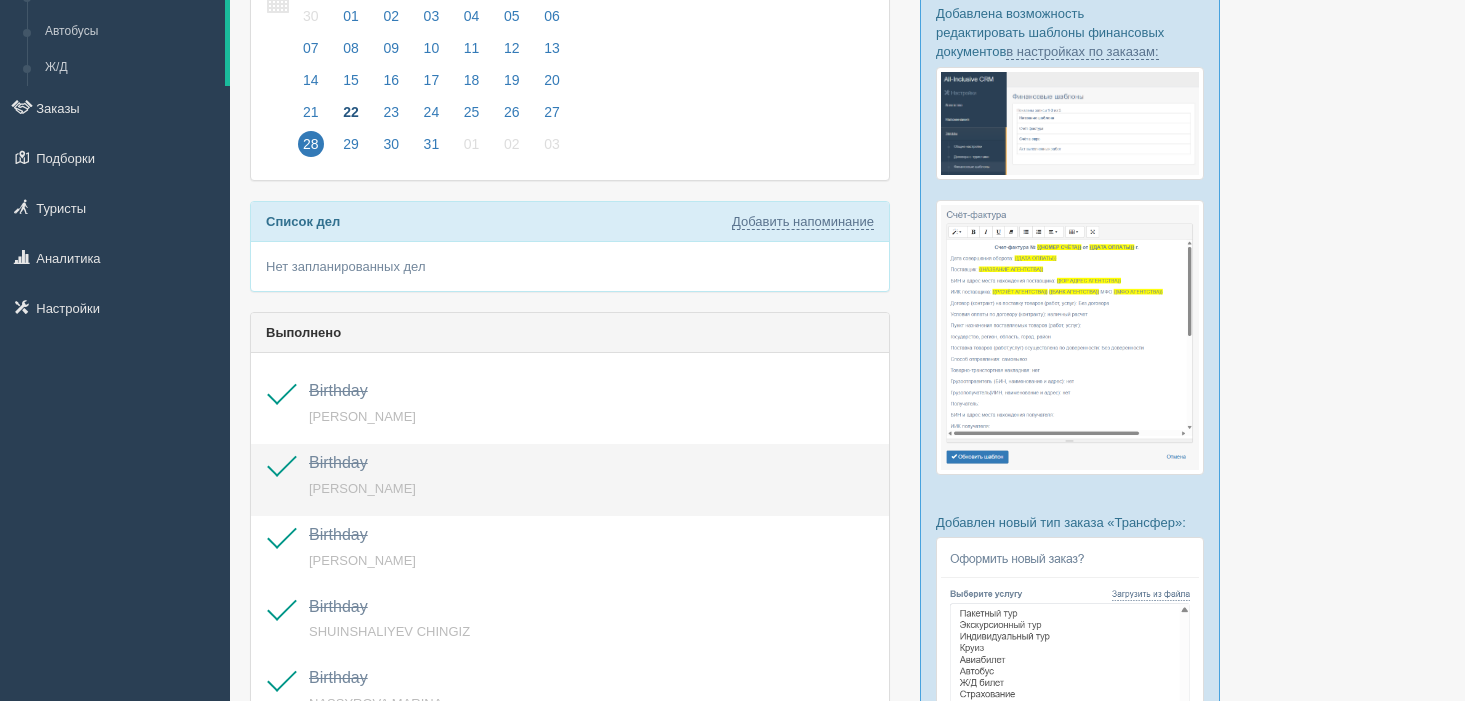 scroll, scrollTop: 172, scrollLeft: 0, axis: vertical 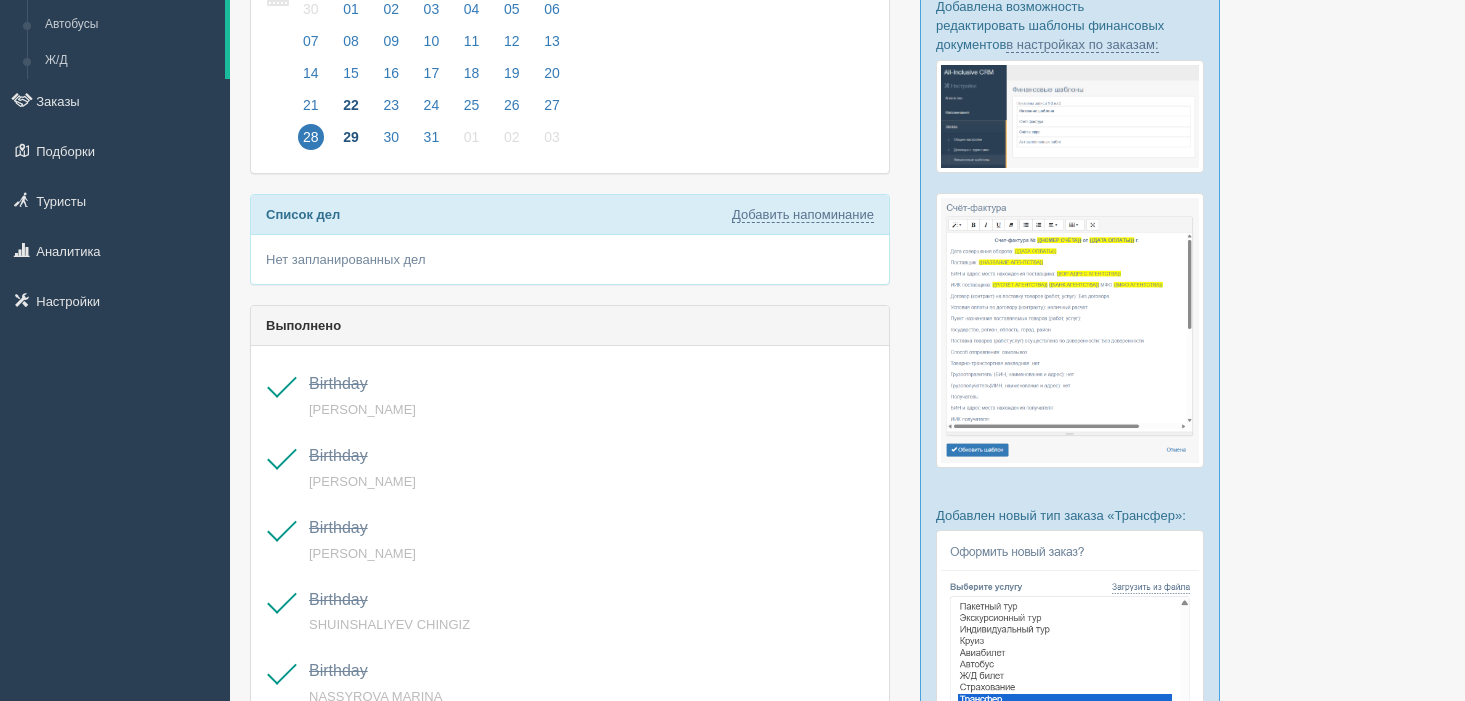 click on "29" at bounding box center (351, 137) 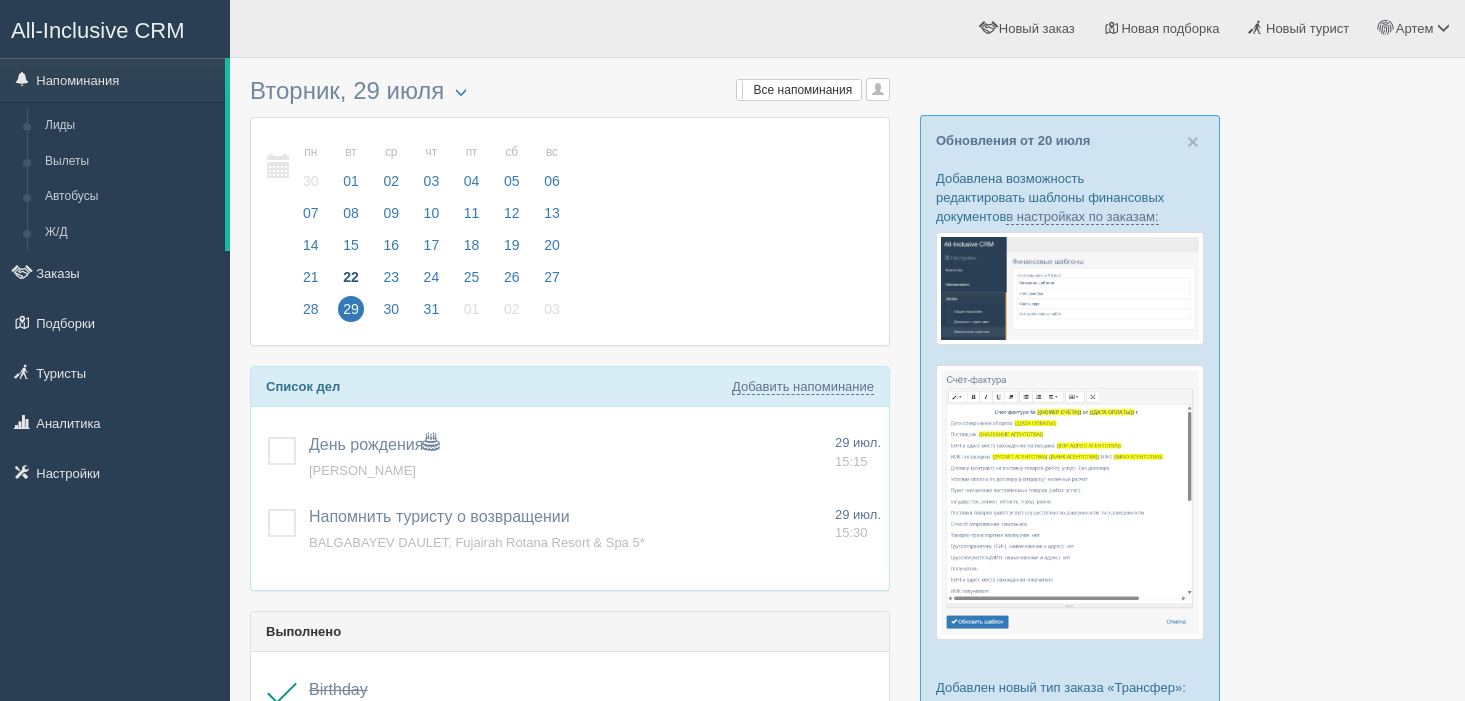 scroll, scrollTop: 0, scrollLeft: 0, axis: both 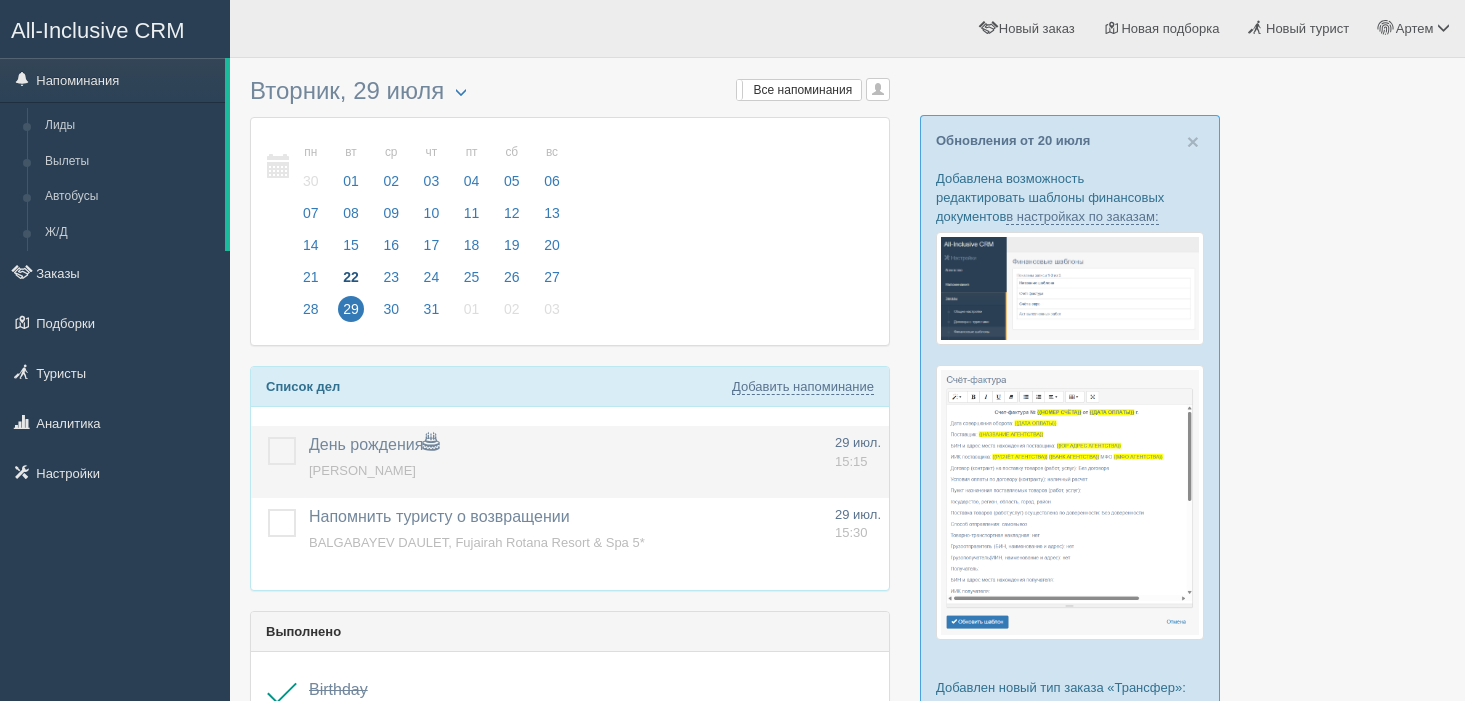 click at bounding box center [268, 437] 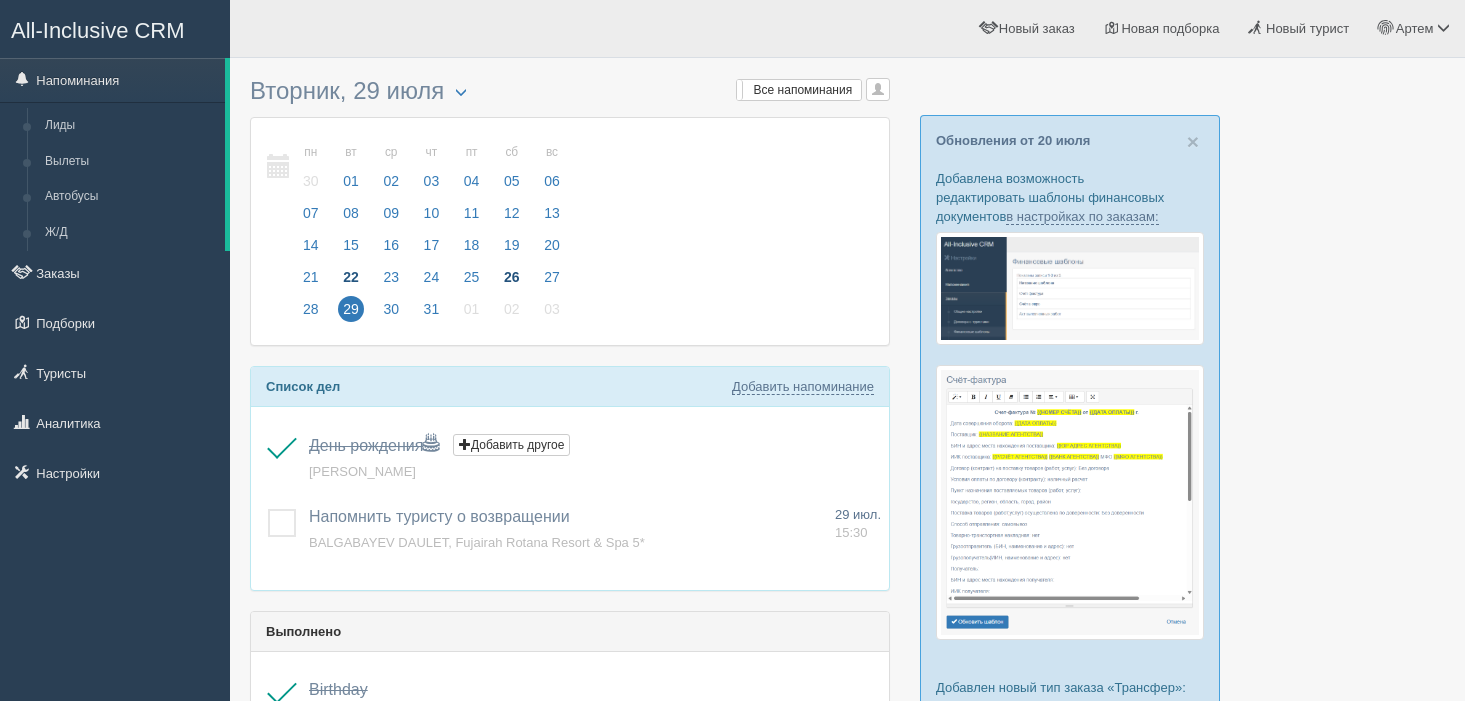 scroll, scrollTop: 1, scrollLeft: 0, axis: vertical 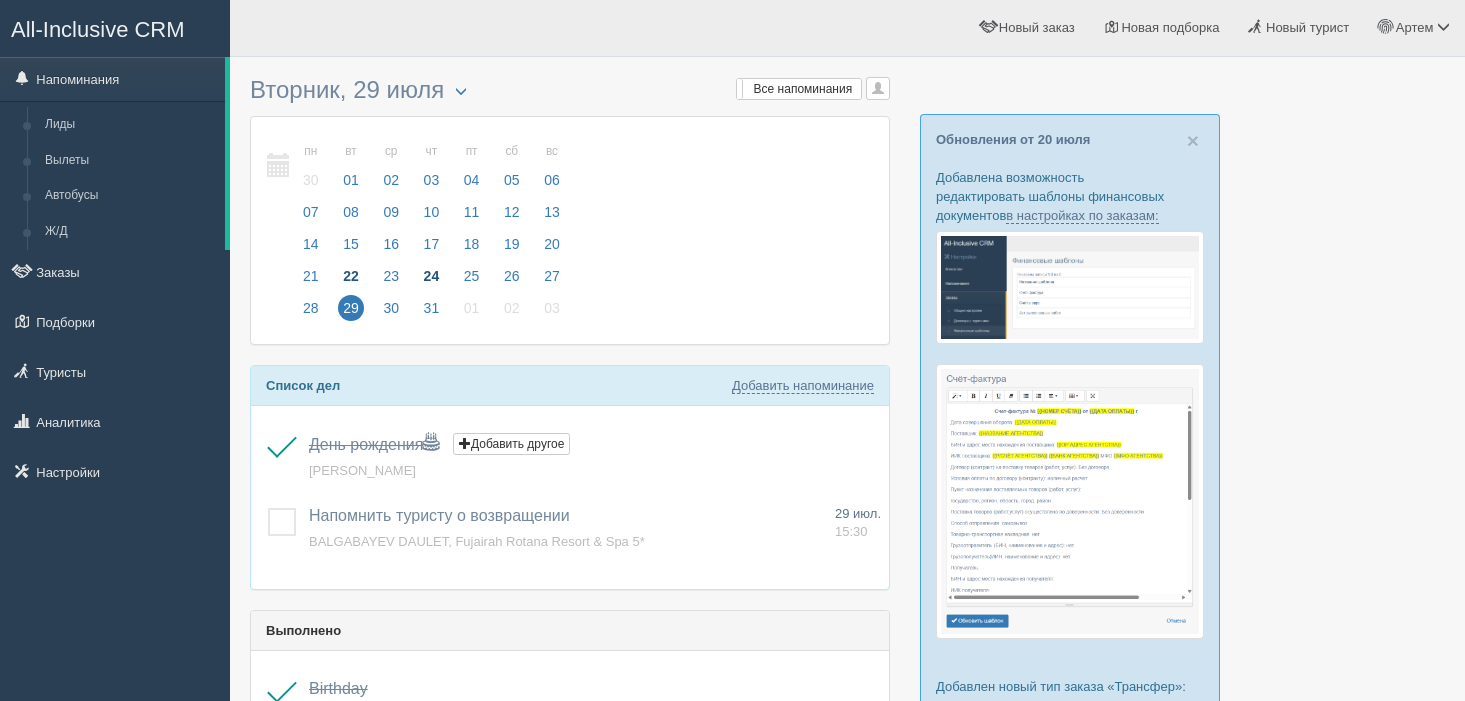 click on "24" at bounding box center (432, 276) 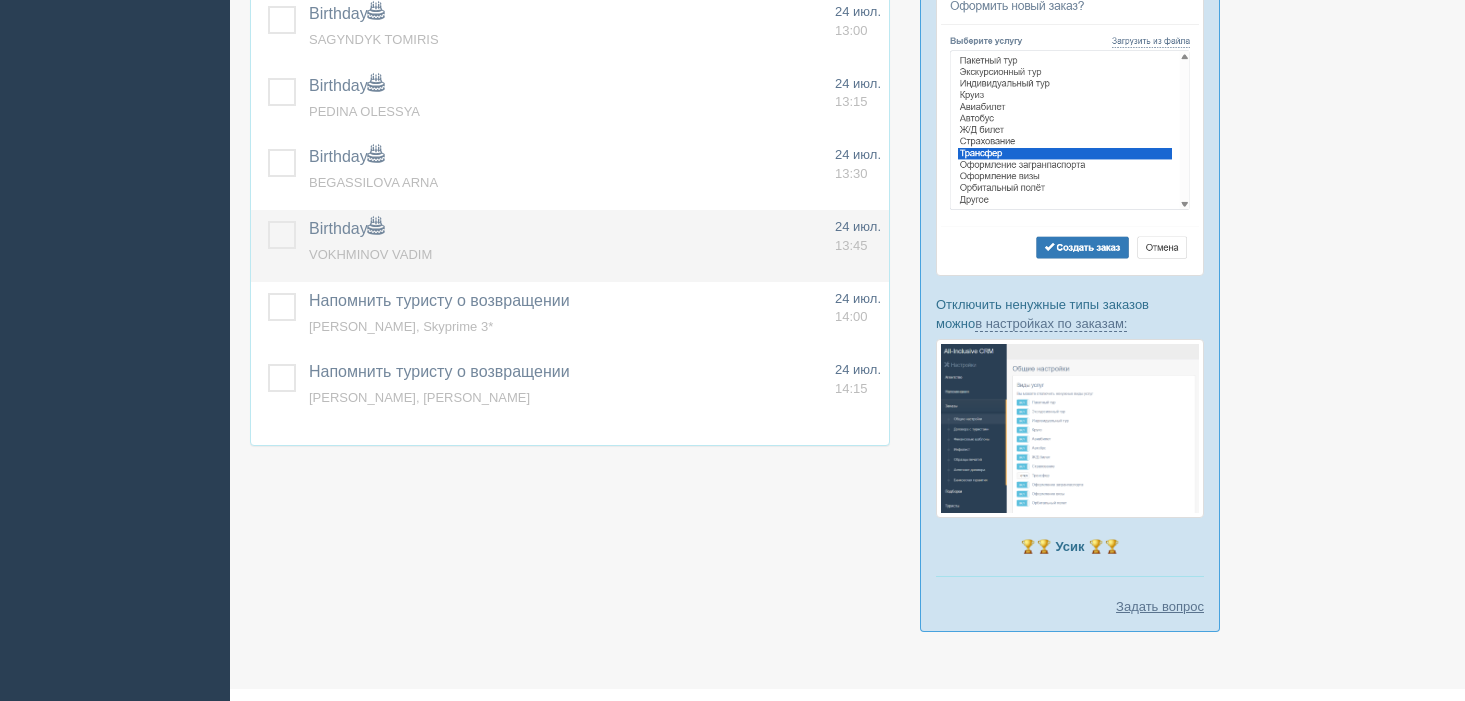 scroll, scrollTop: 706, scrollLeft: 0, axis: vertical 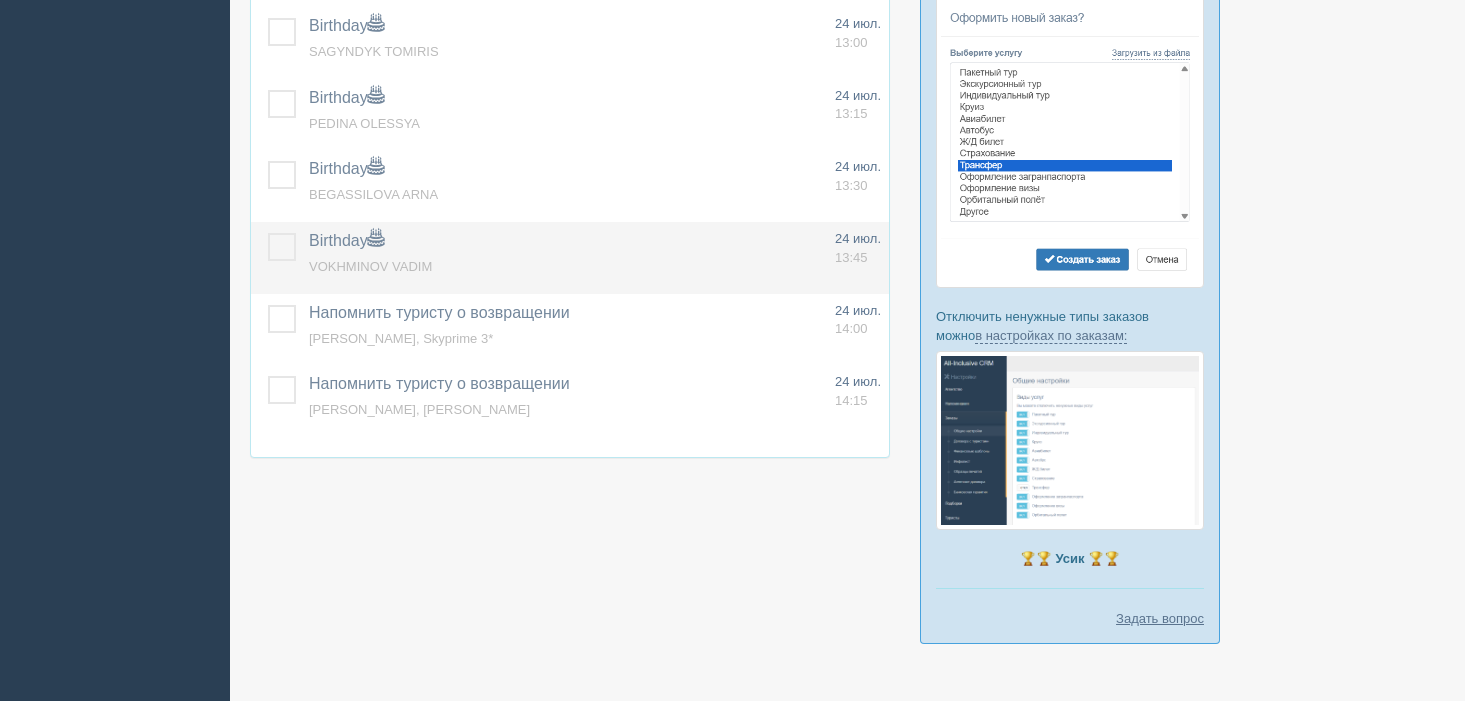 click at bounding box center (276, 258) 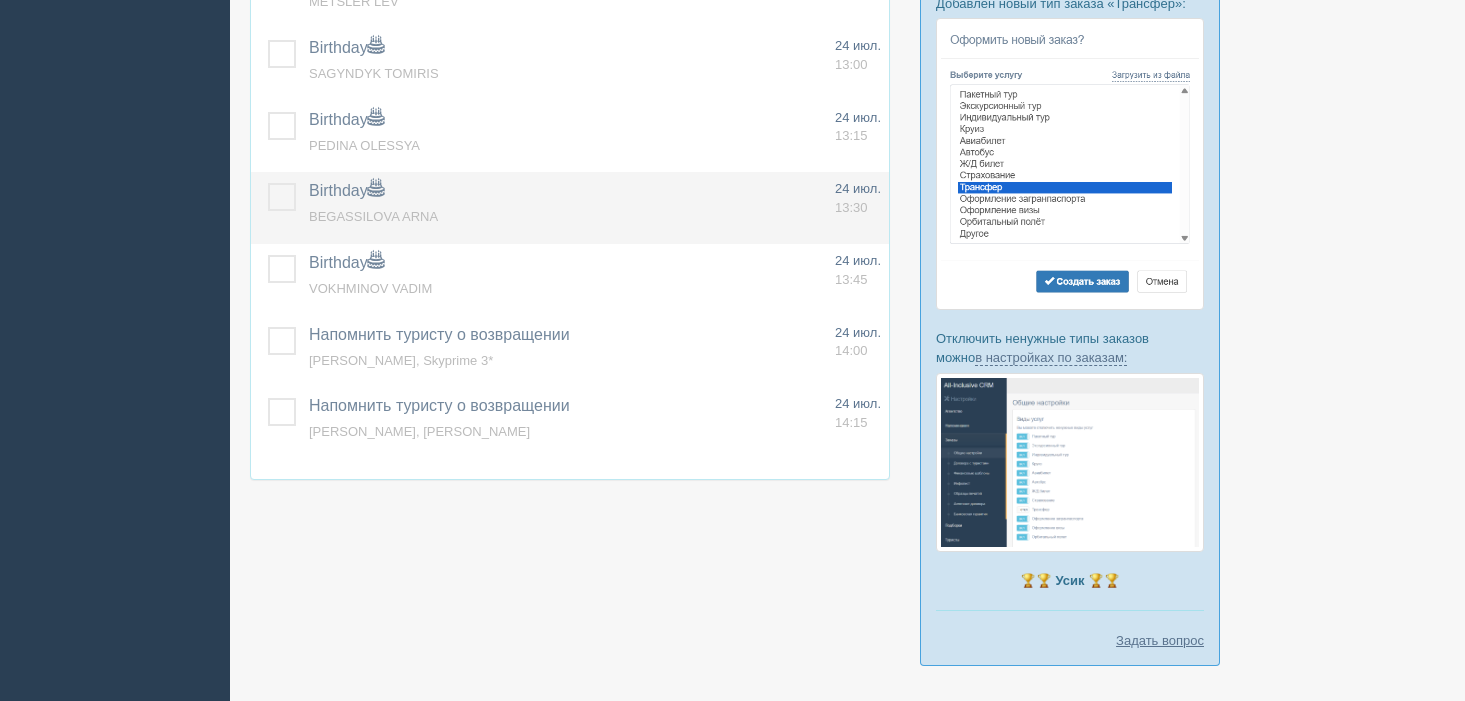 scroll, scrollTop: 681, scrollLeft: 0, axis: vertical 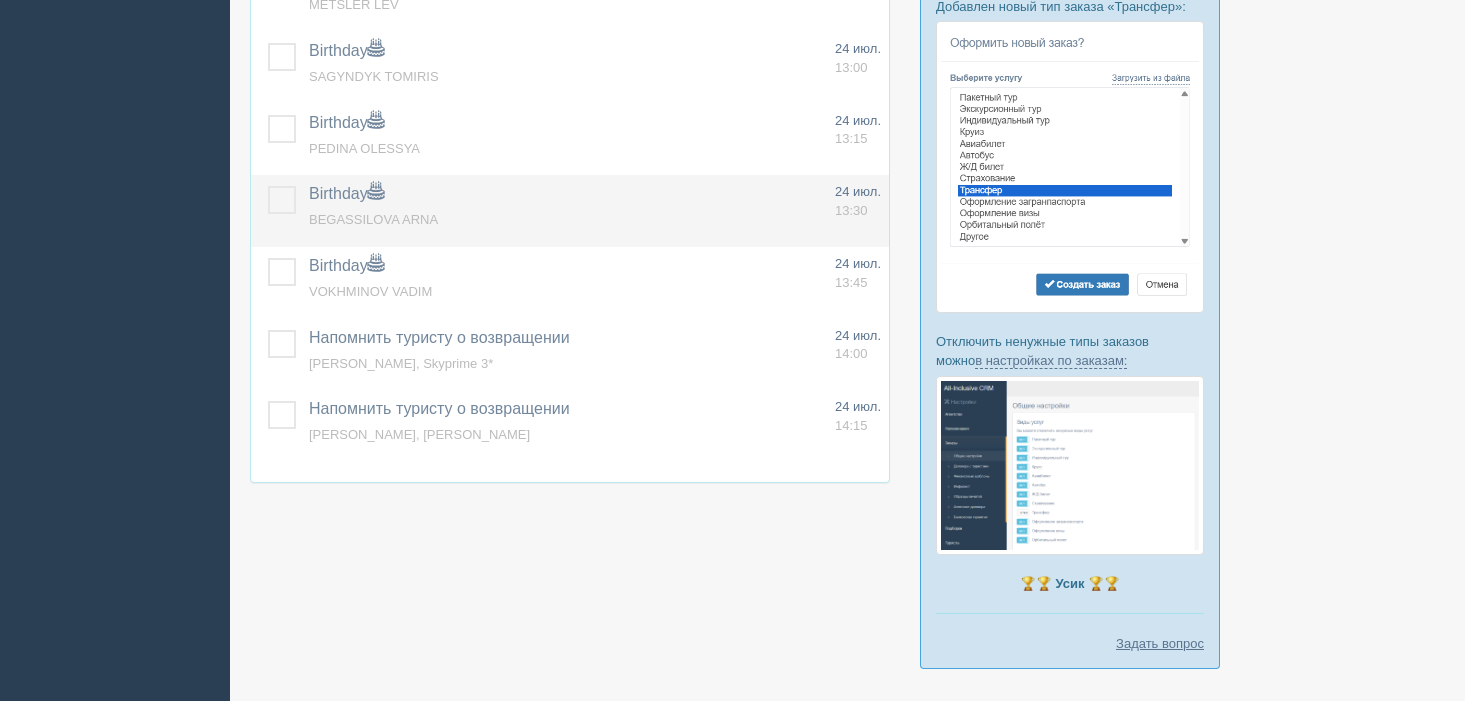click at bounding box center (268, 186) 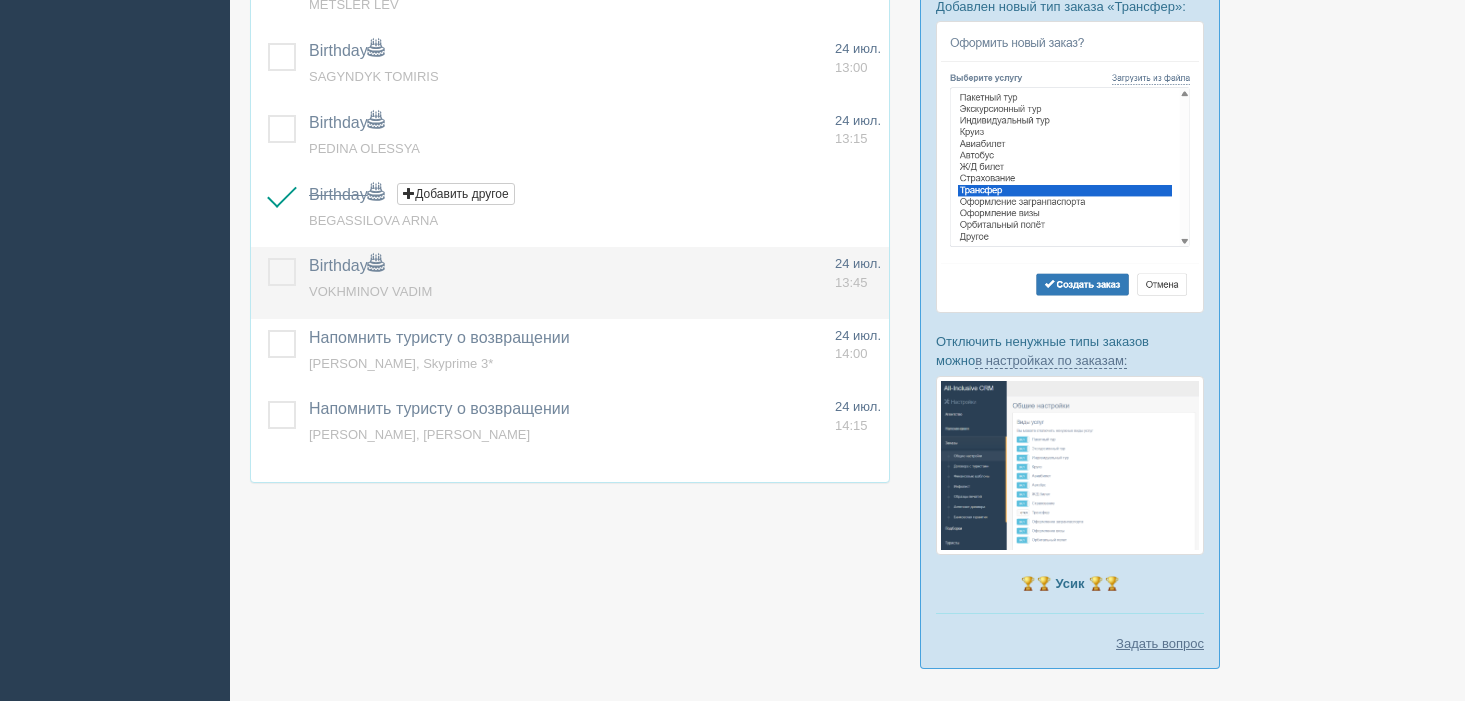click at bounding box center (268, 258) 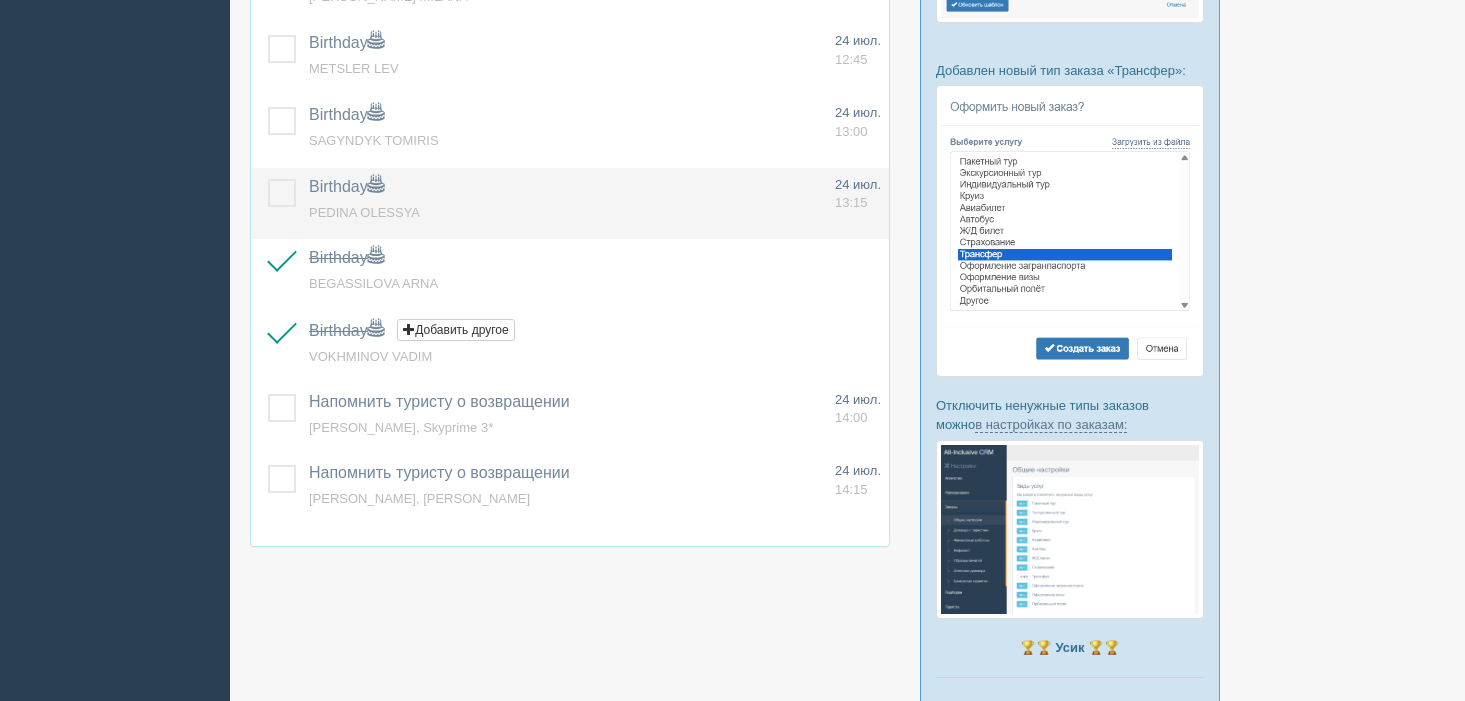 scroll, scrollTop: 614, scrollLeft: 0, axis: vertical 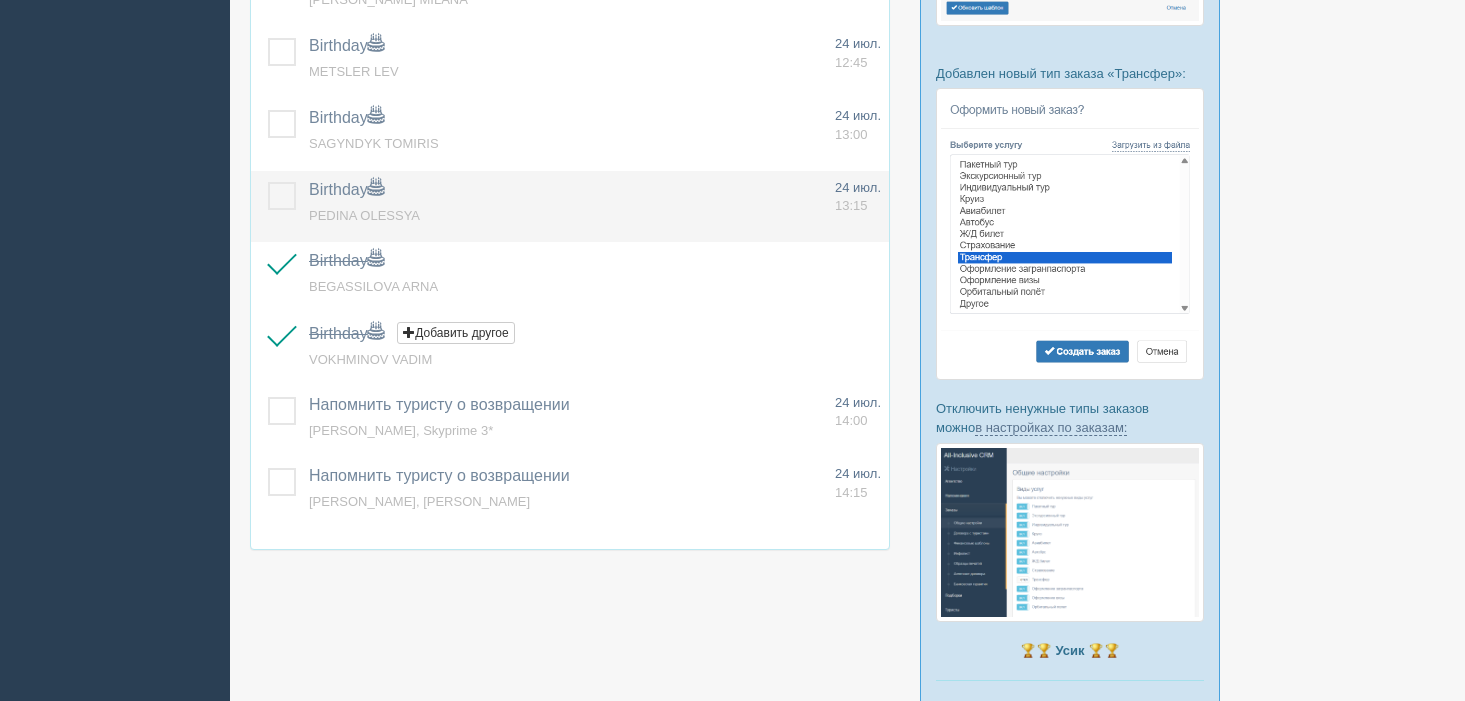click at bounding box center (268, 182) 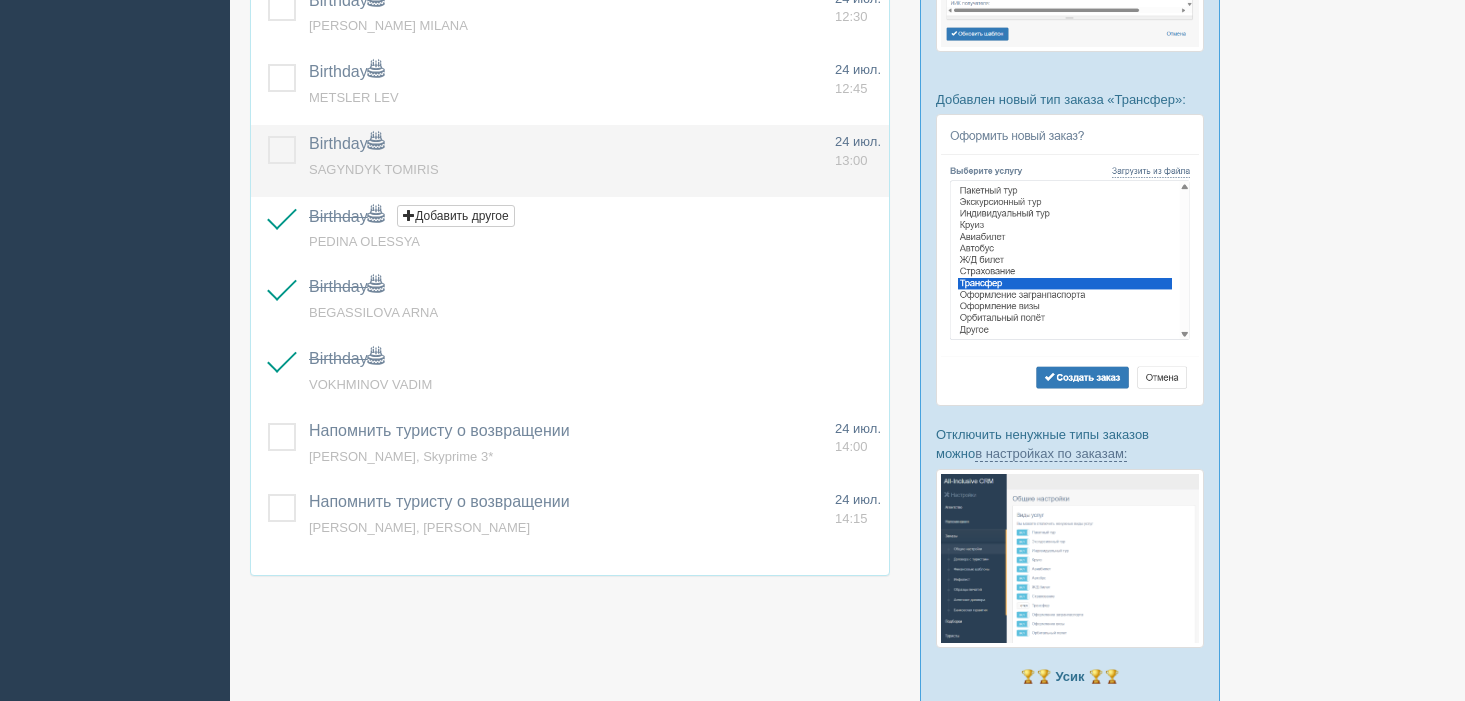 click at bounding box center (268, 136) 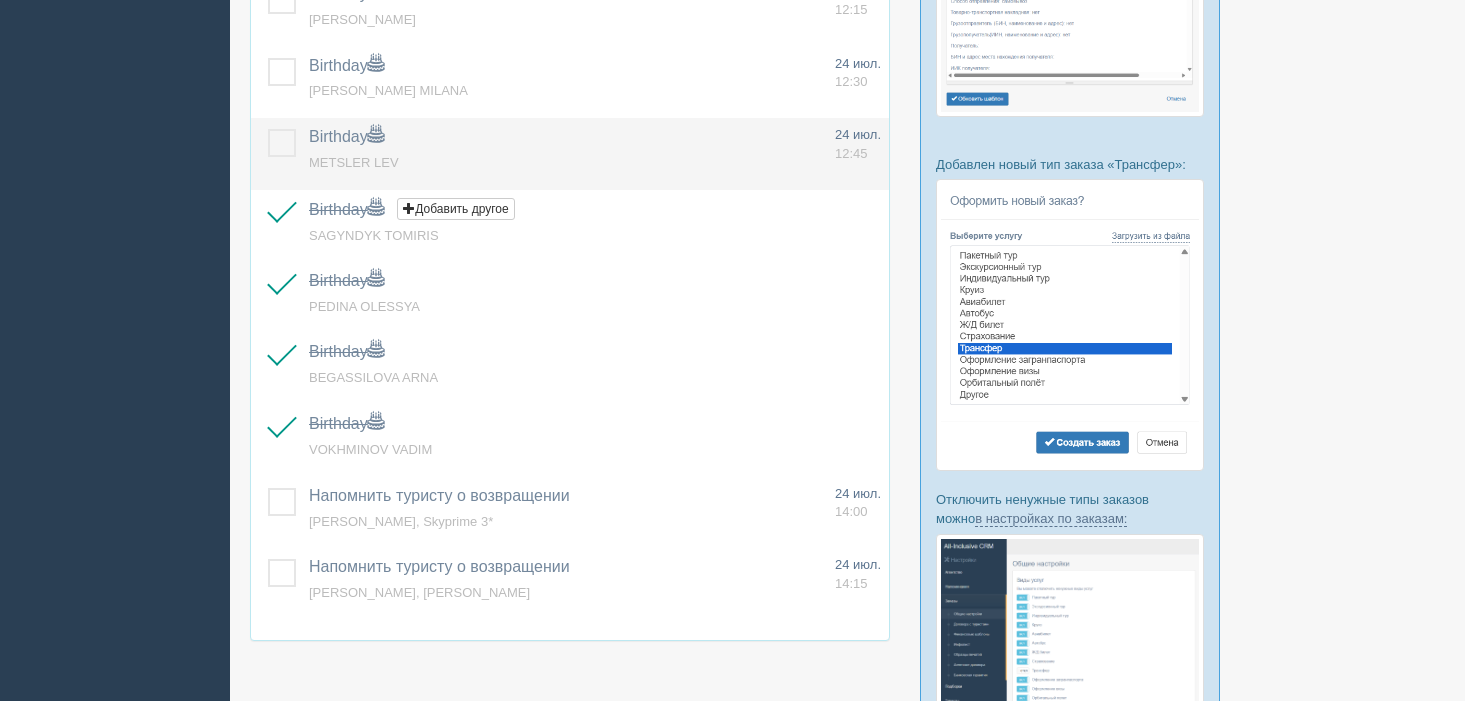 drag, startPoint x: 286, startPoint y: 140, endPoint x: 299, endPoint y: 147, distance: 14.764823 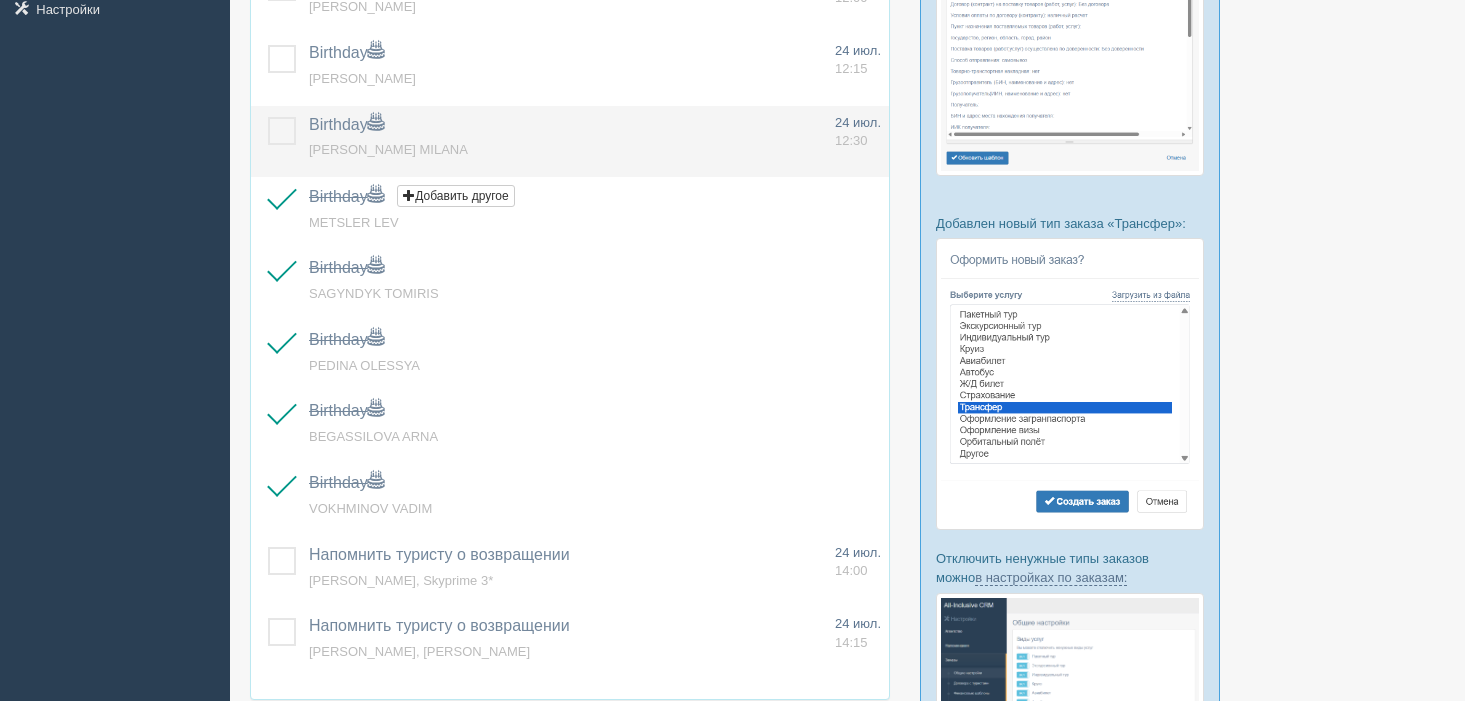 click at bounding box center (268, 117) 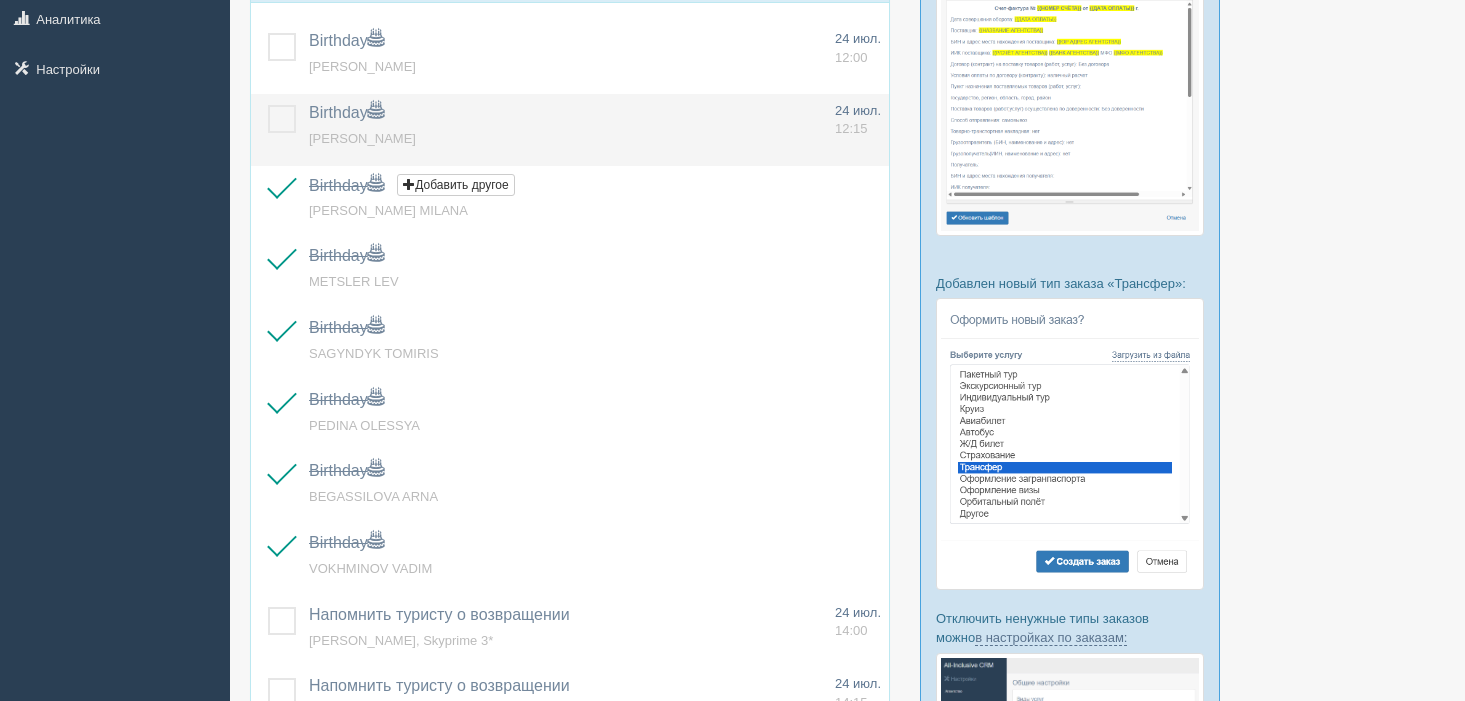 click at bounding box center (268, 105) 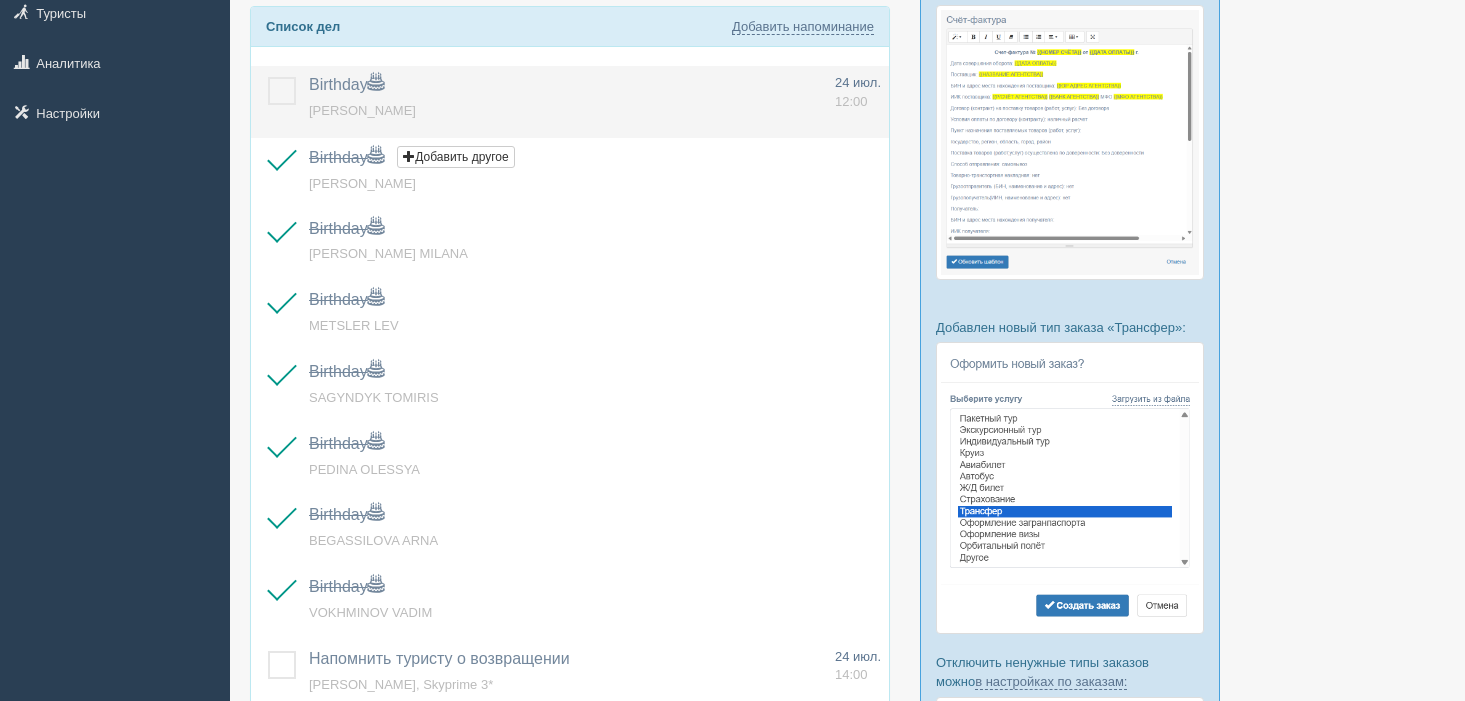 click at bounding box center [268, 77] 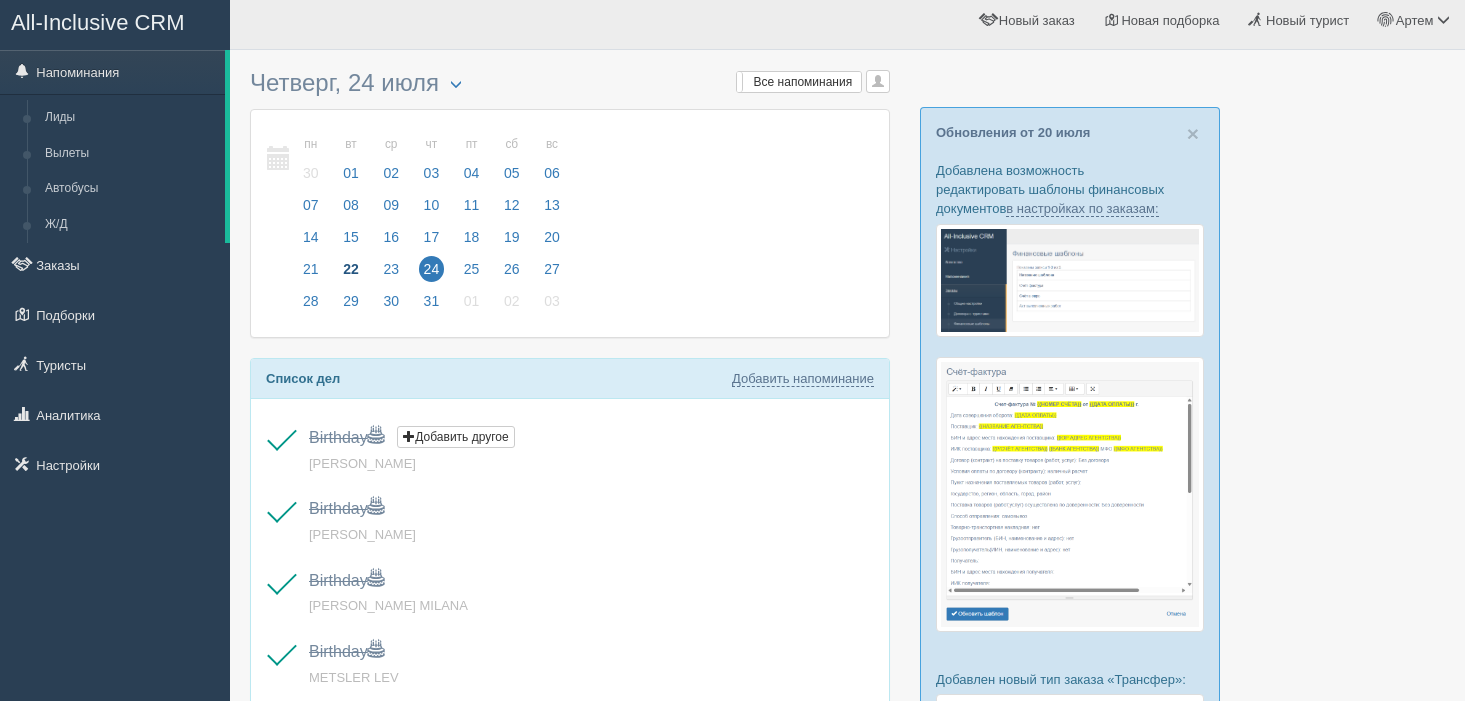 scroll, scrollTop: 0, scrollLeft: 0, axis: both 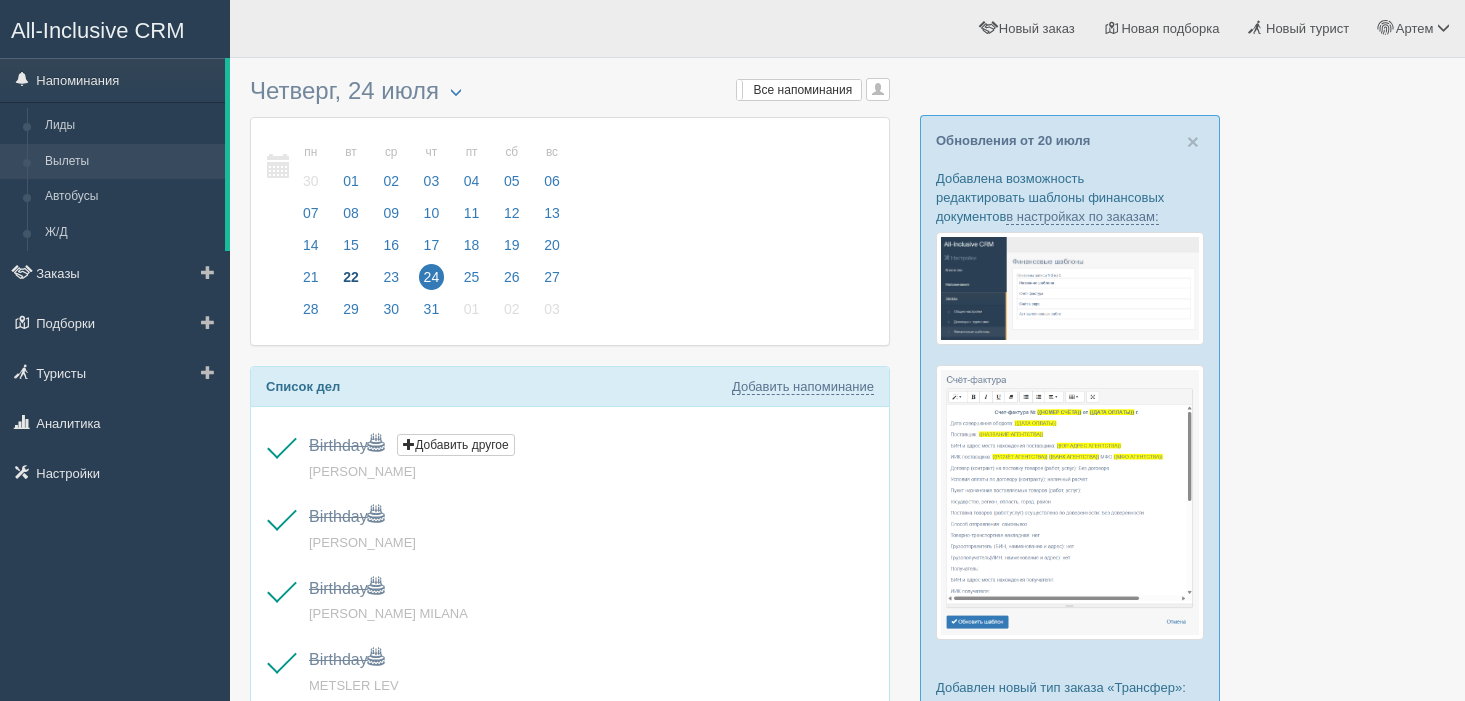 click on "Вылеты" at bounding box center (130, 162) 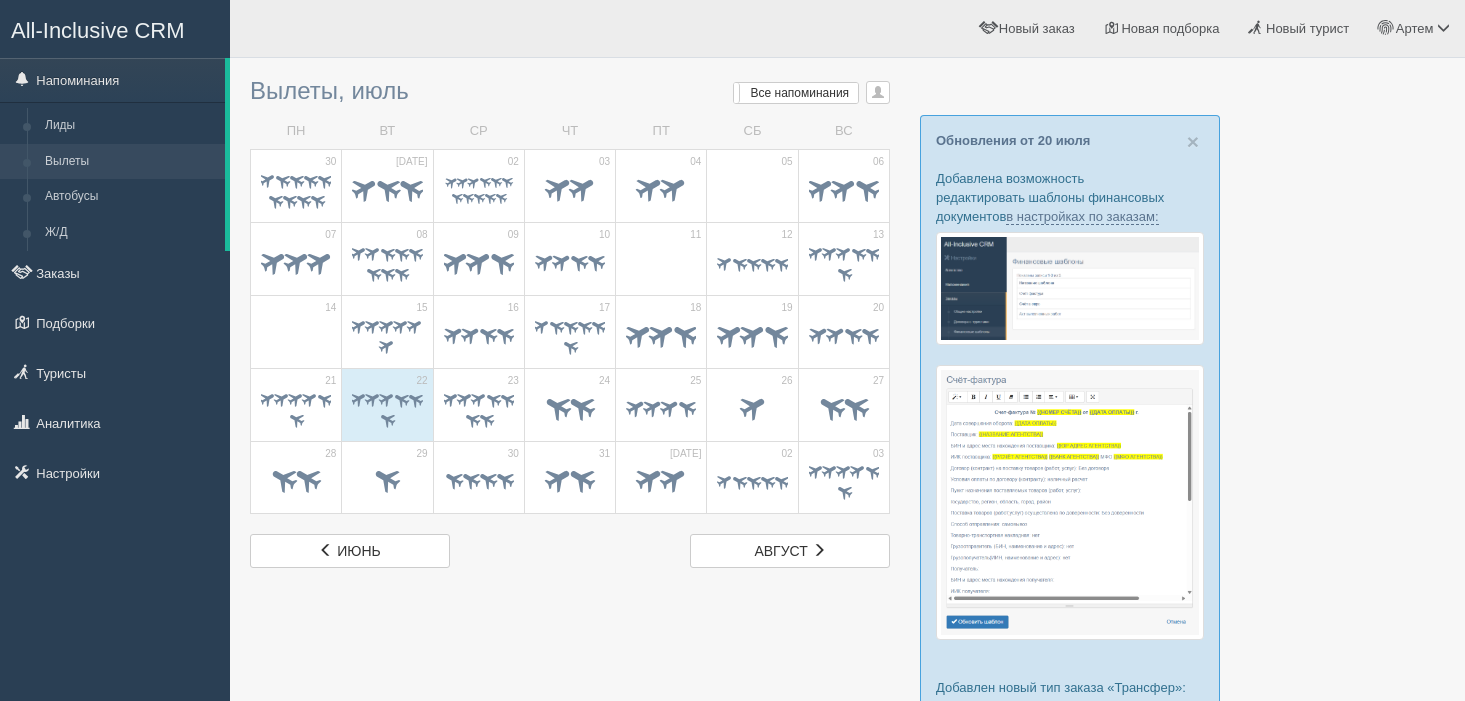 scroll, scrollTop: 0, scrollLeft: 0, axis: both 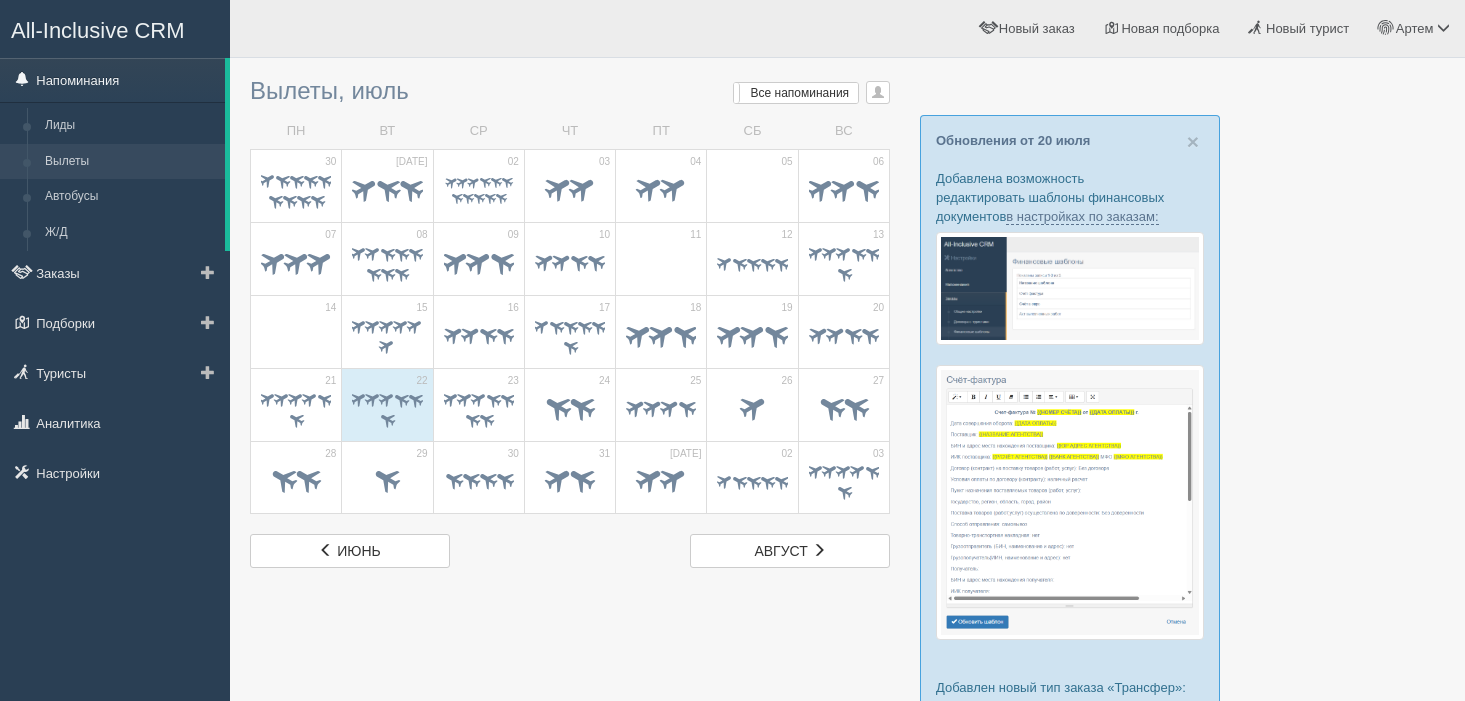 click on "Напоминания" at bounding box center [112, 80] 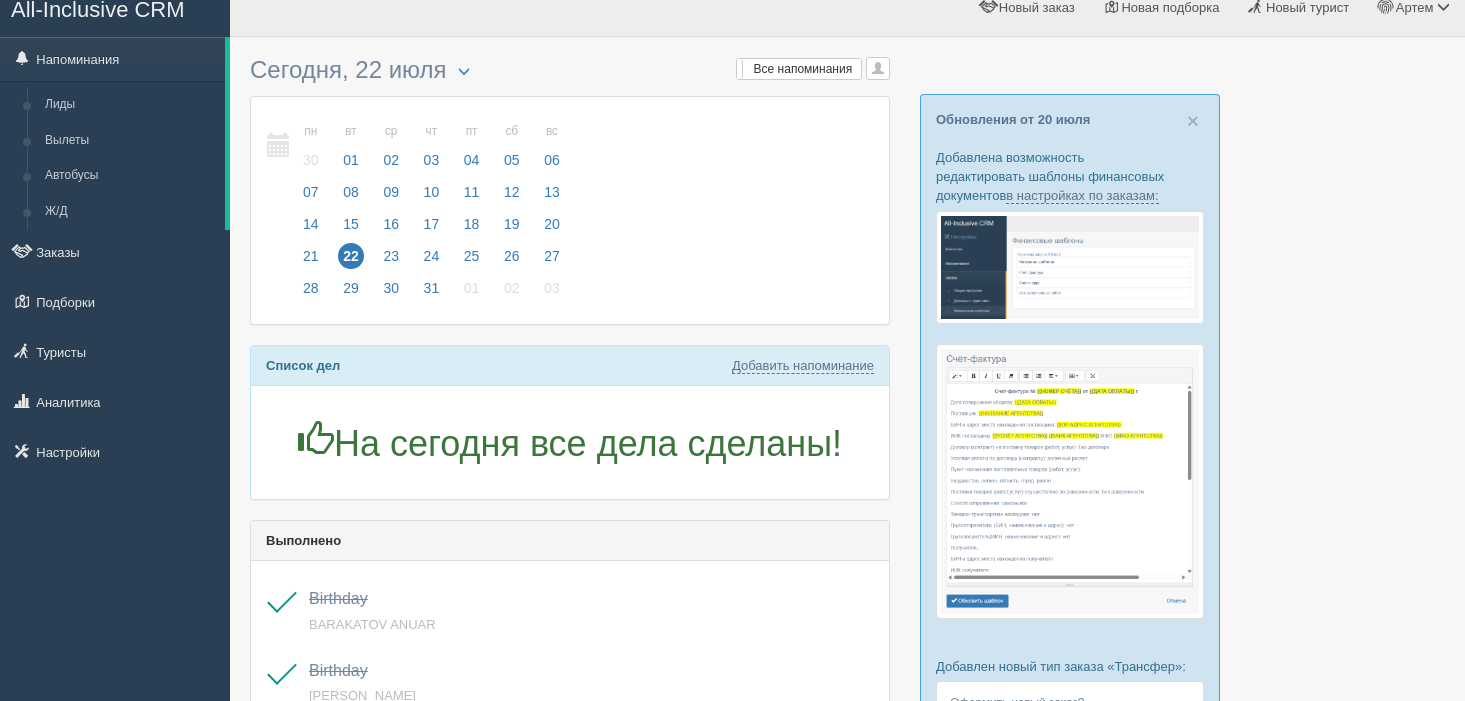 scroll, scrollTop: 0, scrollLeft: 0, axis: both 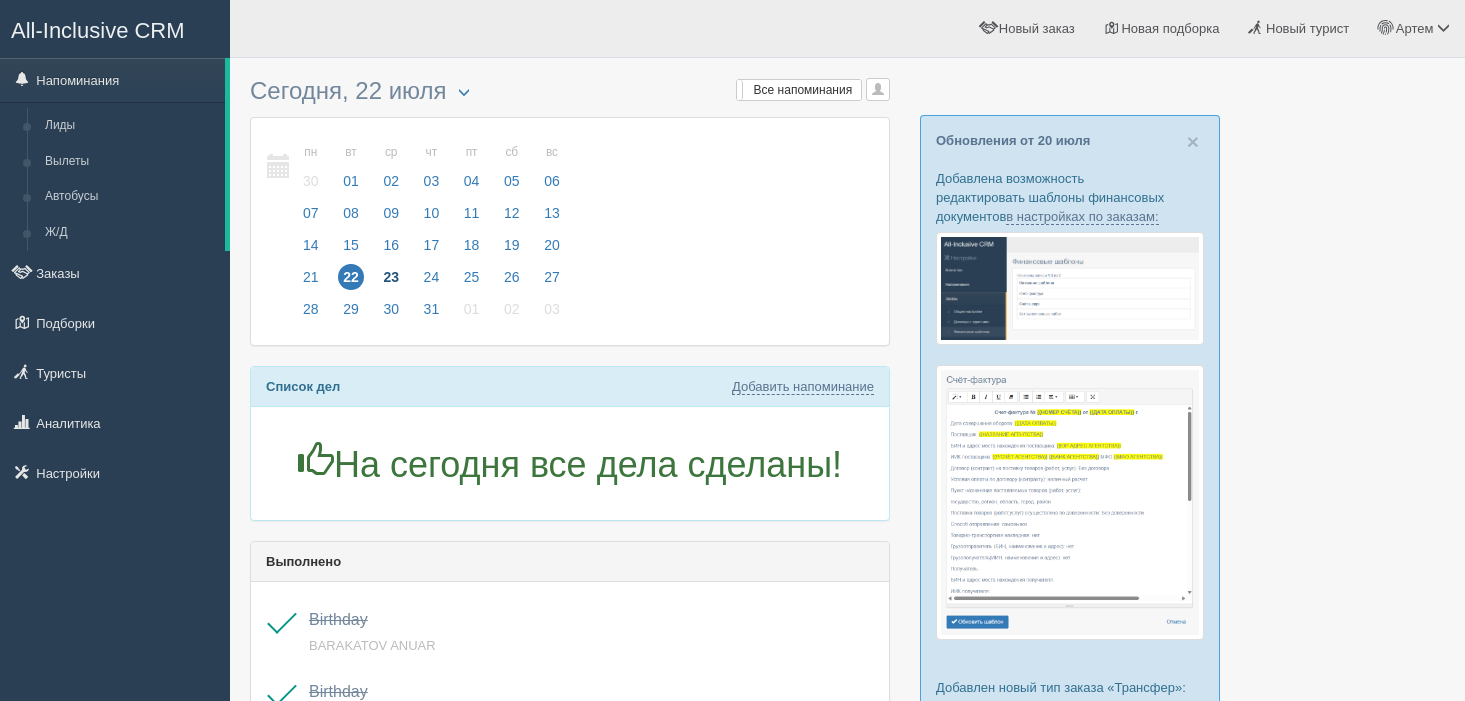 click on "23" at bounding box center [391, 277] 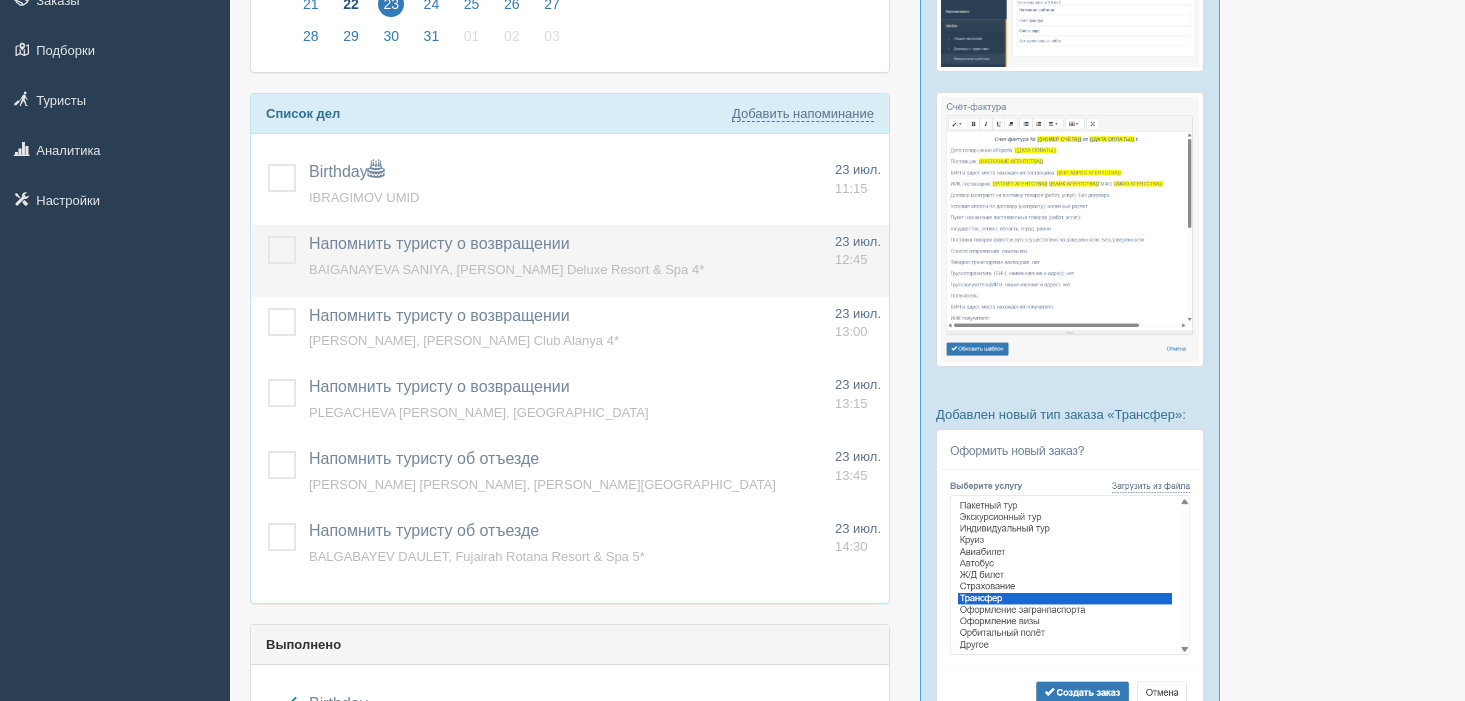 scroll, scrollTop: 275, scrollLeft: 0, axis: vertical 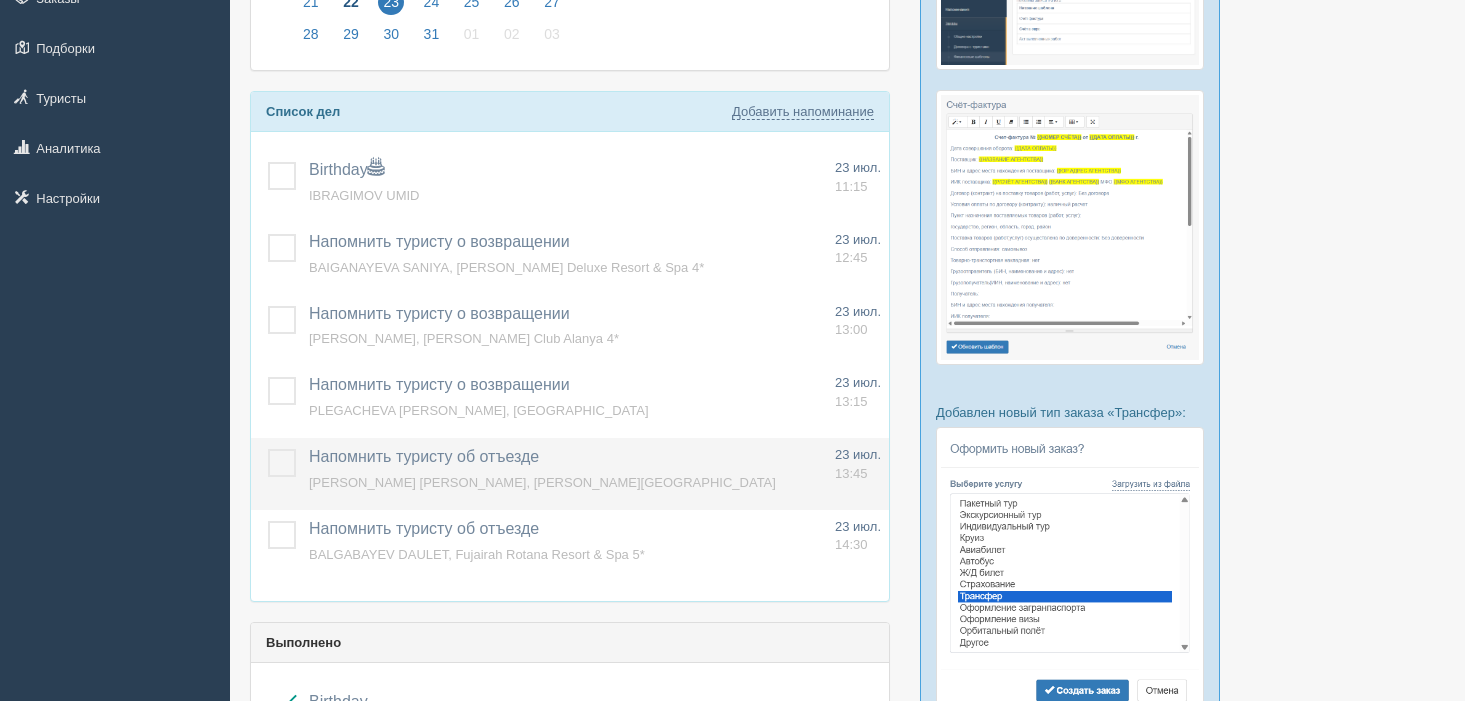 click at bounding box center [268, 449] 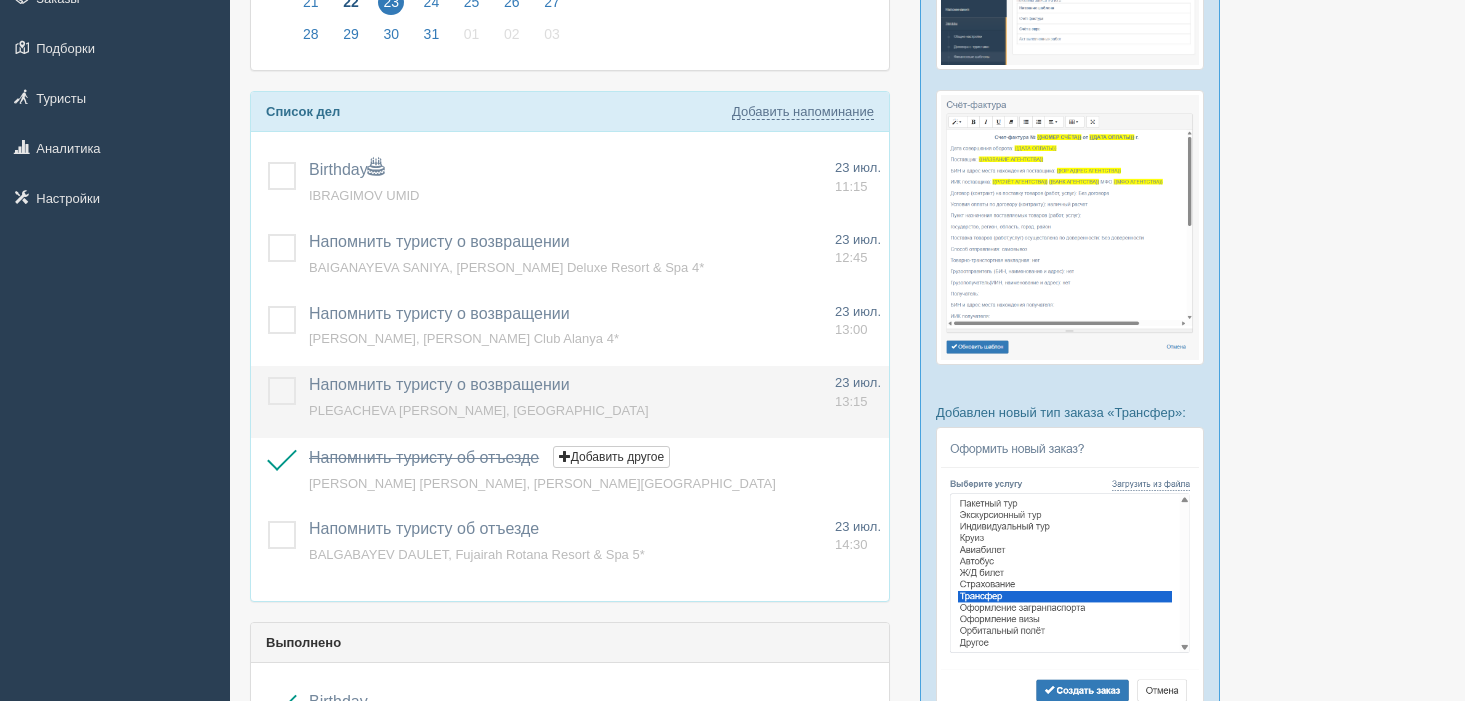 click at bounding box center [268, 377] 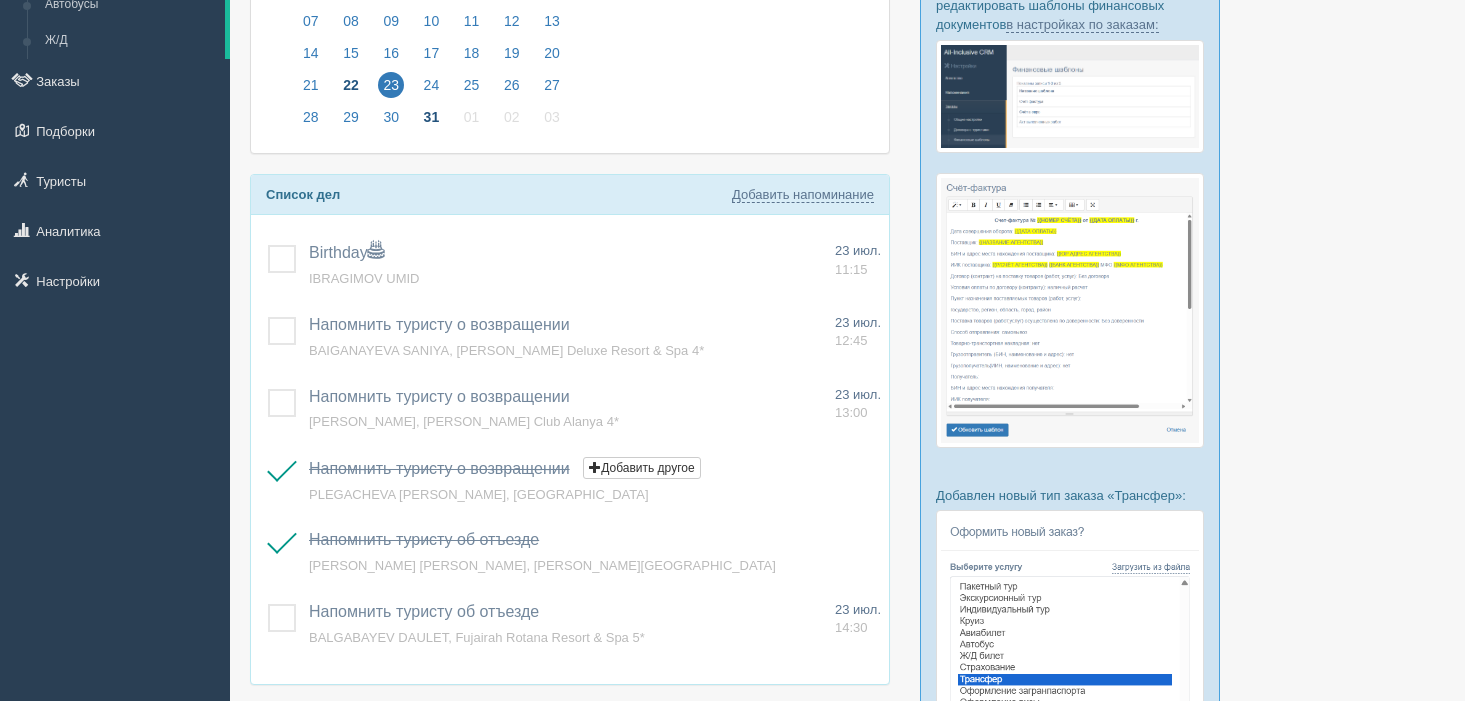 scroll, scrollTop: 191, scrollLeft: 0, axis: vertical 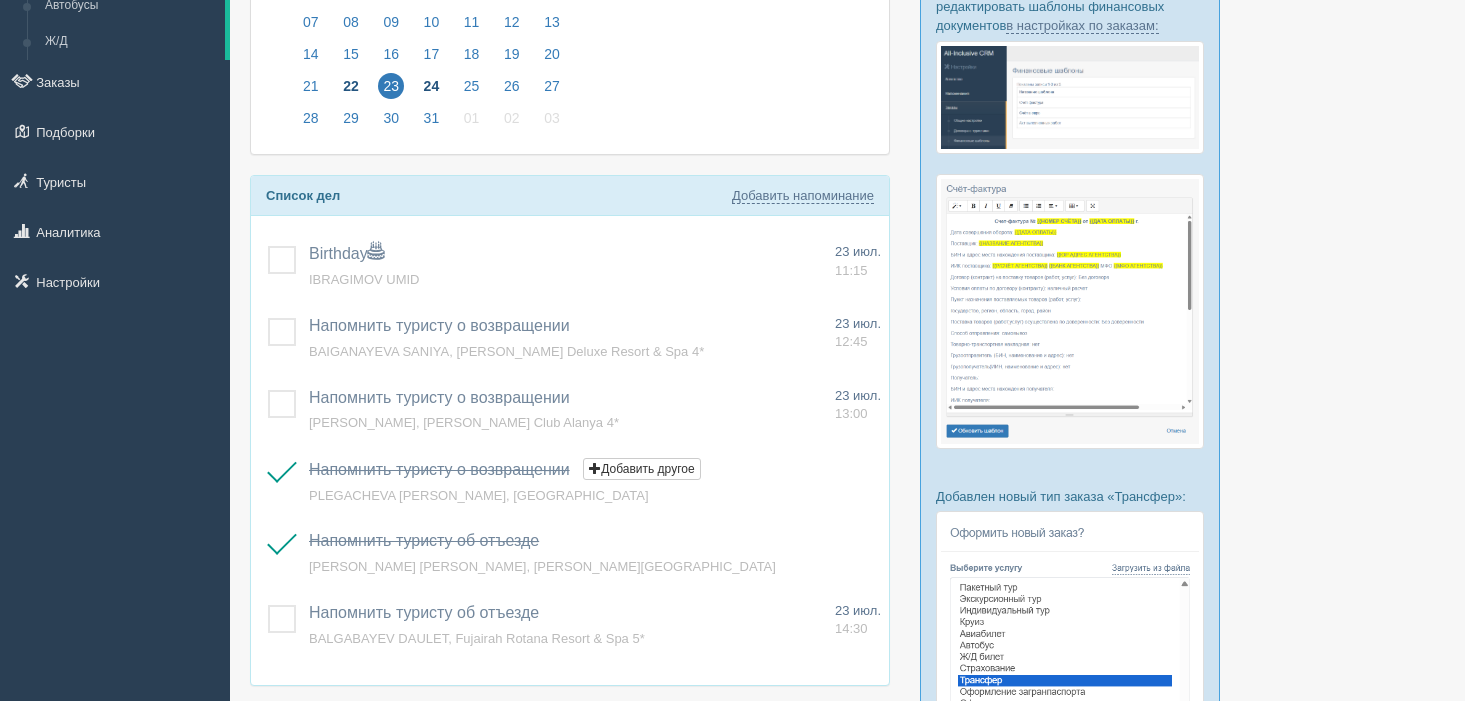click on "24" at bounding box center [432, 86] 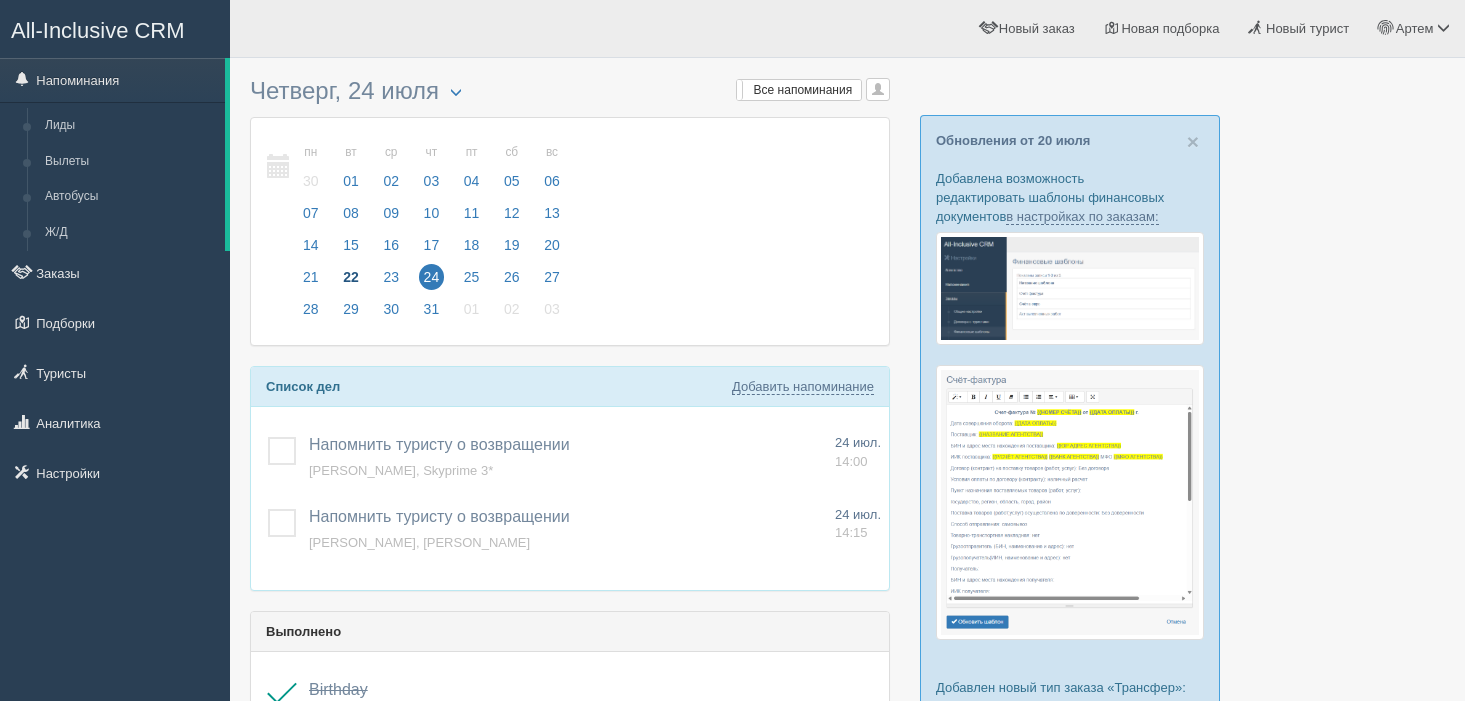 scroll, scrollTop: 8, scrollLeft: 0, axis: vertical 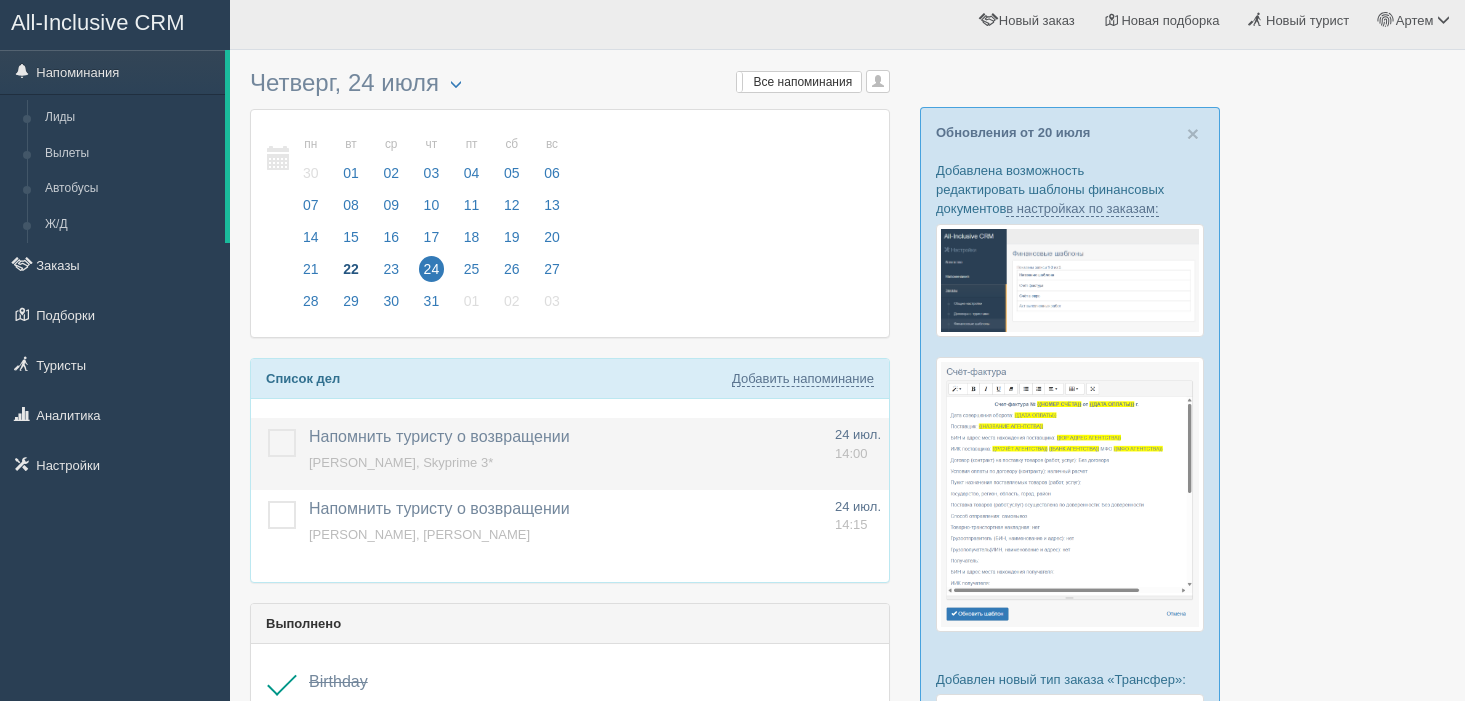 click at bounding box center (268, 429) 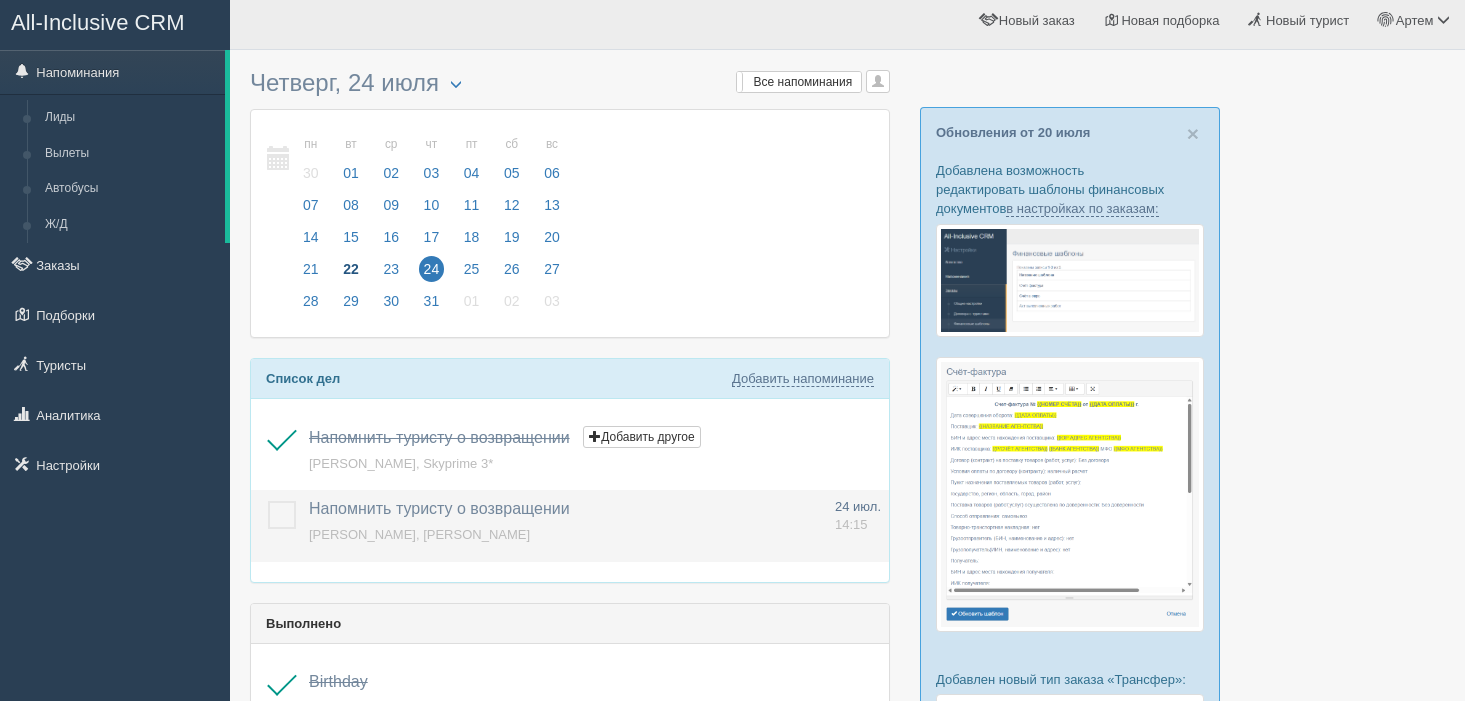 click at bounding box center (268, 501) 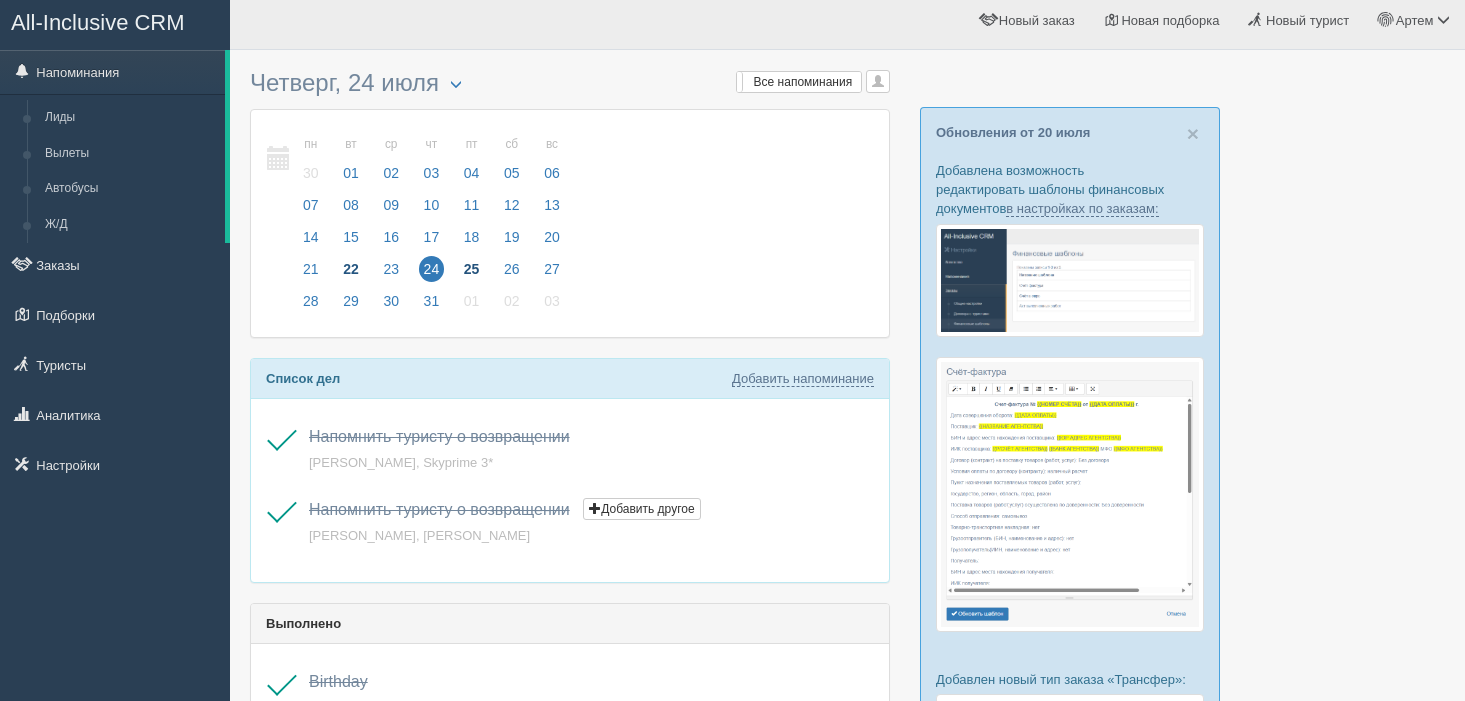 click on "25" at bounding box center (472, 269) 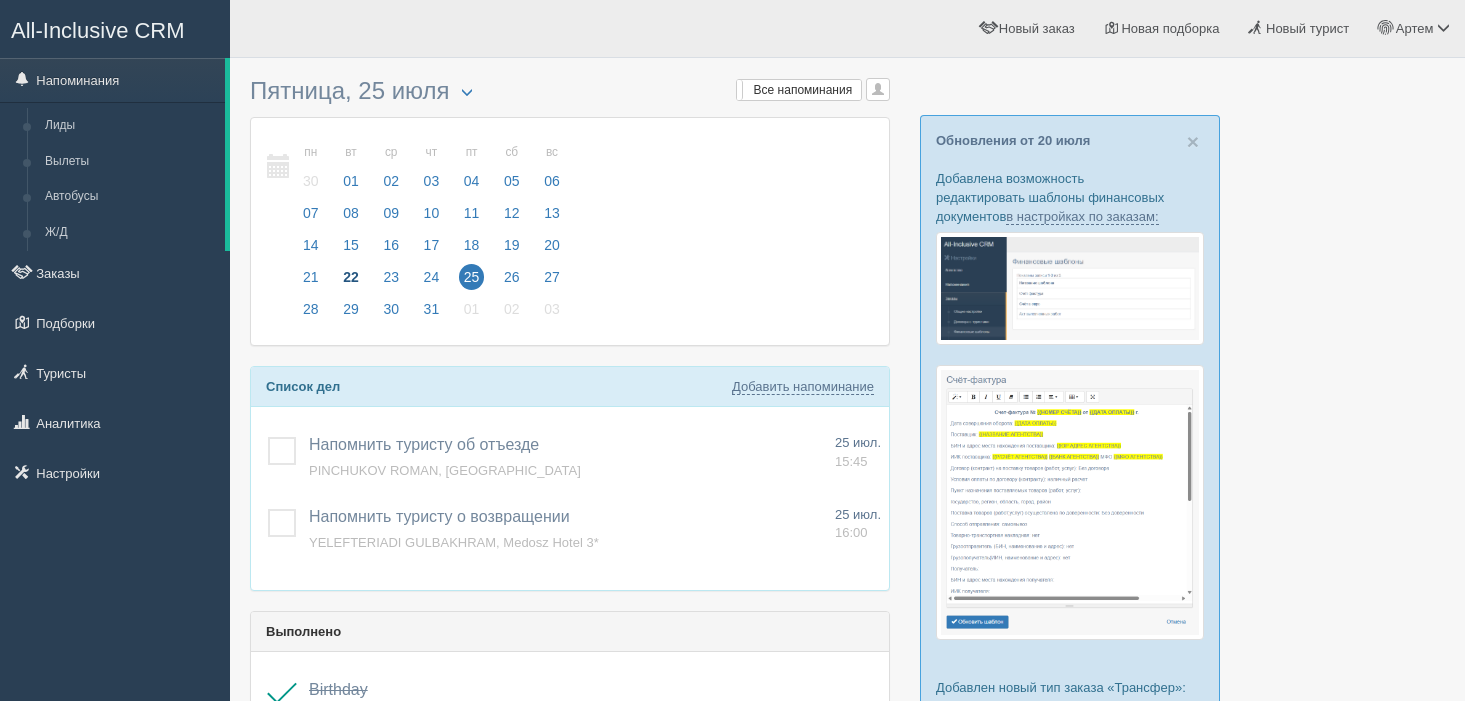 scroll, scrollTop: 0, scrollLeft: 0, axis: both 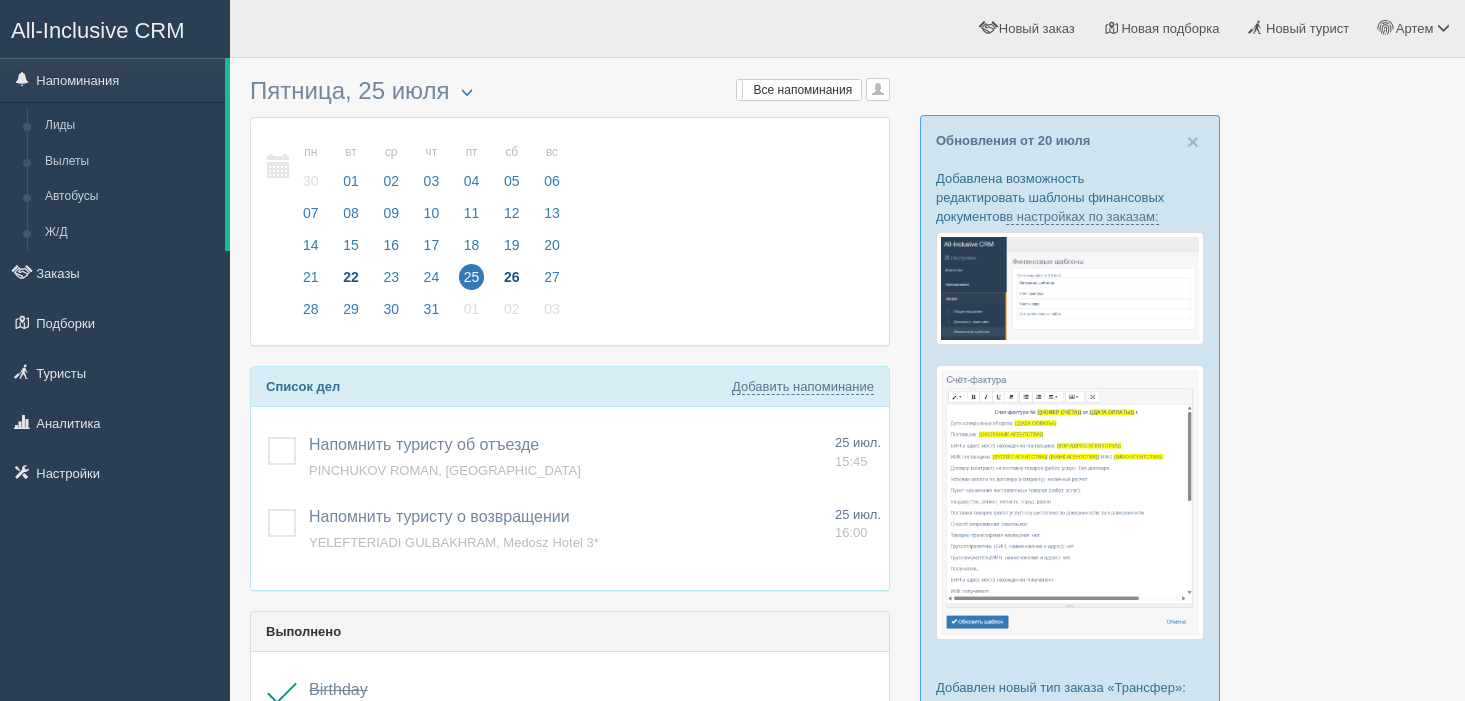 click on "26" at bounding box center (512, 277) 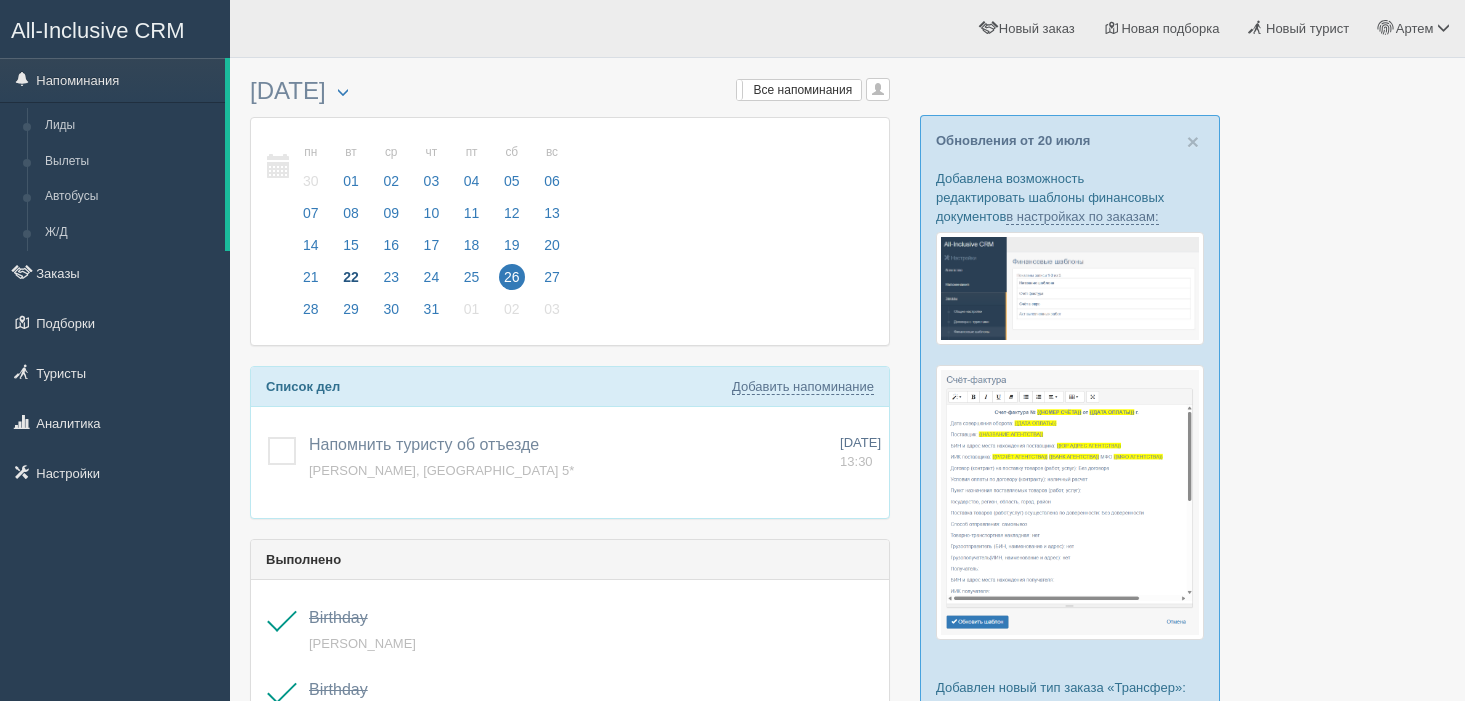 scroll, scrollTop: 0, scrollLeft: 0, axis: both 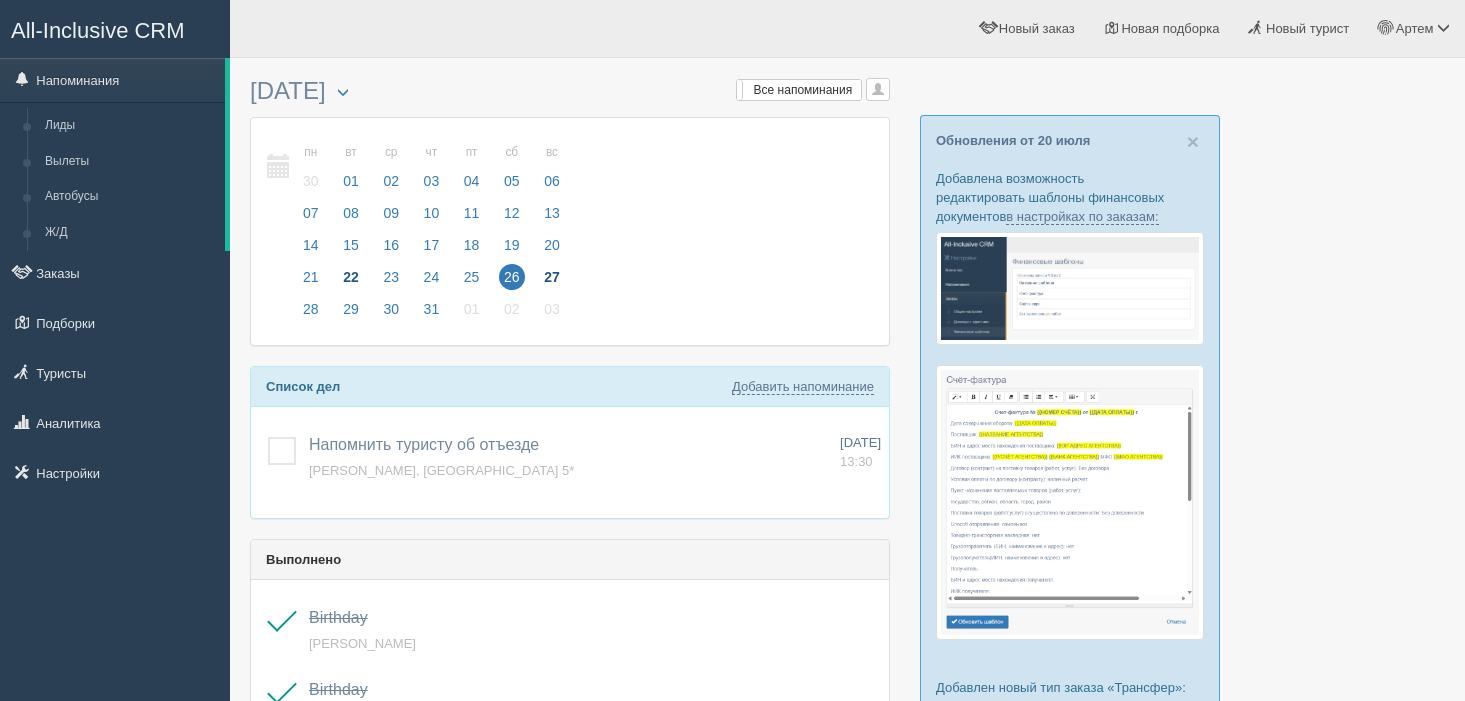 click on "27" at bounding box center (552, 277) 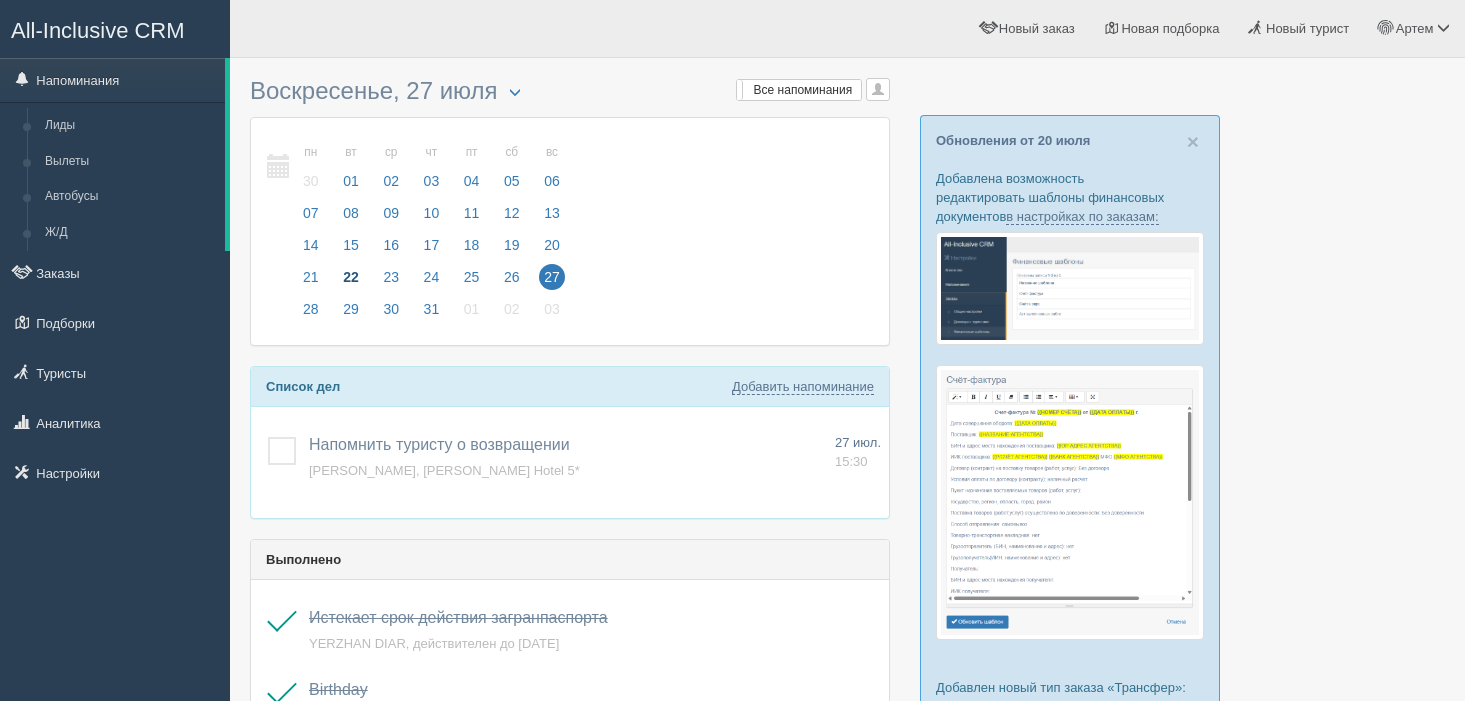 scroll, scrollTop: 0, scrollLeft: 0, axis: both 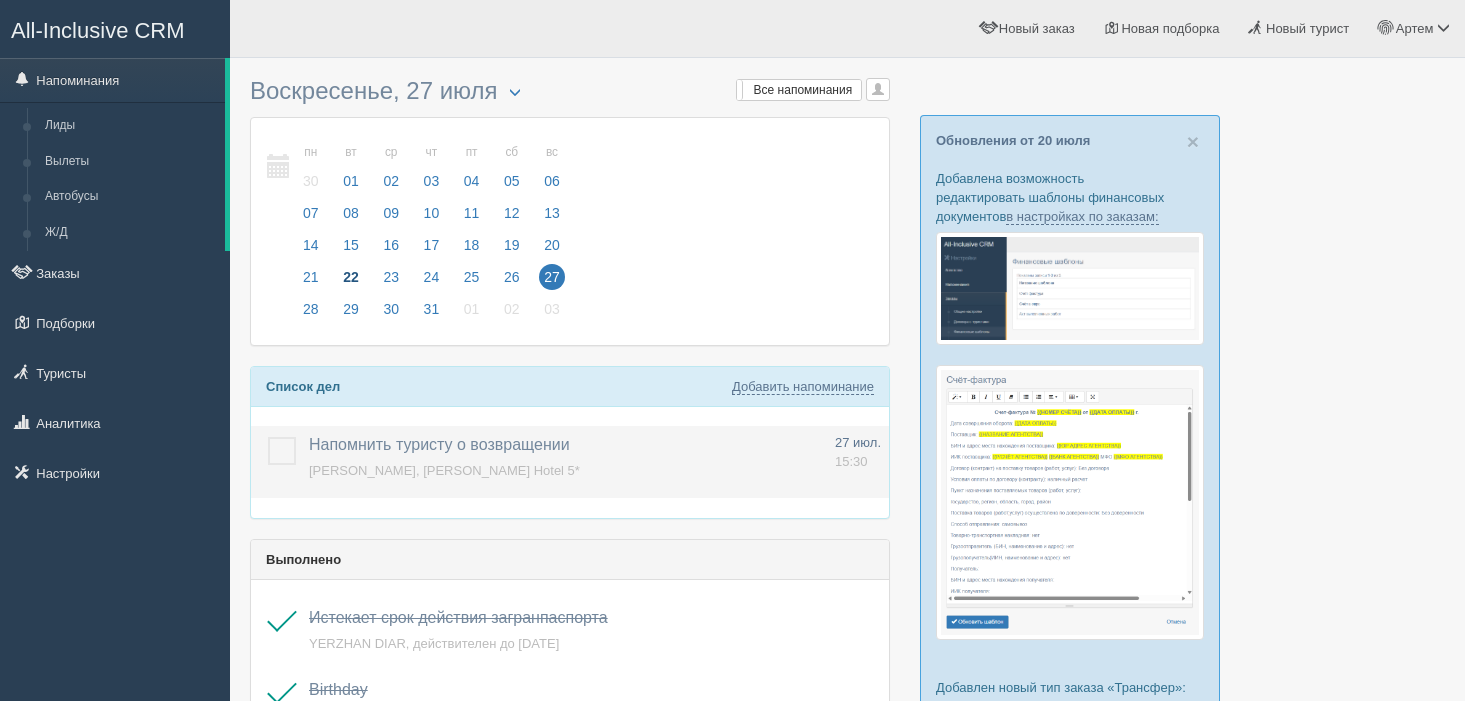 click at bounding box center [268, 437] 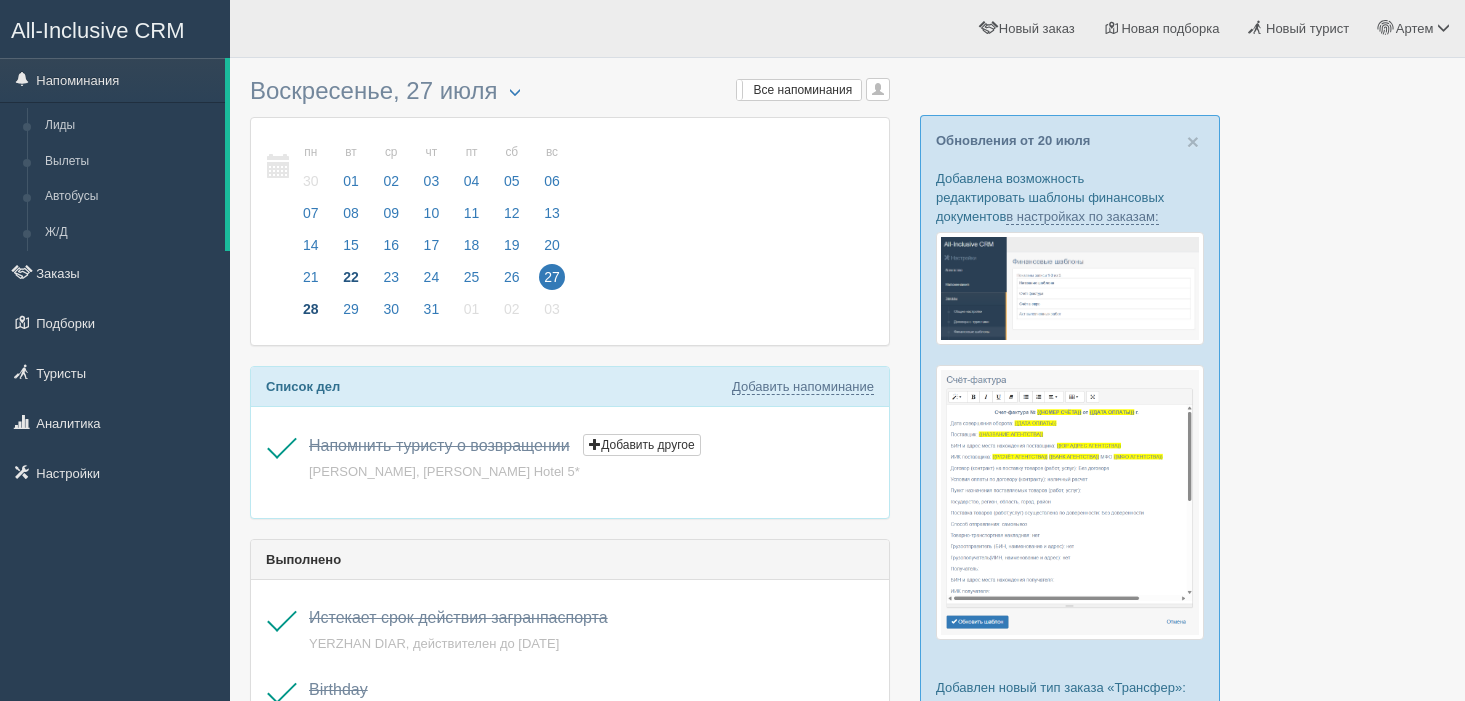 click on "28" at bounding box center (311, 309) 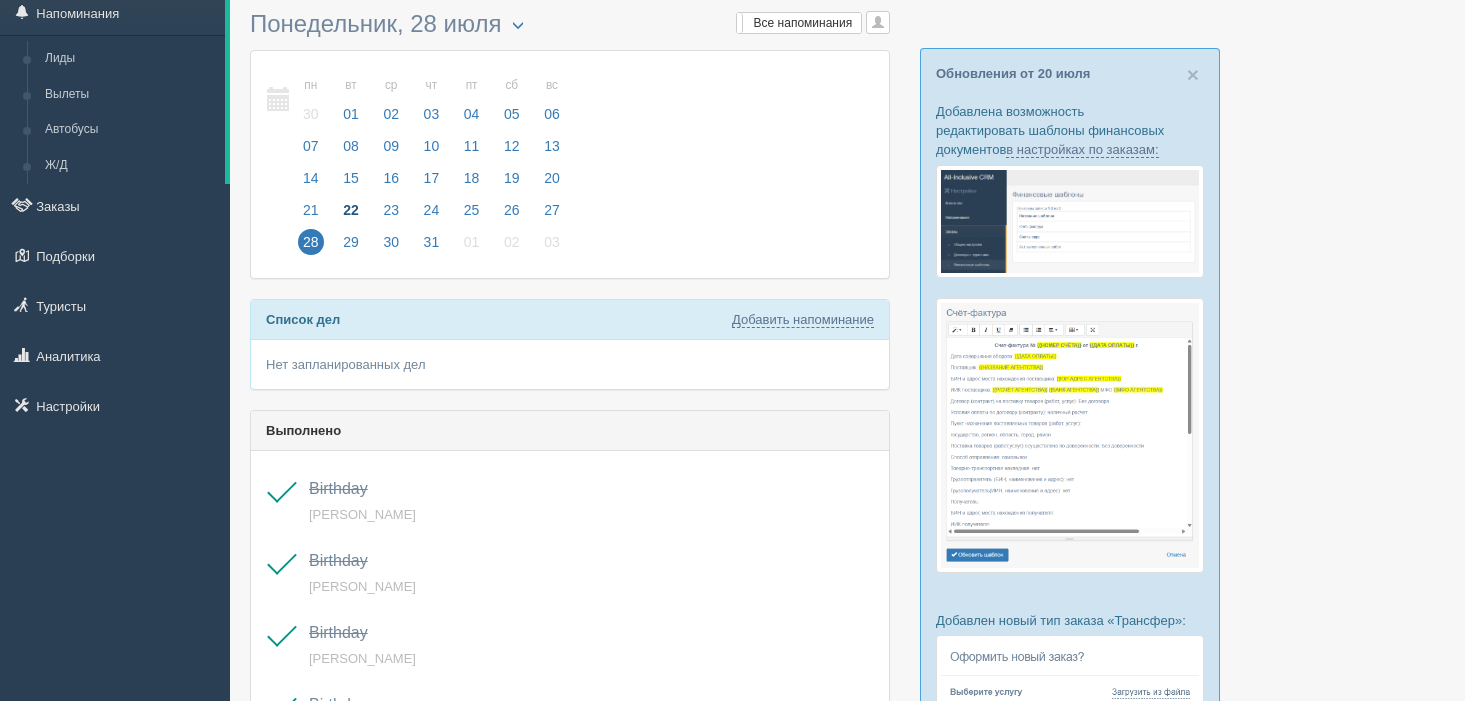 scroll, scrollTop: 115, scrollLeft: 0, axis: vertical 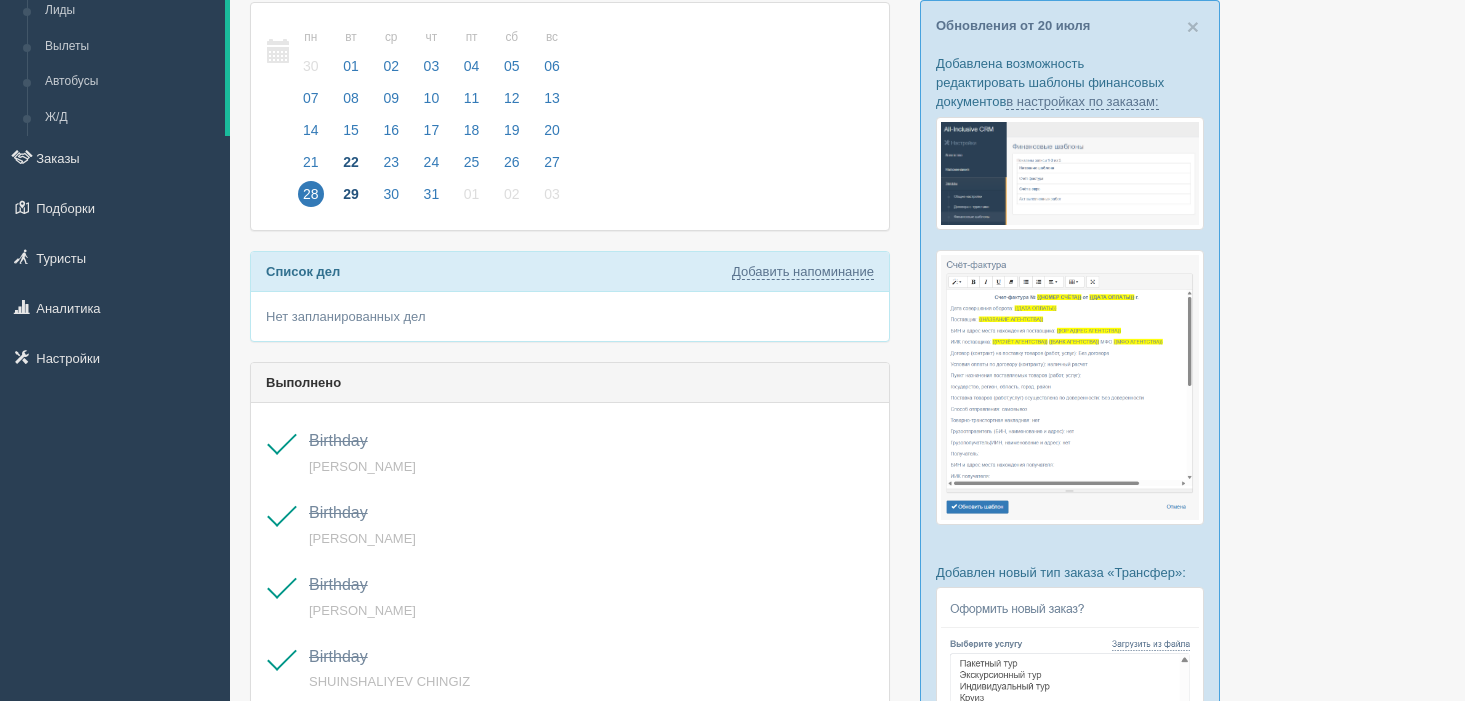 click on "29" at bounding box center (351, 194) 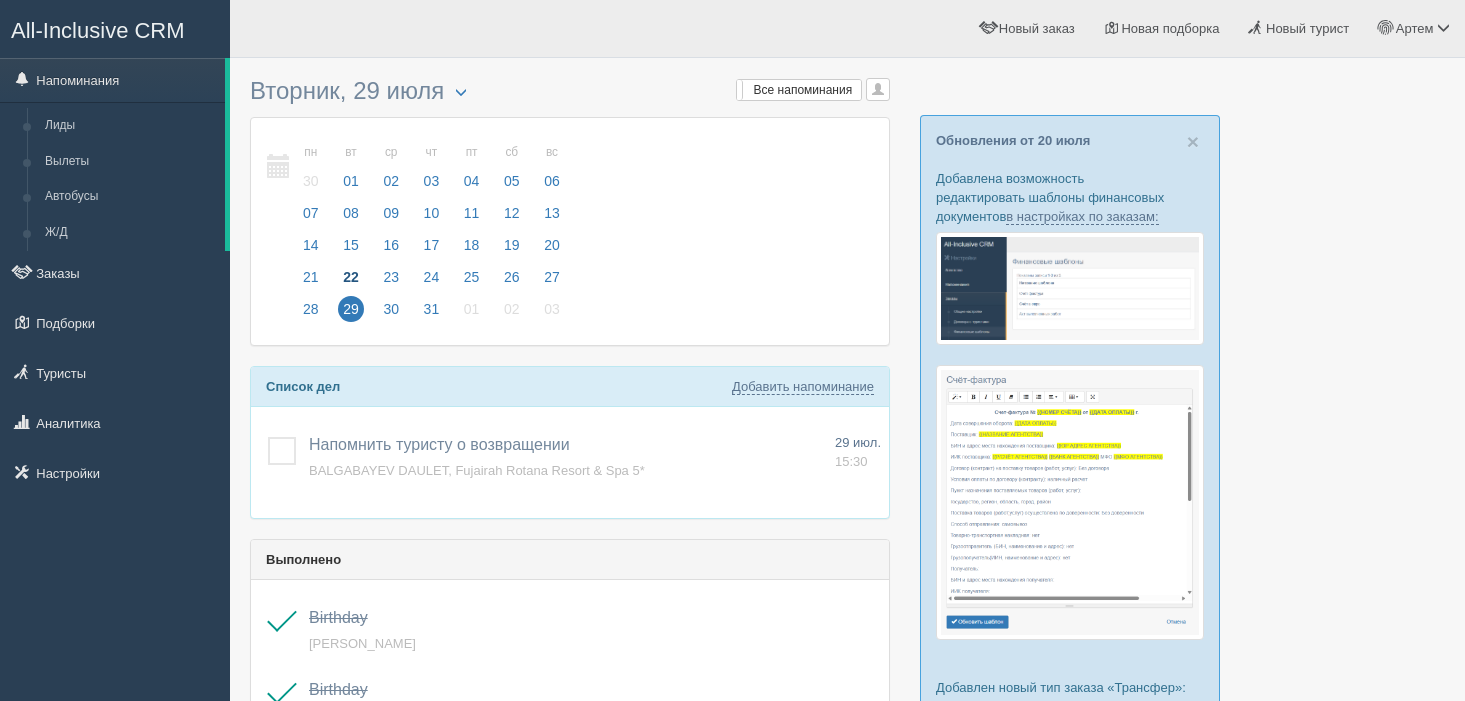 scroll, scrollTop: 0, scrollLeft: 0, axis: both 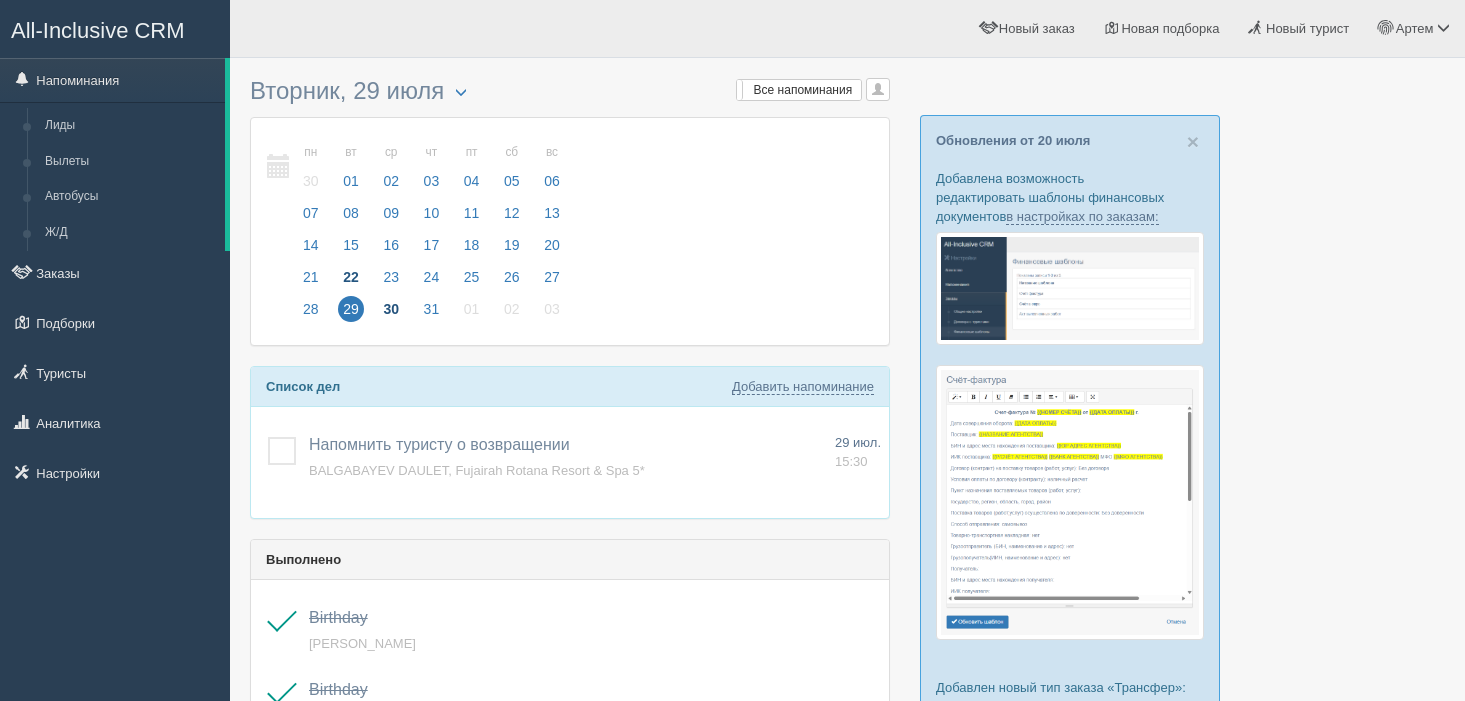 click on "30" at bounding box center [391, 309] 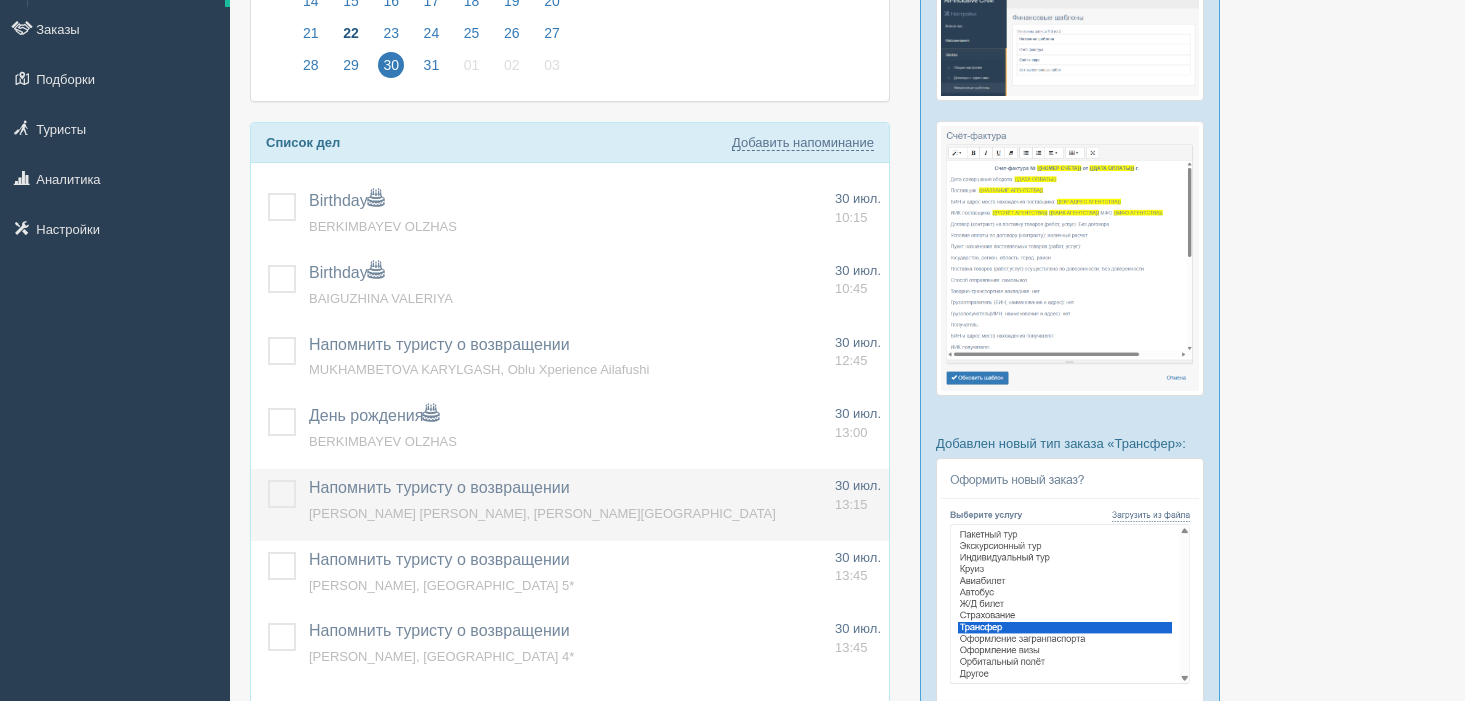 scroll, scrollTop: 256, scrollLeft: 0, axis: vertical 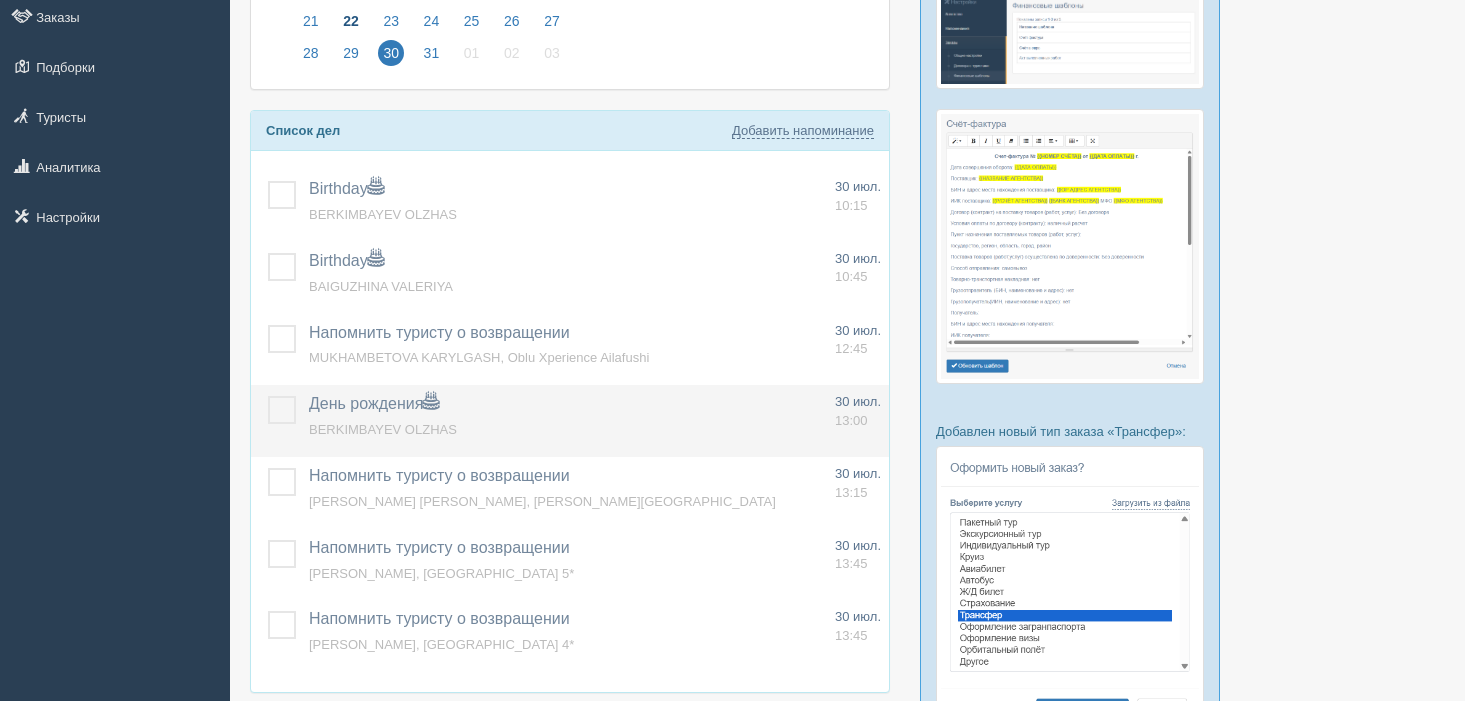 click at bounding box center [268, 396] 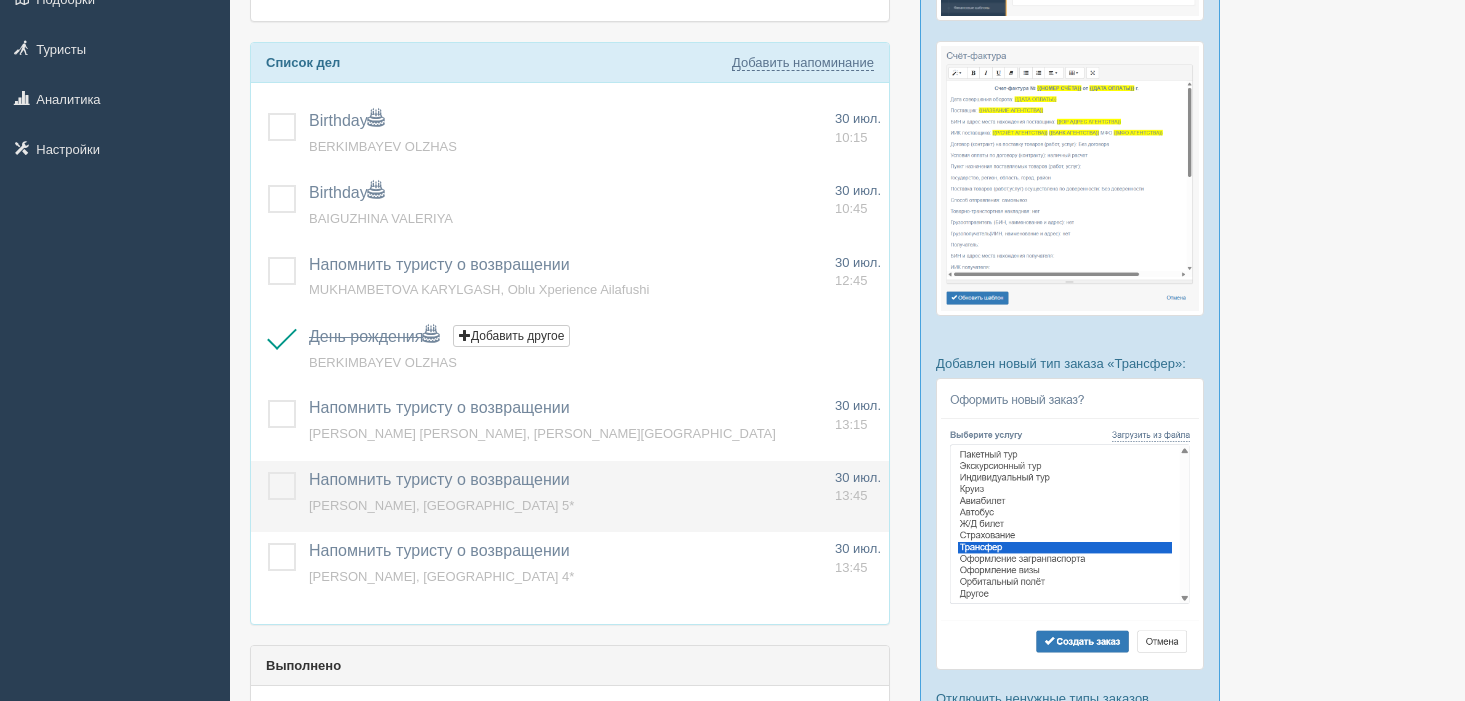 scroll, scrollTop: 326, scrollLeft: 0, axis: vertical 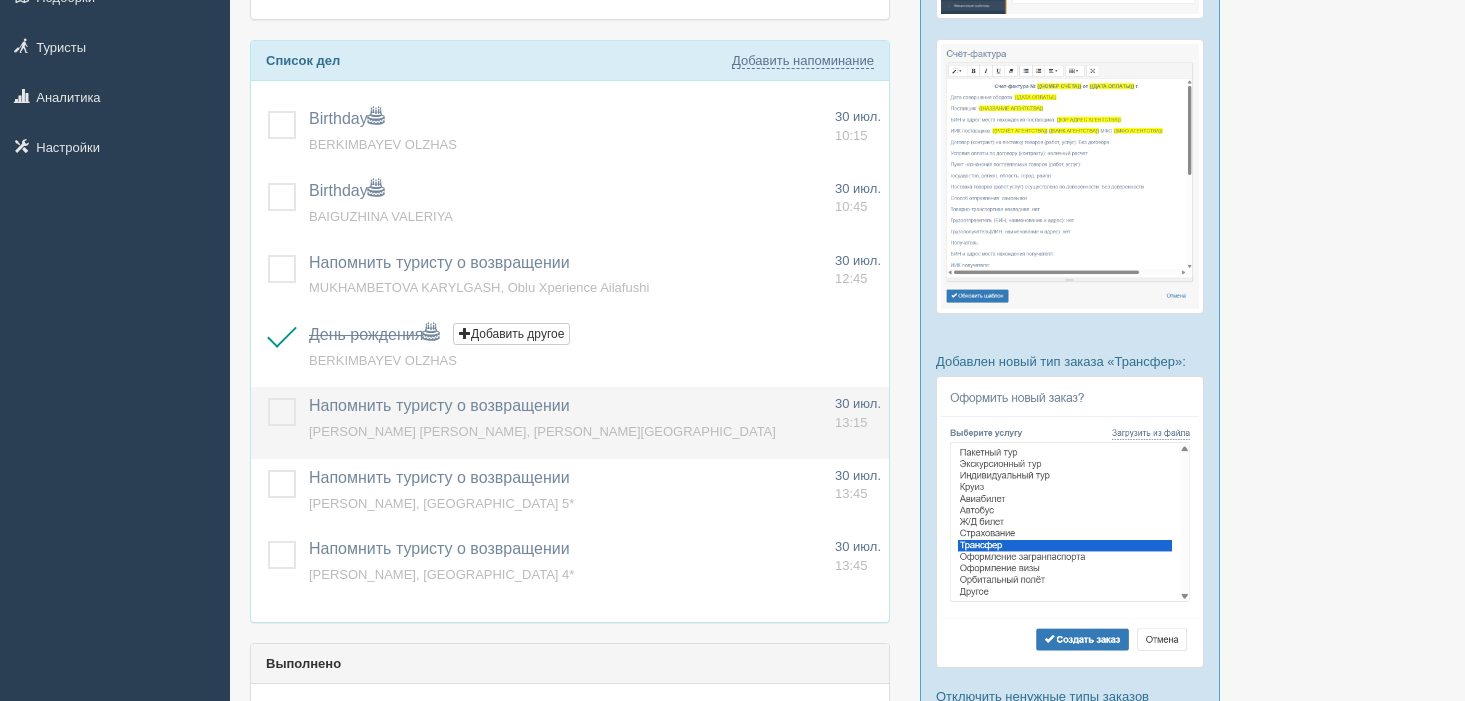 click at bounding box center (268, 398) 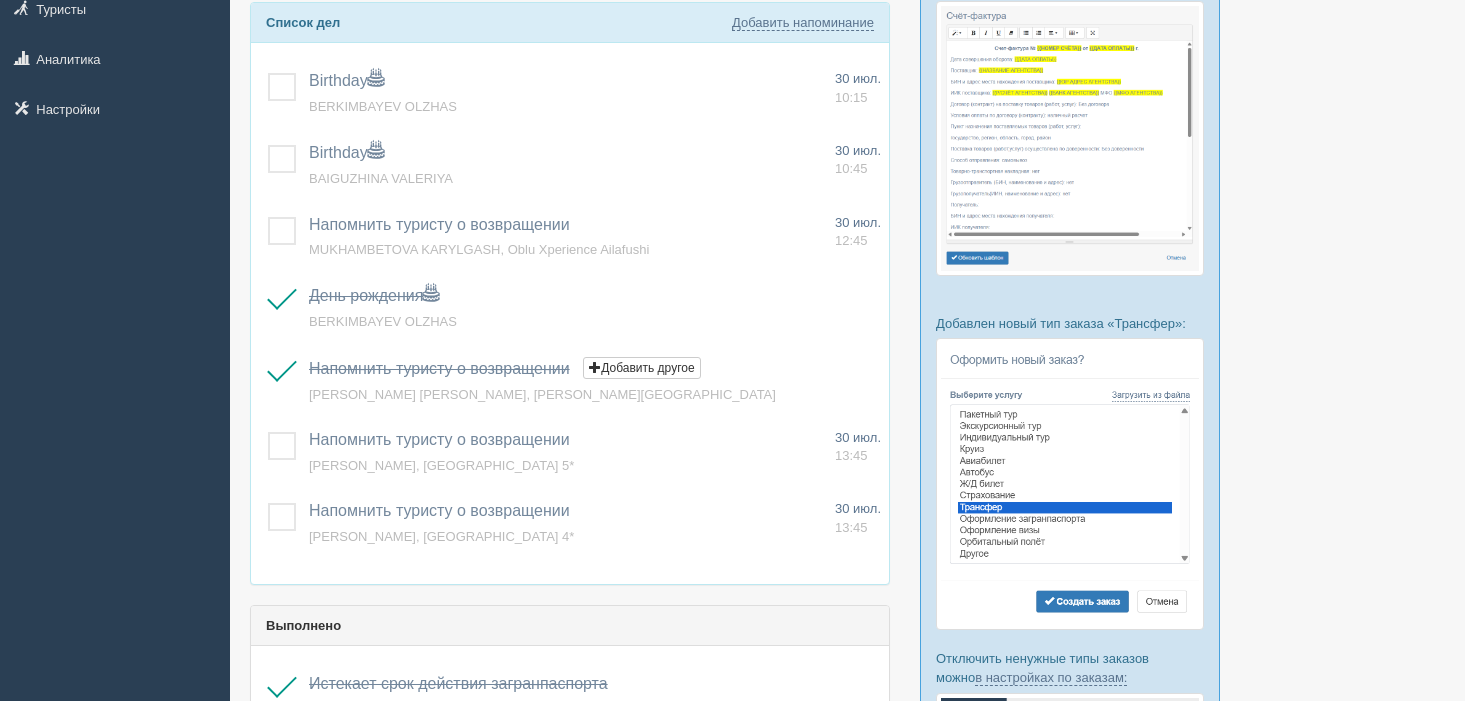 scroll, scrollTop: 365, scrollLeft: 0, axis: vertical 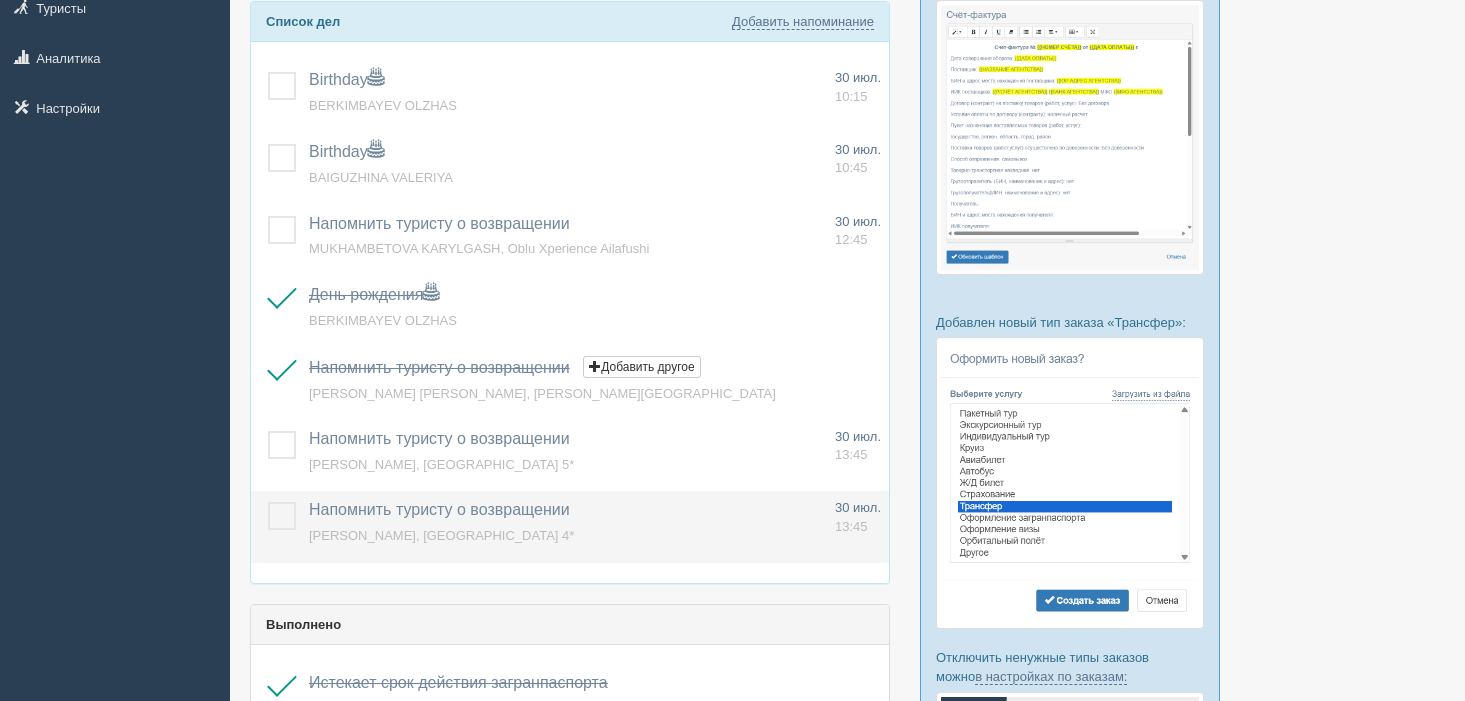 click at bounding box center (268, 502) 